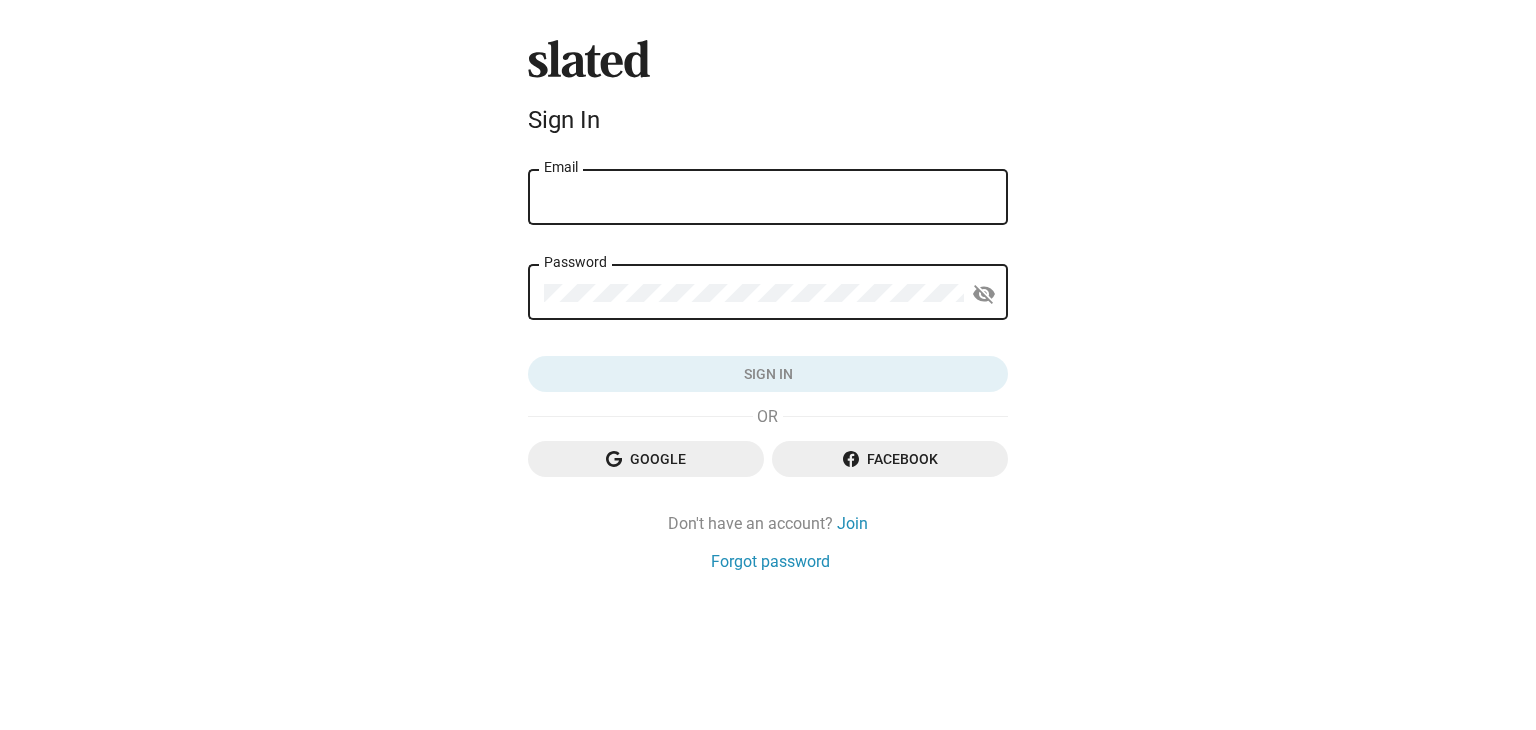 scroll, scrollTop: 0, scrollLeft: 0, axis: both 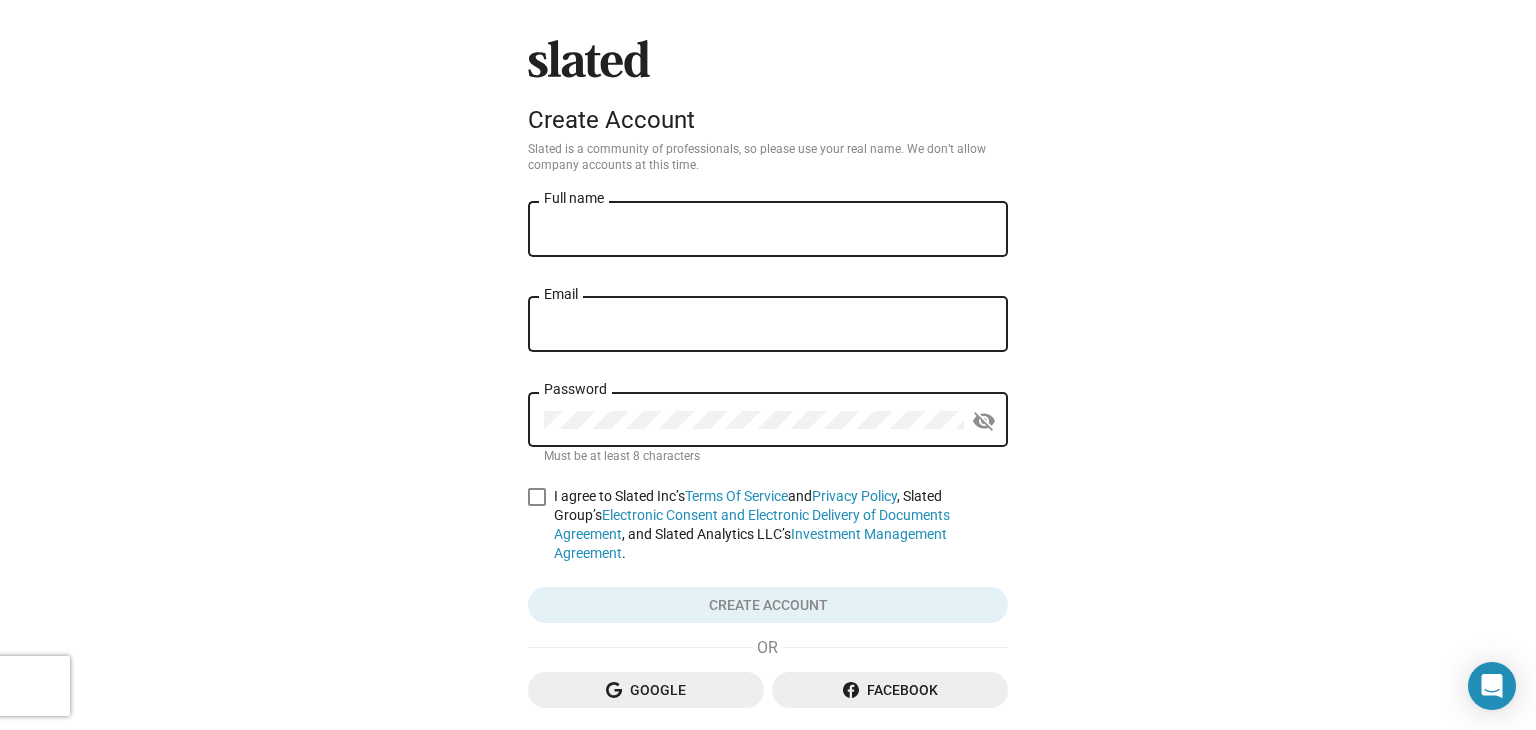 click on "Full name" at bounding box center (768, 230) 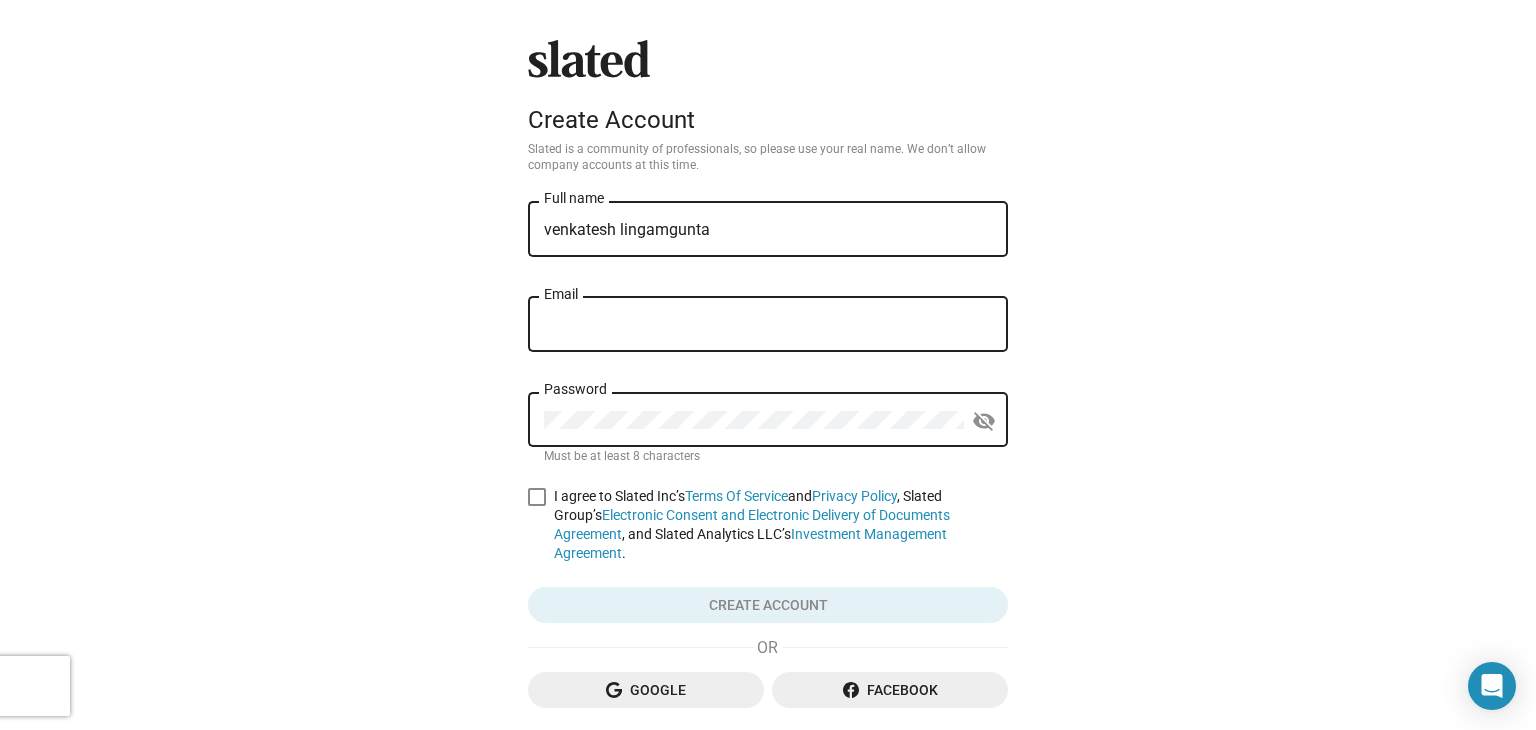 type on "[EMAIL_ADDRESS][DOMAIN_NAME]" 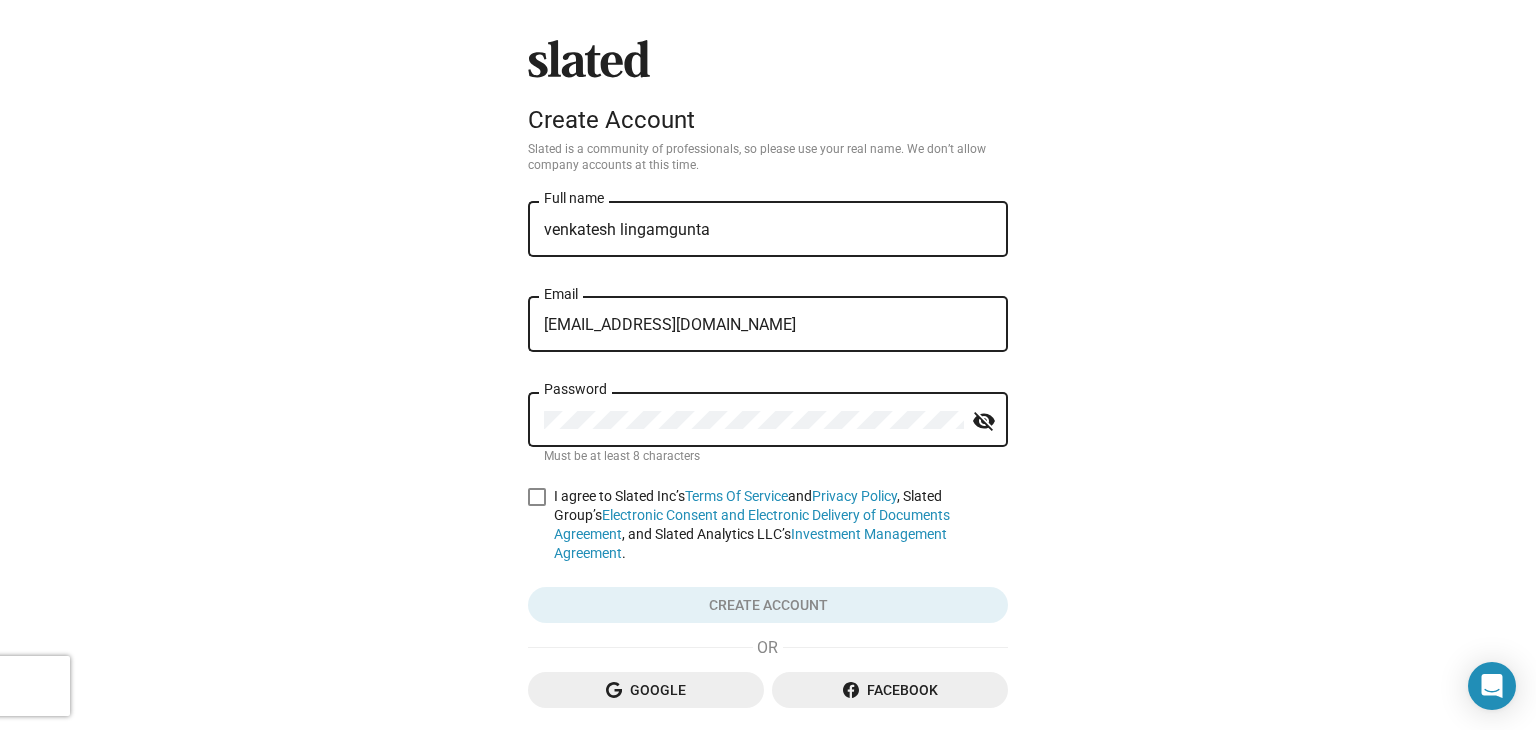 click on "visibility_off" 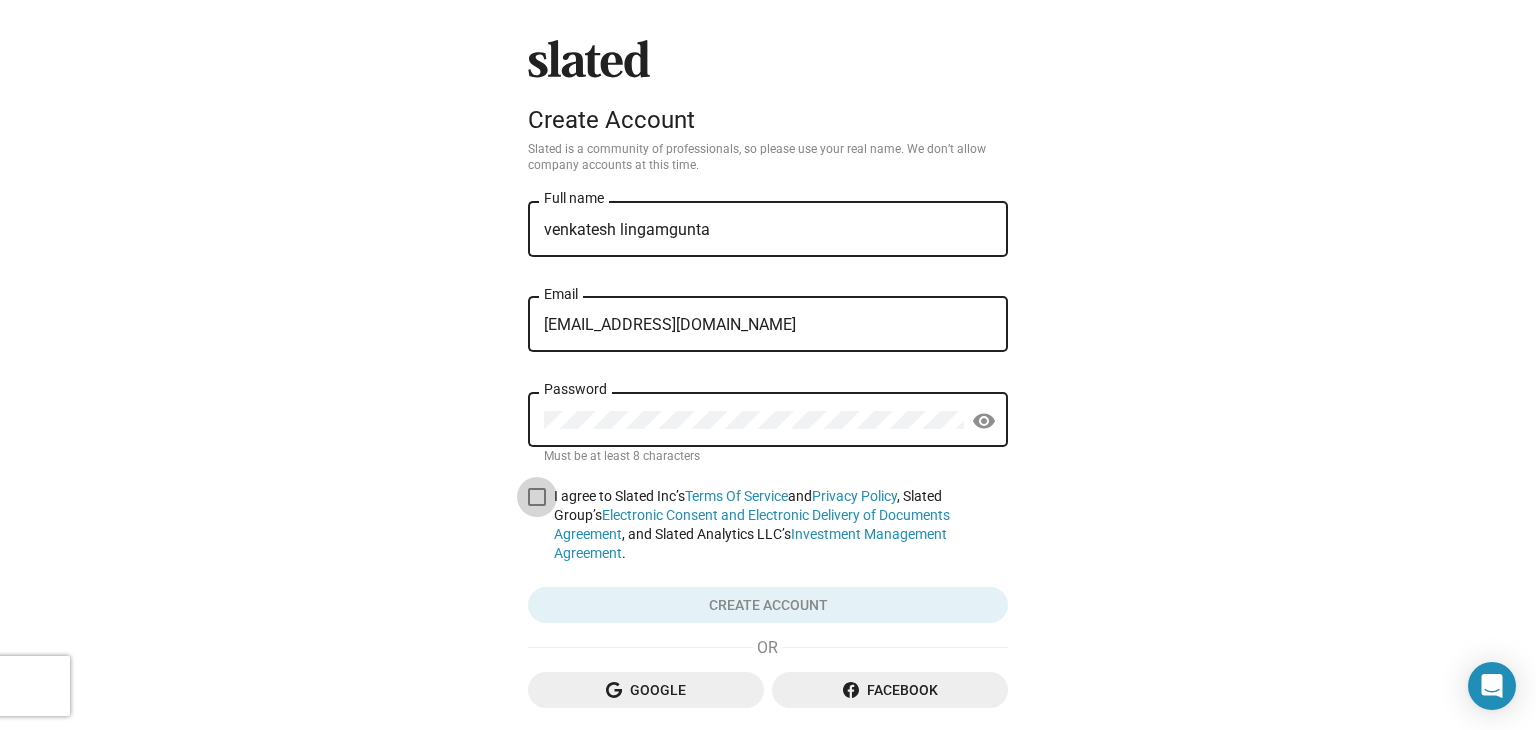 click at bounding box center [537, 497] 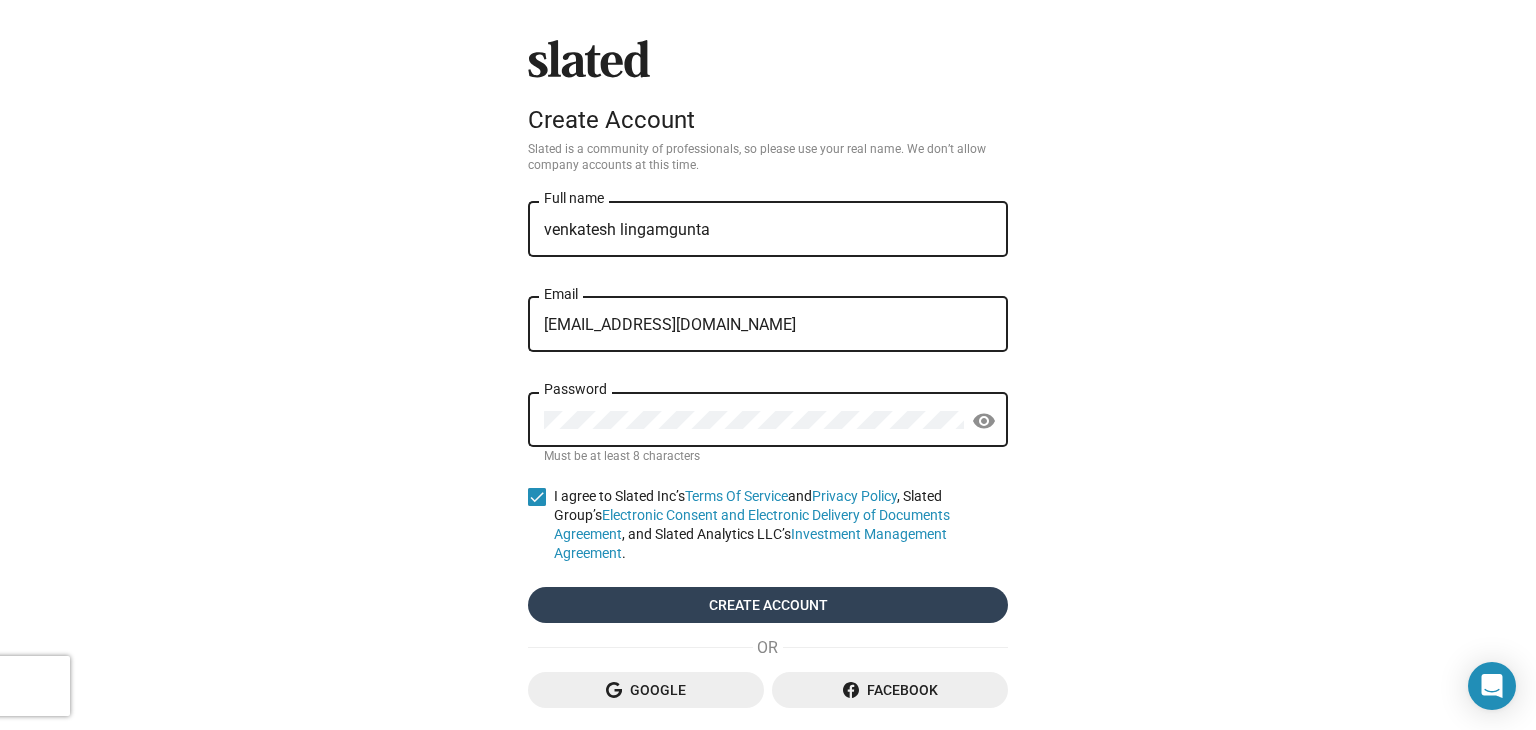 click on "Create account" 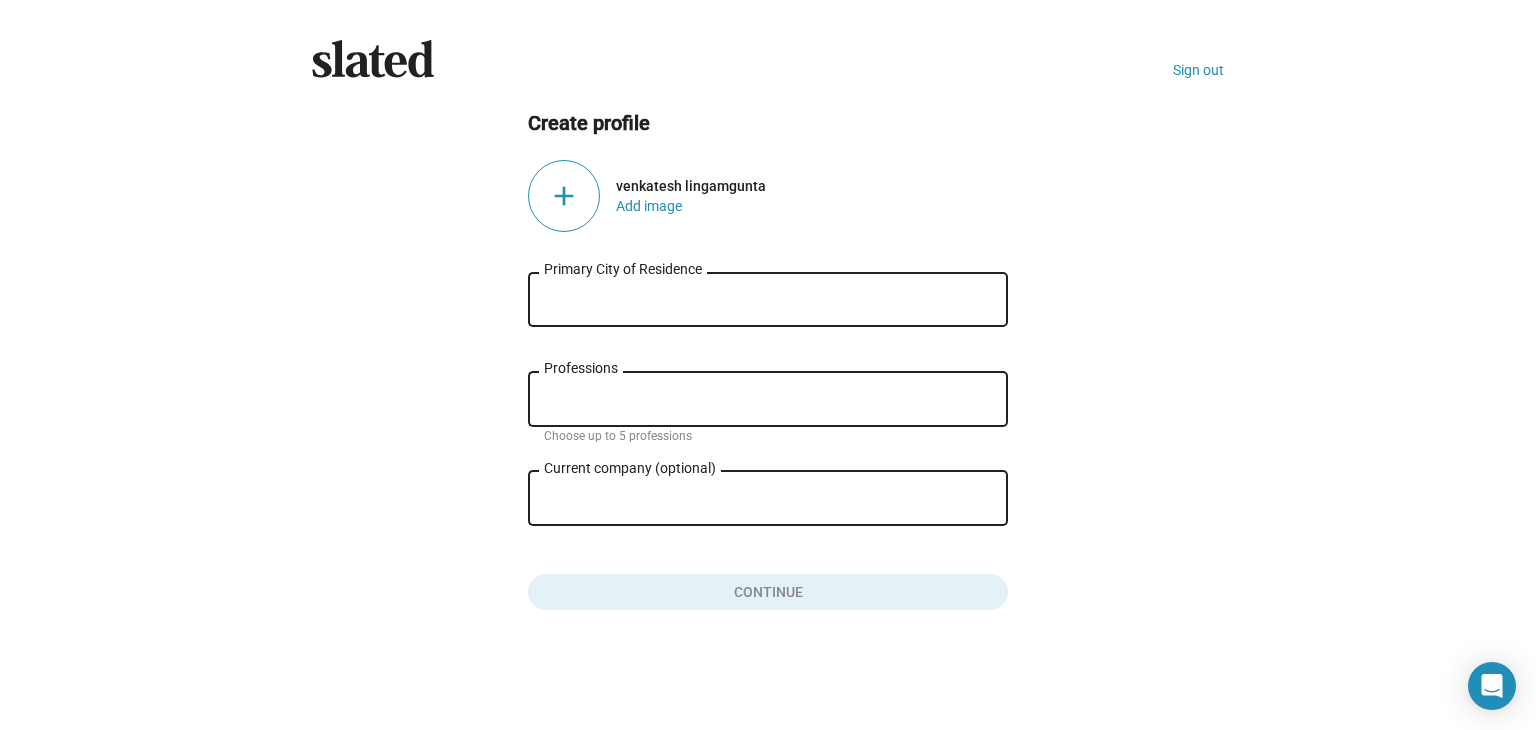 click on "Primary City of Residence" at bounding box center (768, 300) 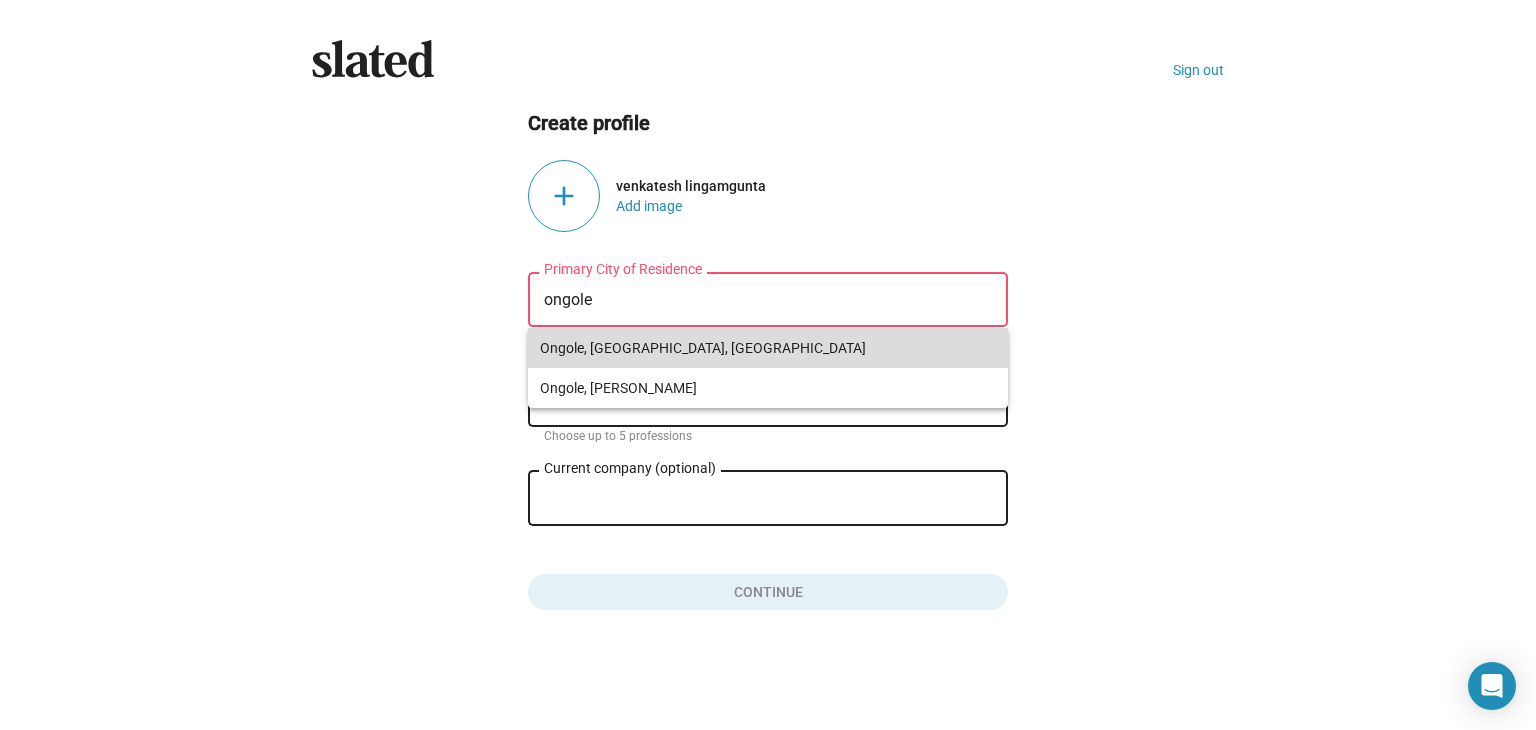 click on "Ongole, Andhra Pradesh, India" at bounding box center [768, 348] 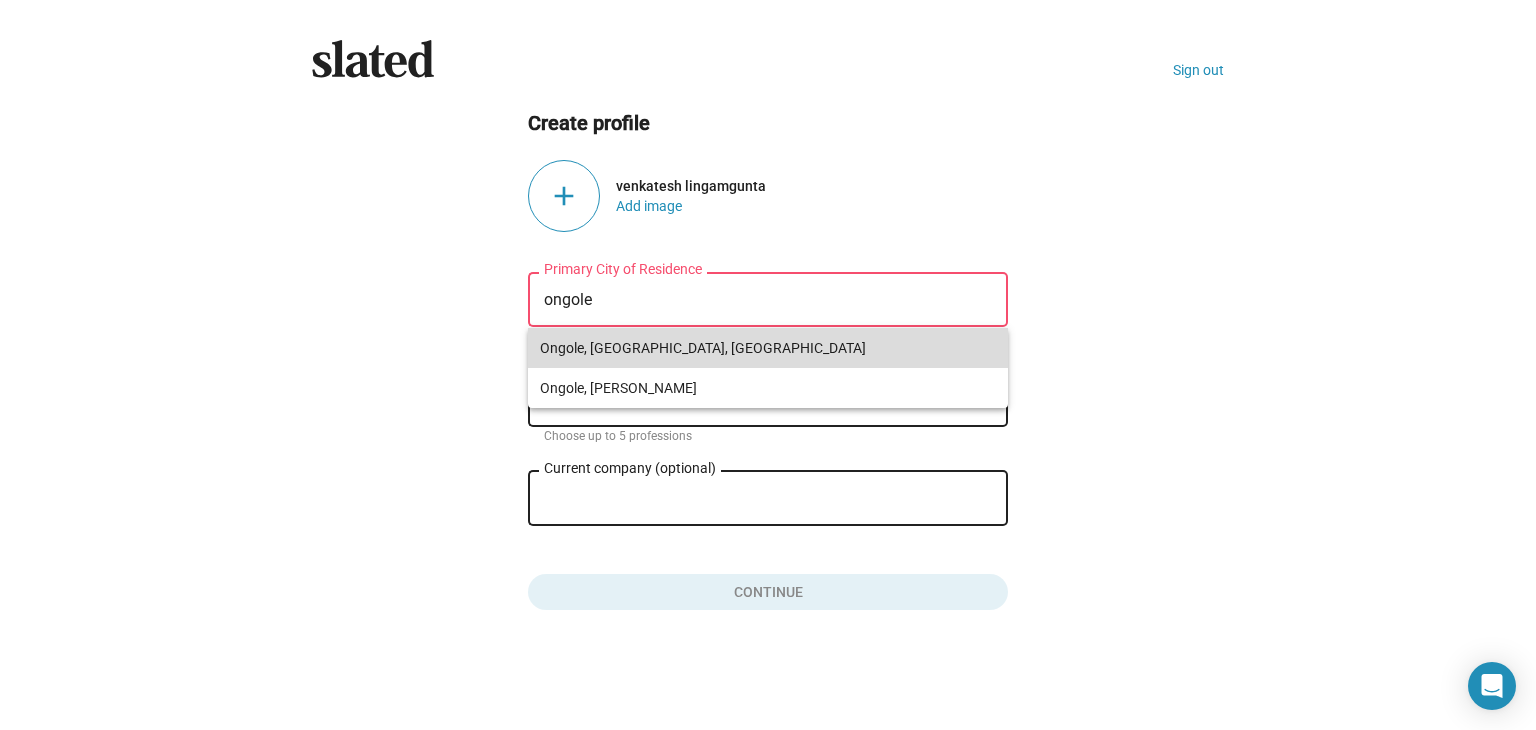 type on "Ongole, Andhra Pradesh, India" 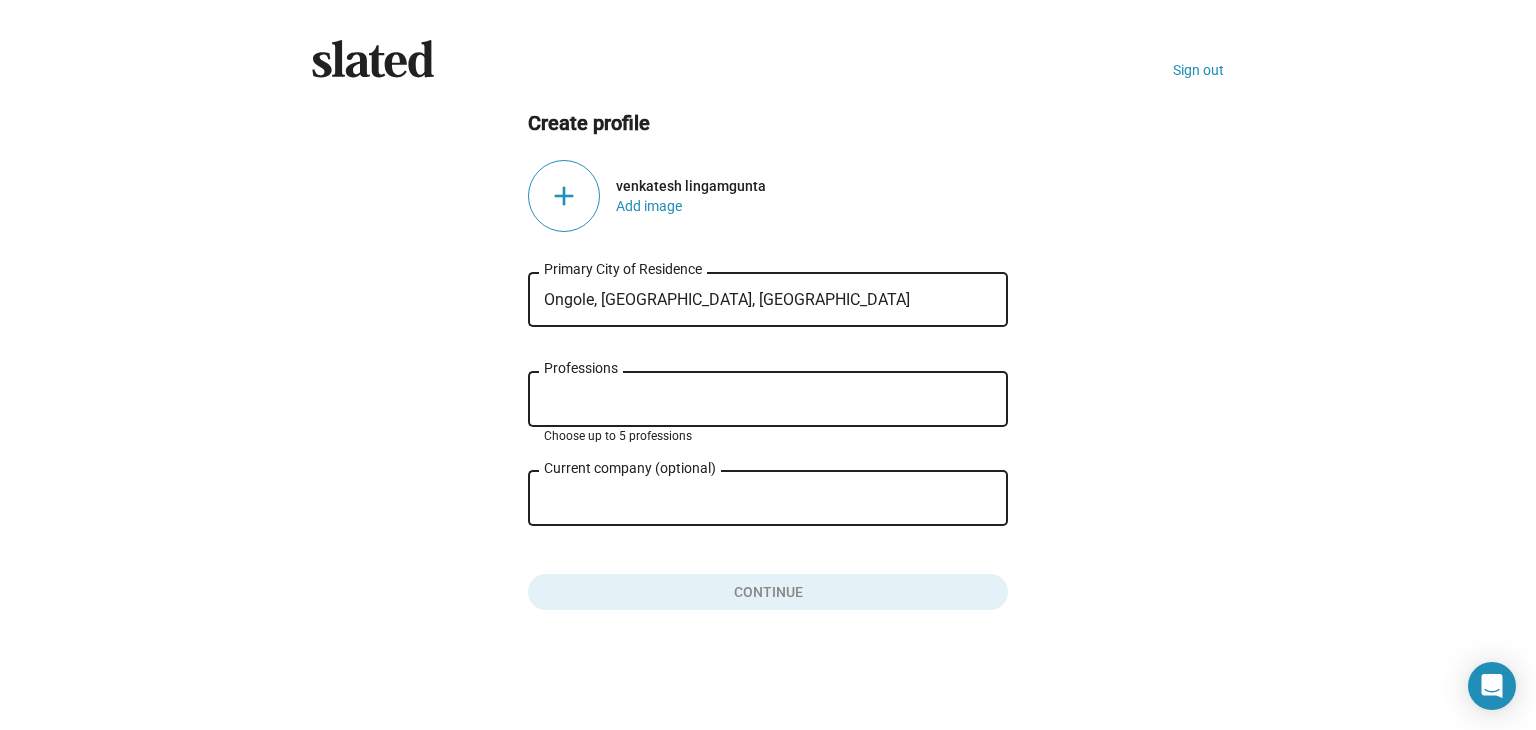 click on "Professions" at bounding box center (772, 400) 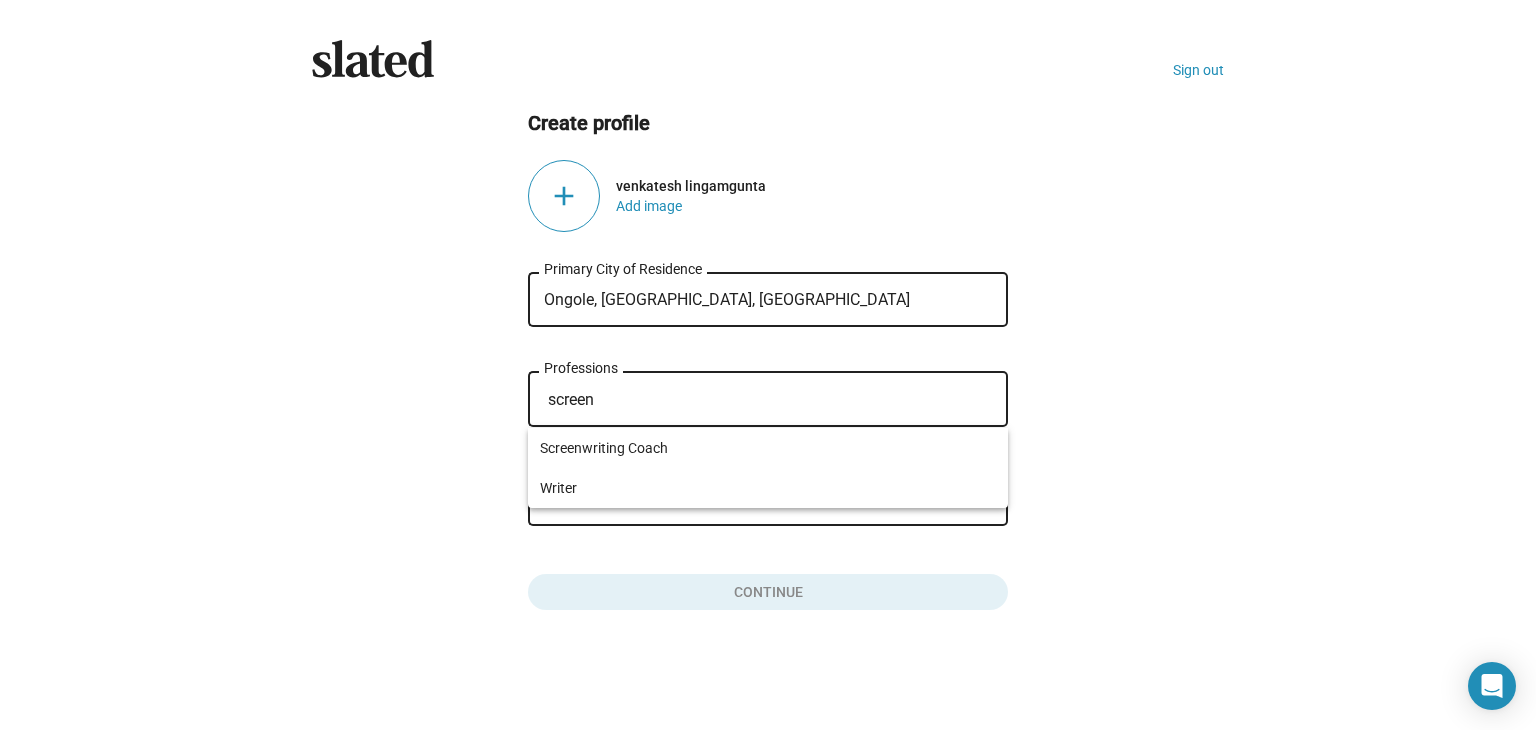 type on "screen" 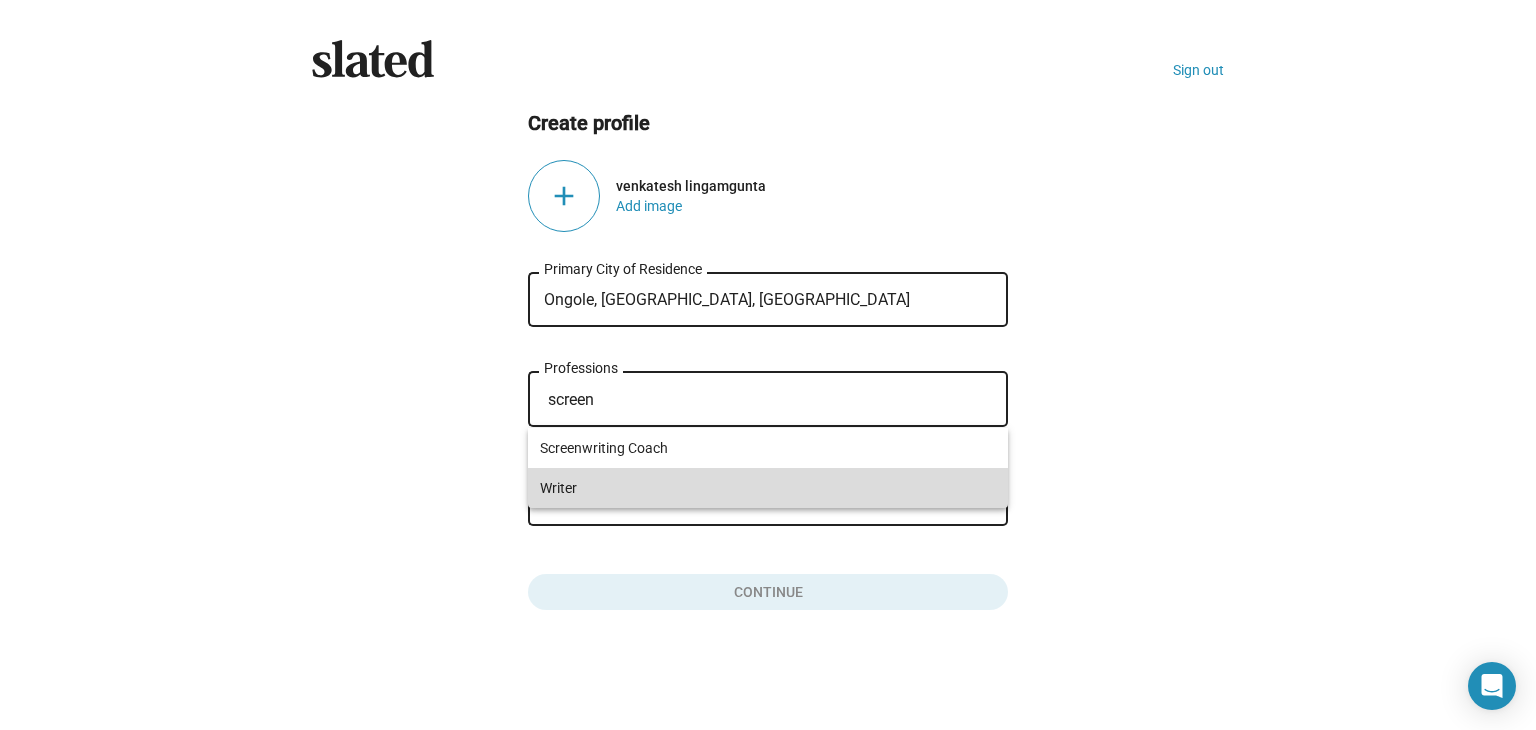 click on "Writer" at bounding box center (768, 488) 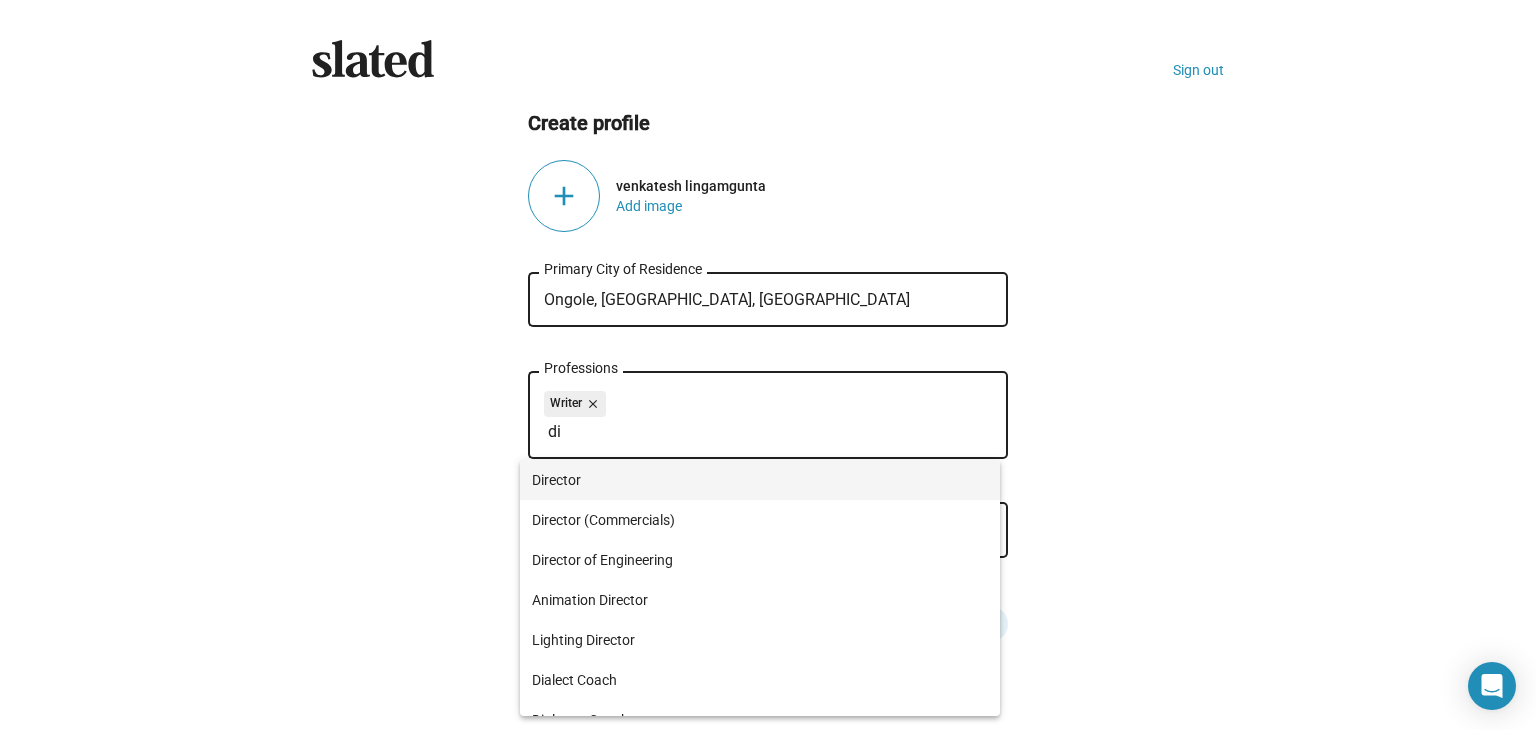 type on "di" 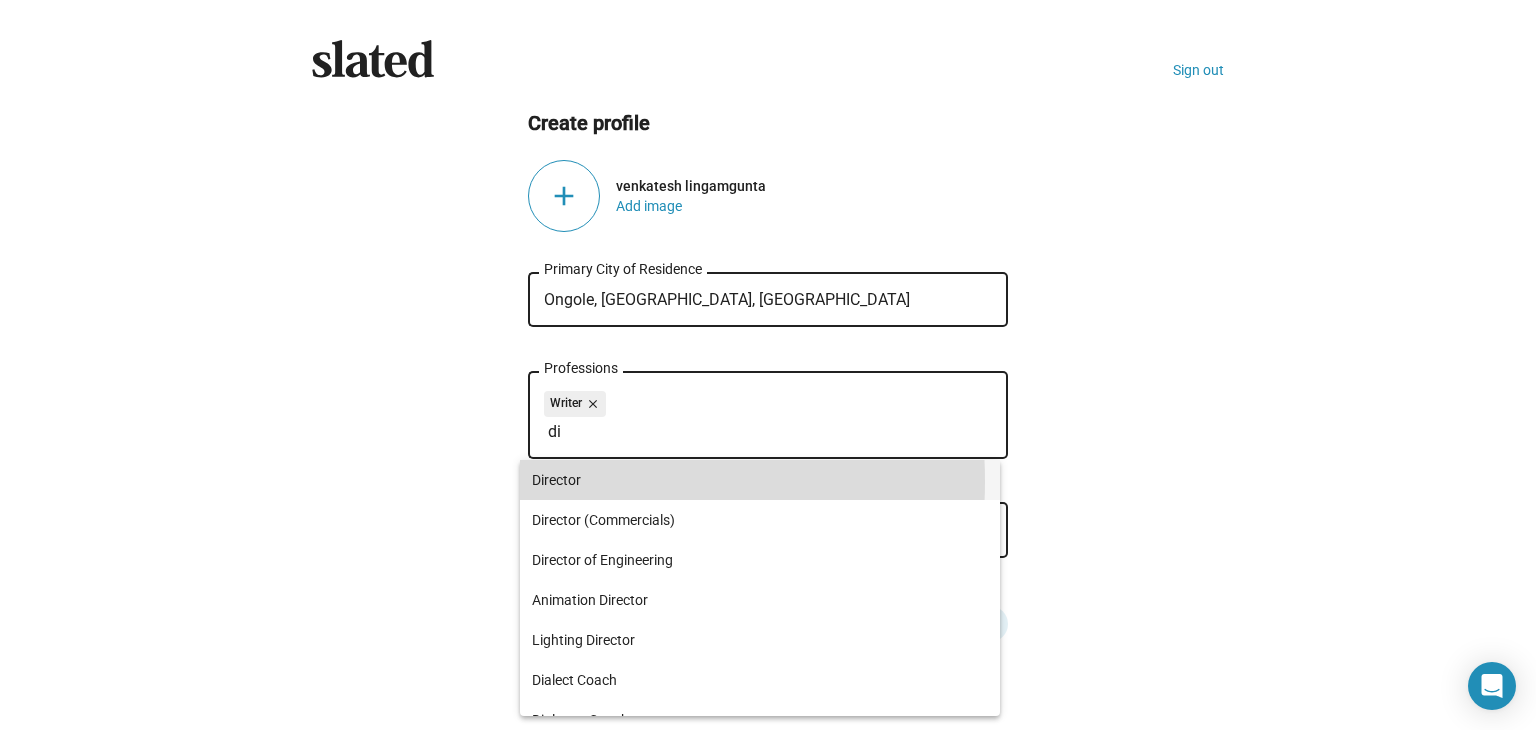 click on "Director" at bounding box center (760, 480) 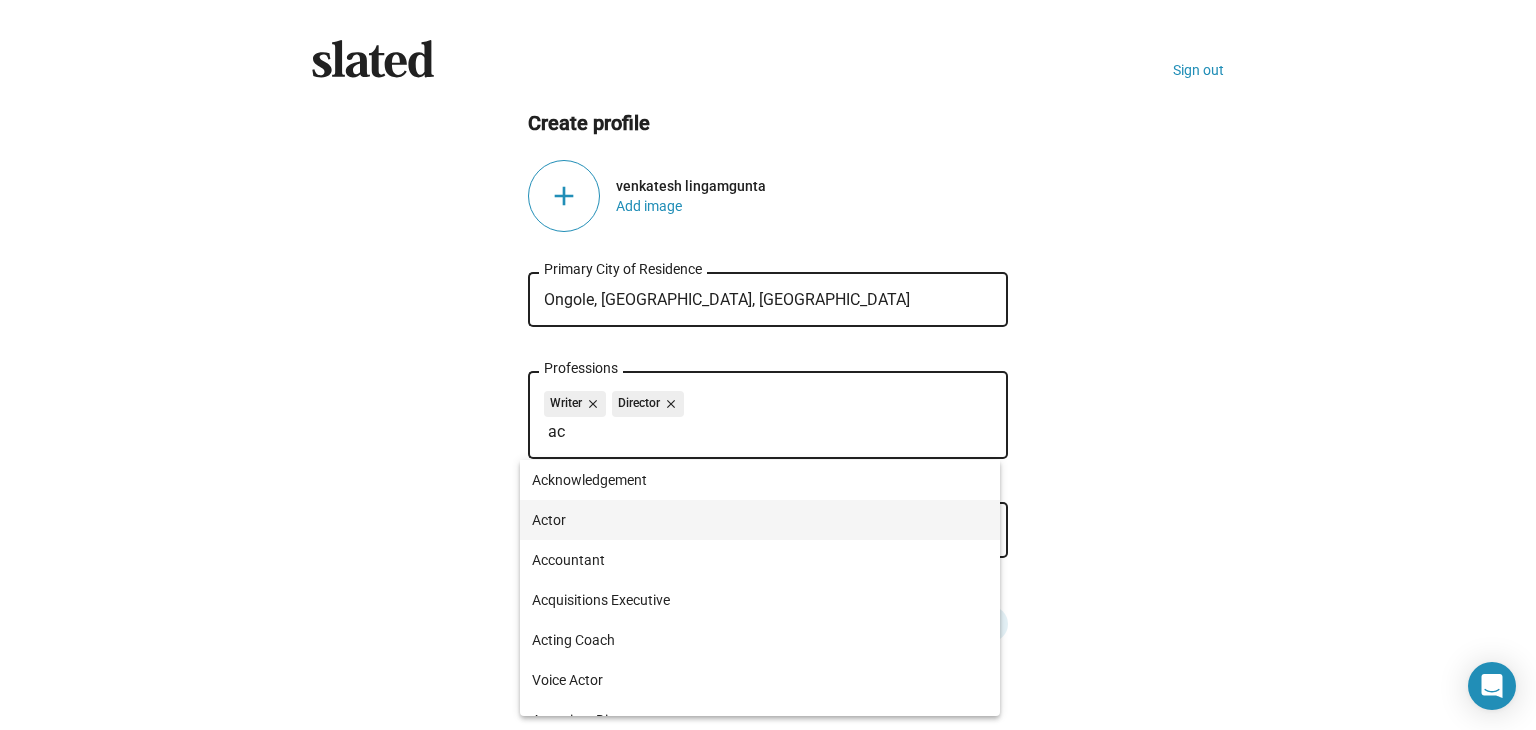 type on "ac" 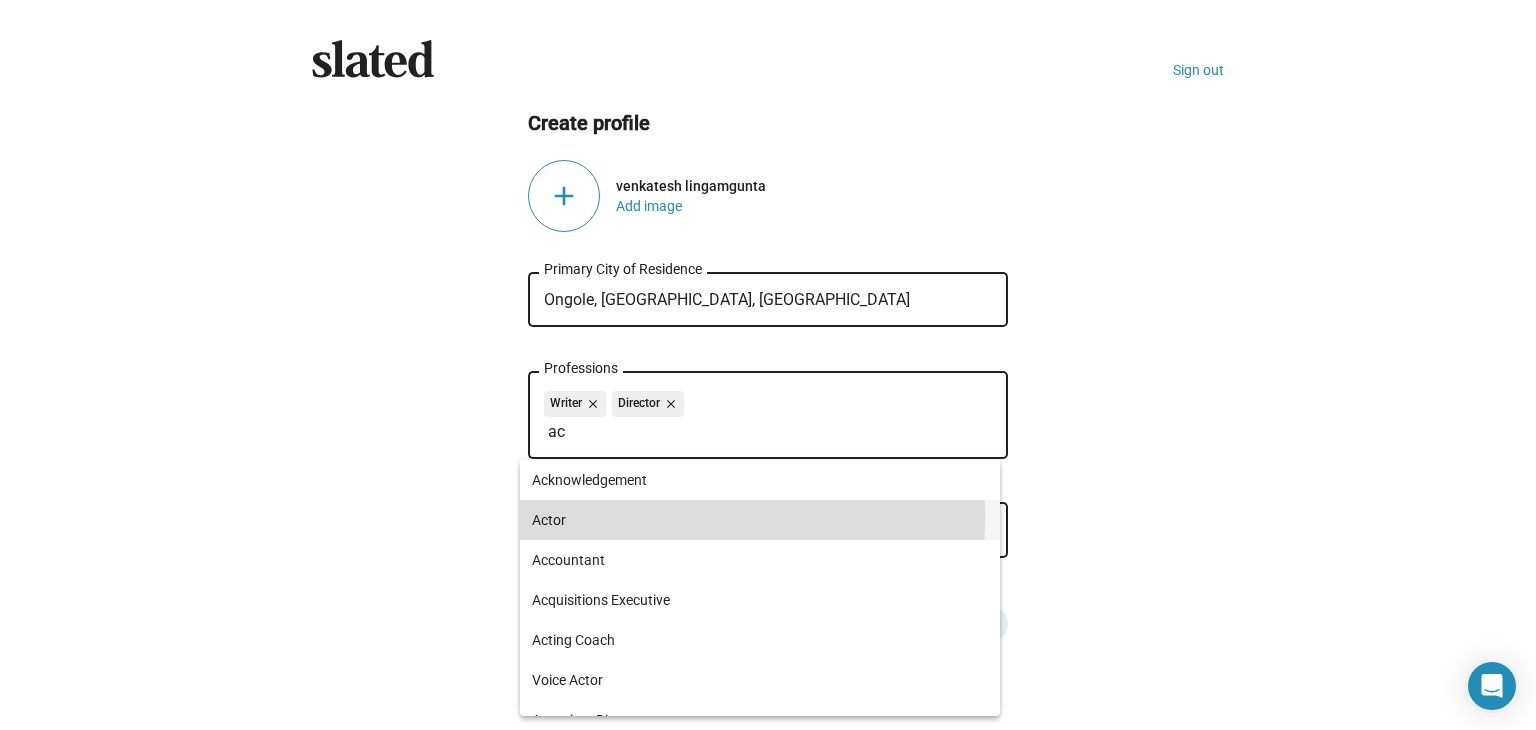 click on "Actor" at bounding box center [760, 520] 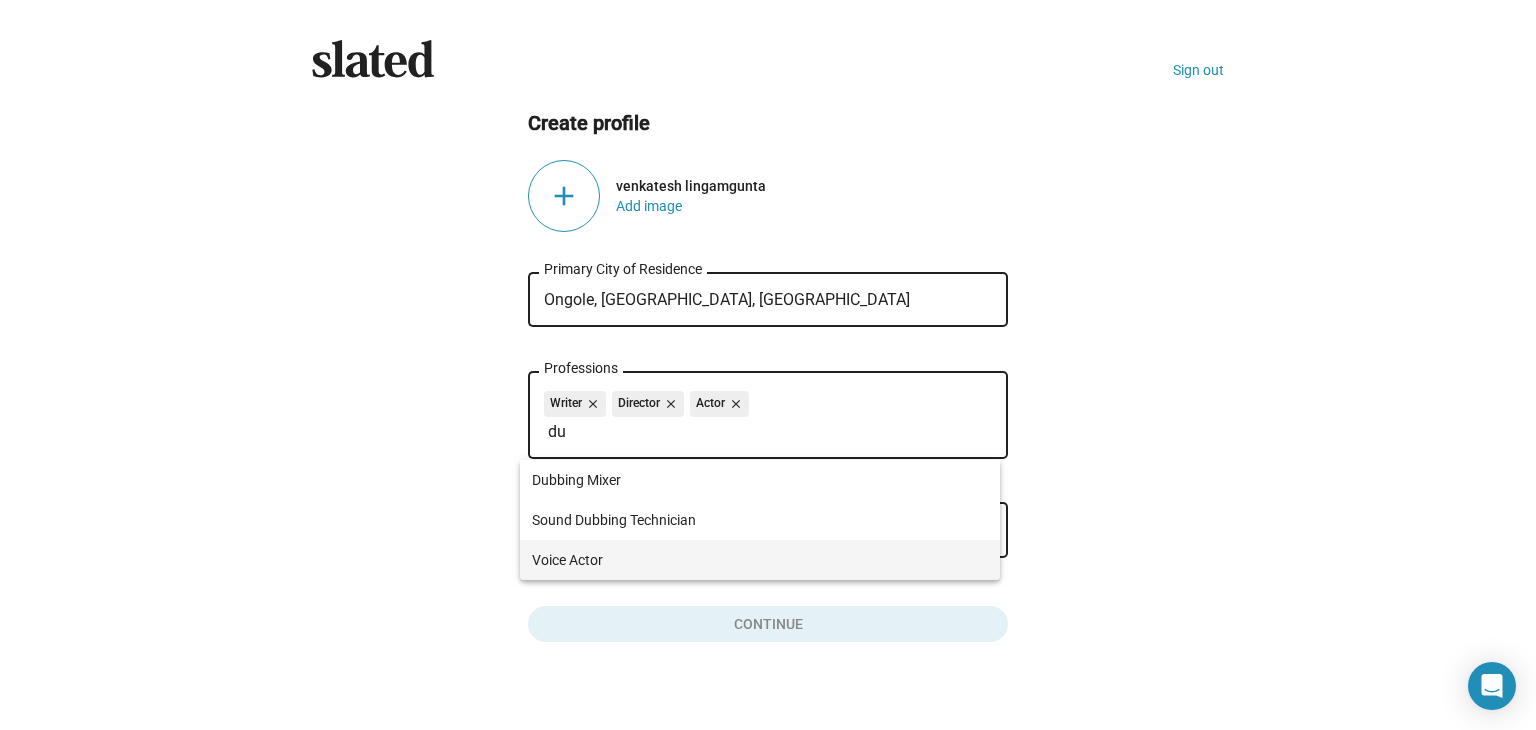 type on "du" 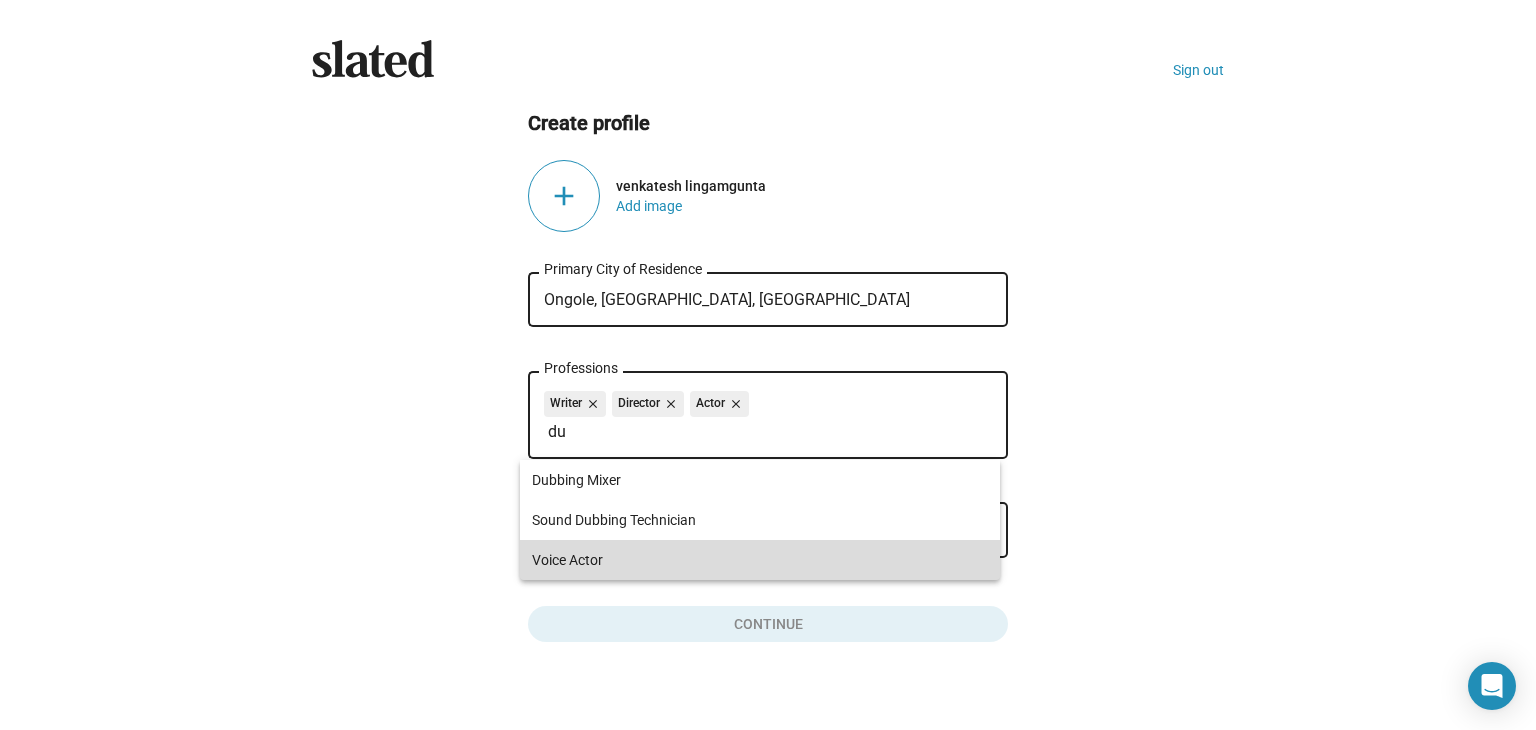 click on "Voice Actor" at bounding box center (760, 560) 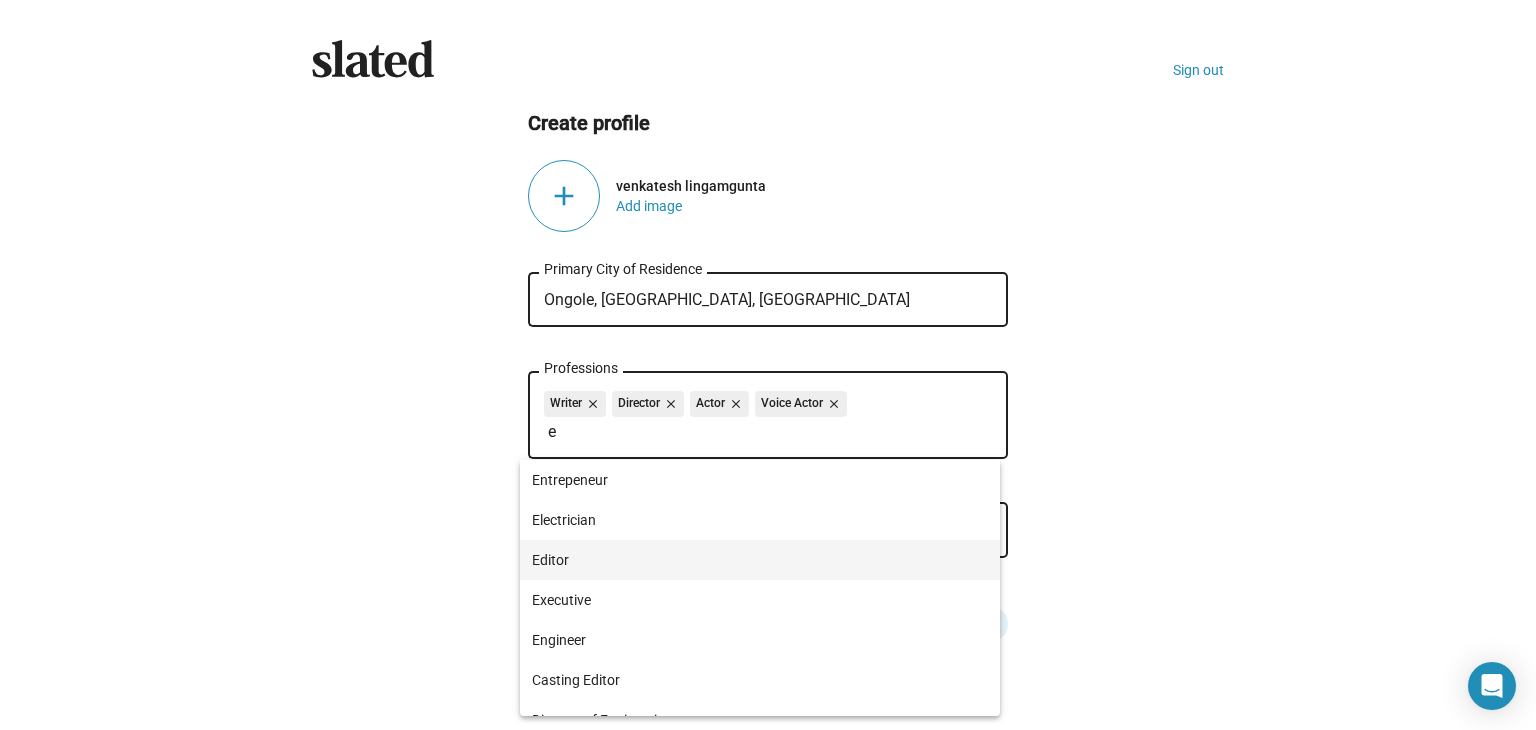 type on "e" 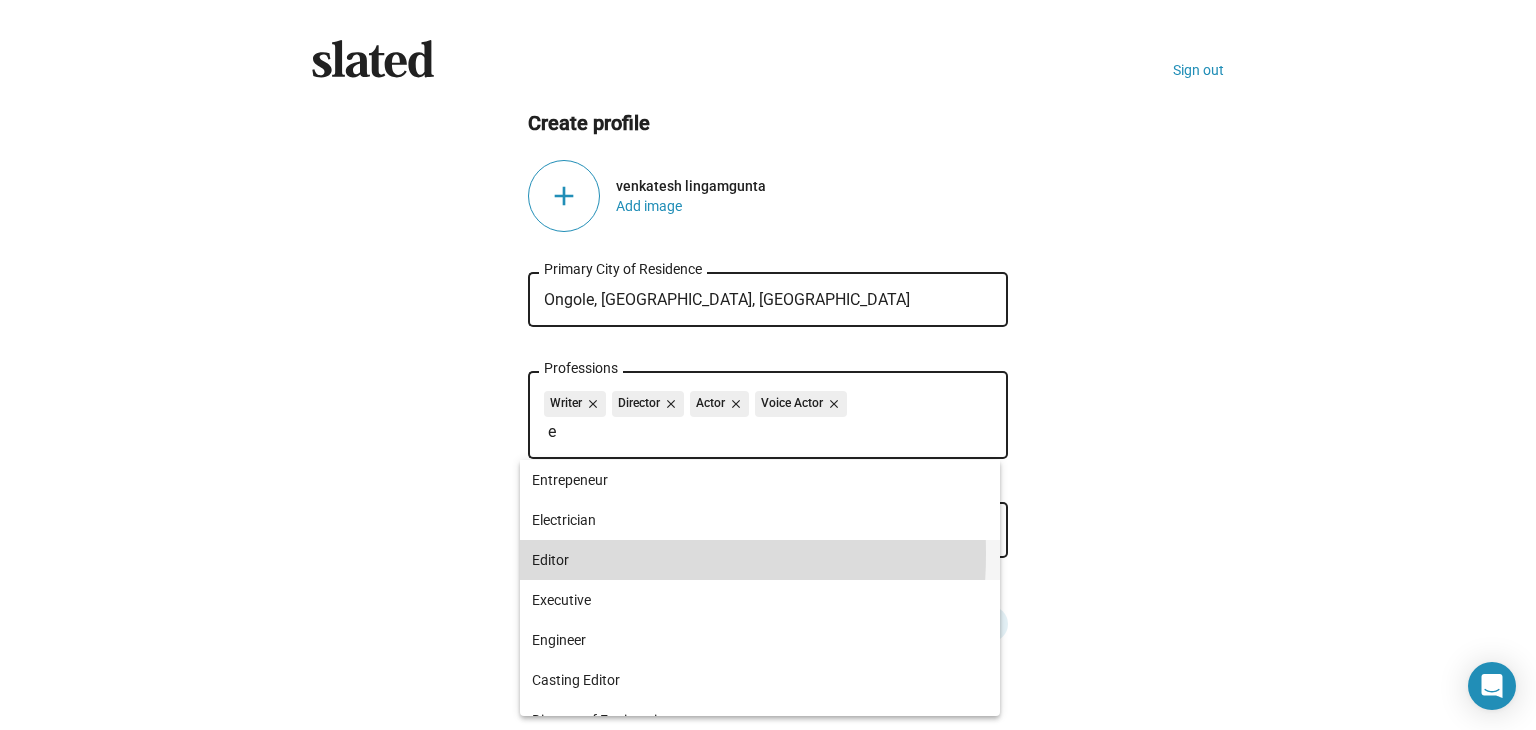 click on "Editor" at bounding box center [760, 560] 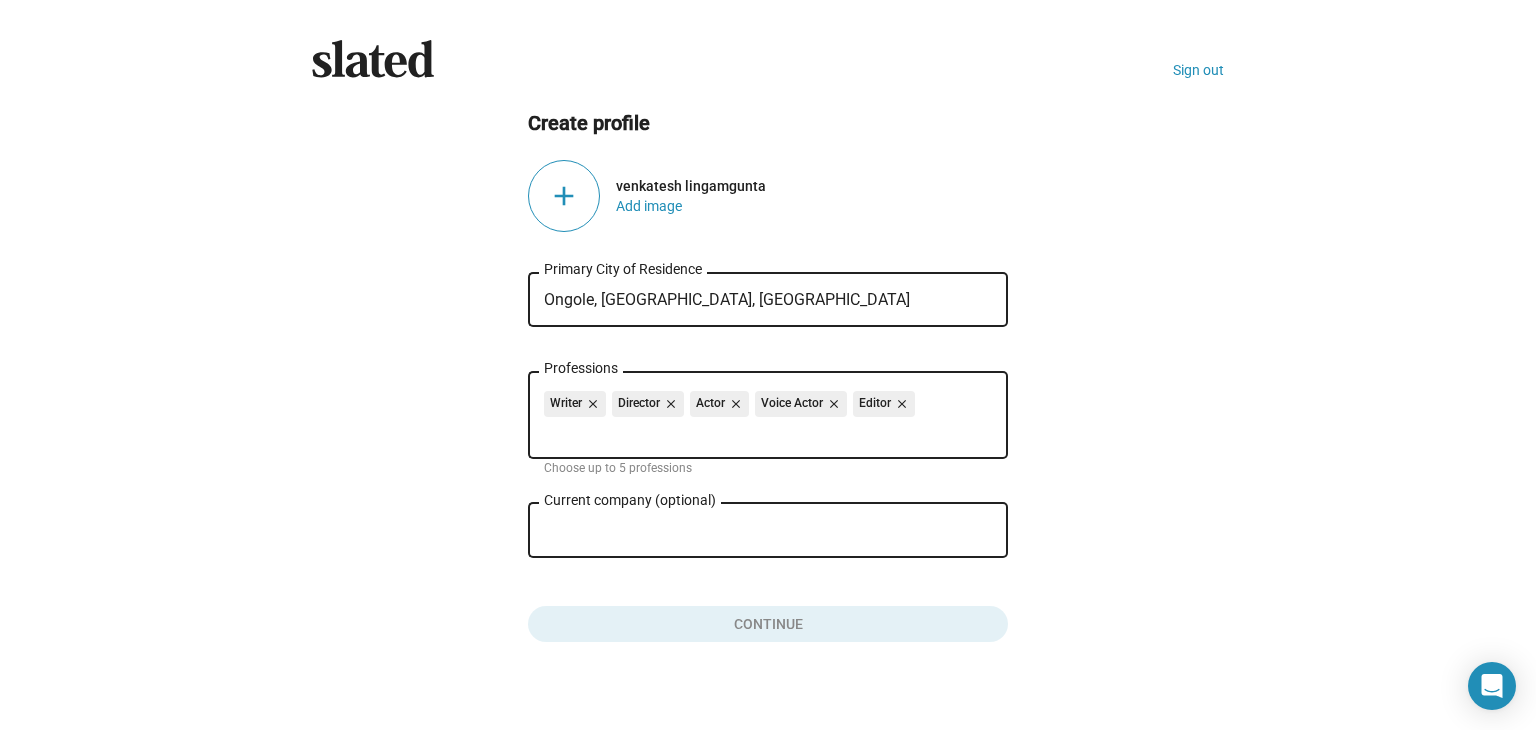 click on "Current company (optional)" at bounding box center [754, 531] 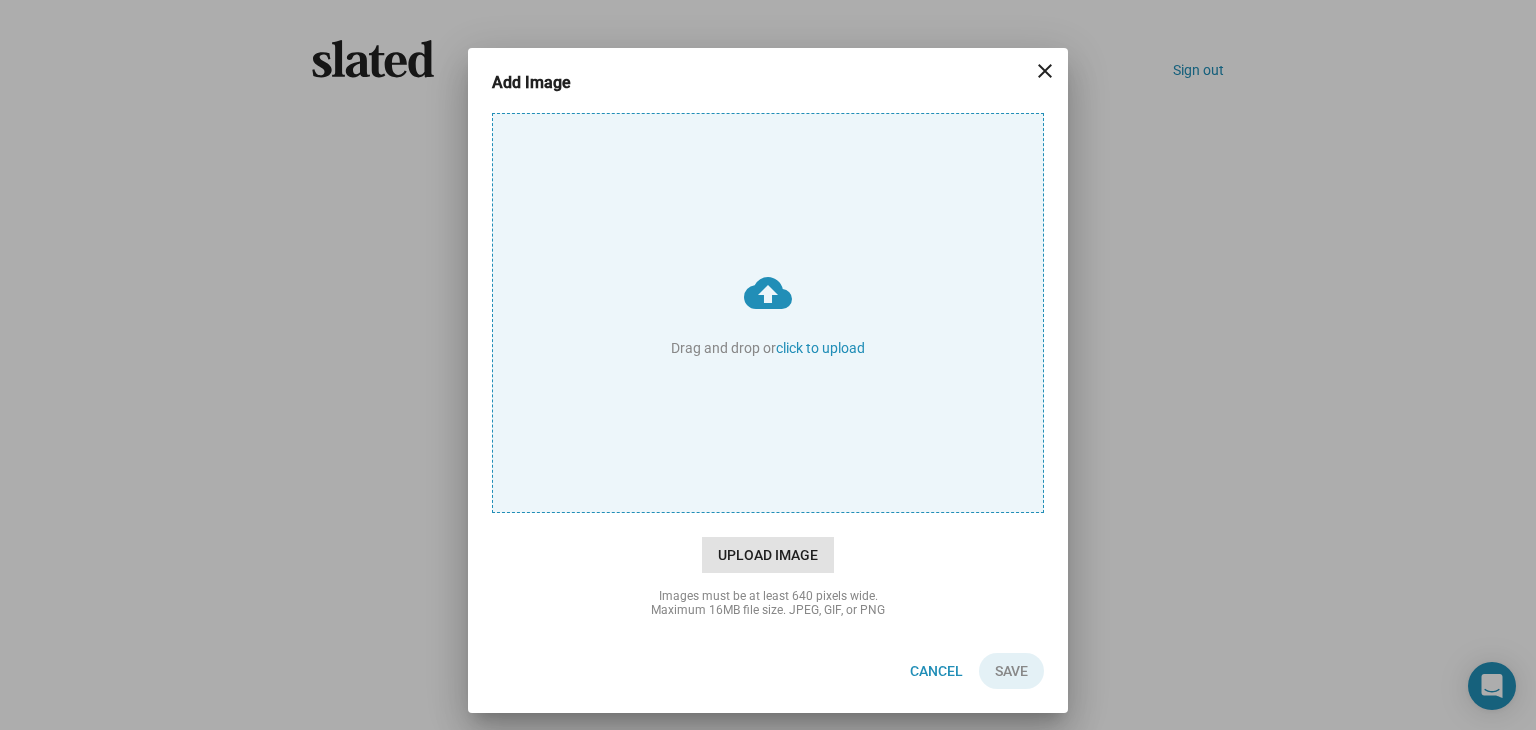 click on "Upload Image" 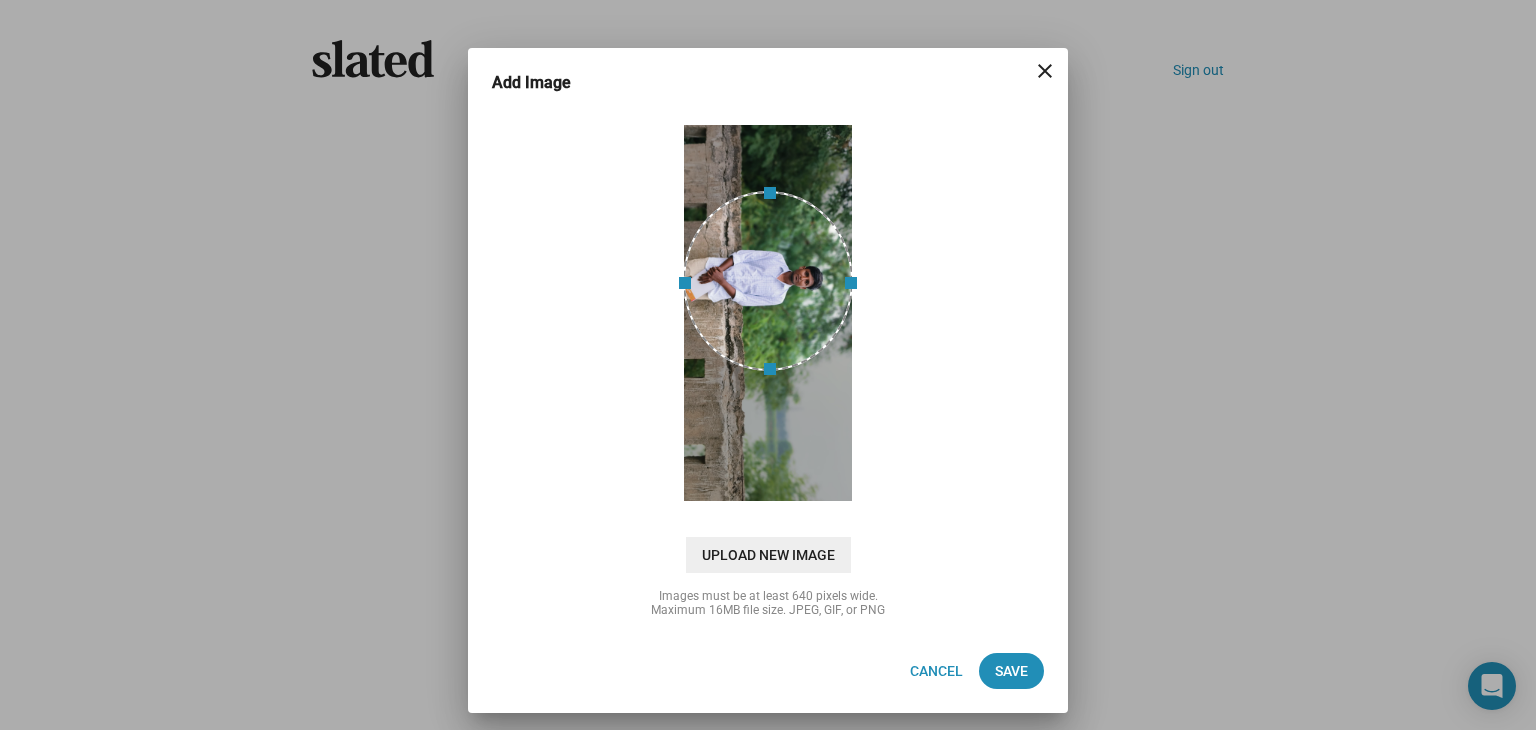 drag, startPoint x: 775, startPoint y: 310, endPoint x: 776, endPoint y: 267, distance: 43.011627 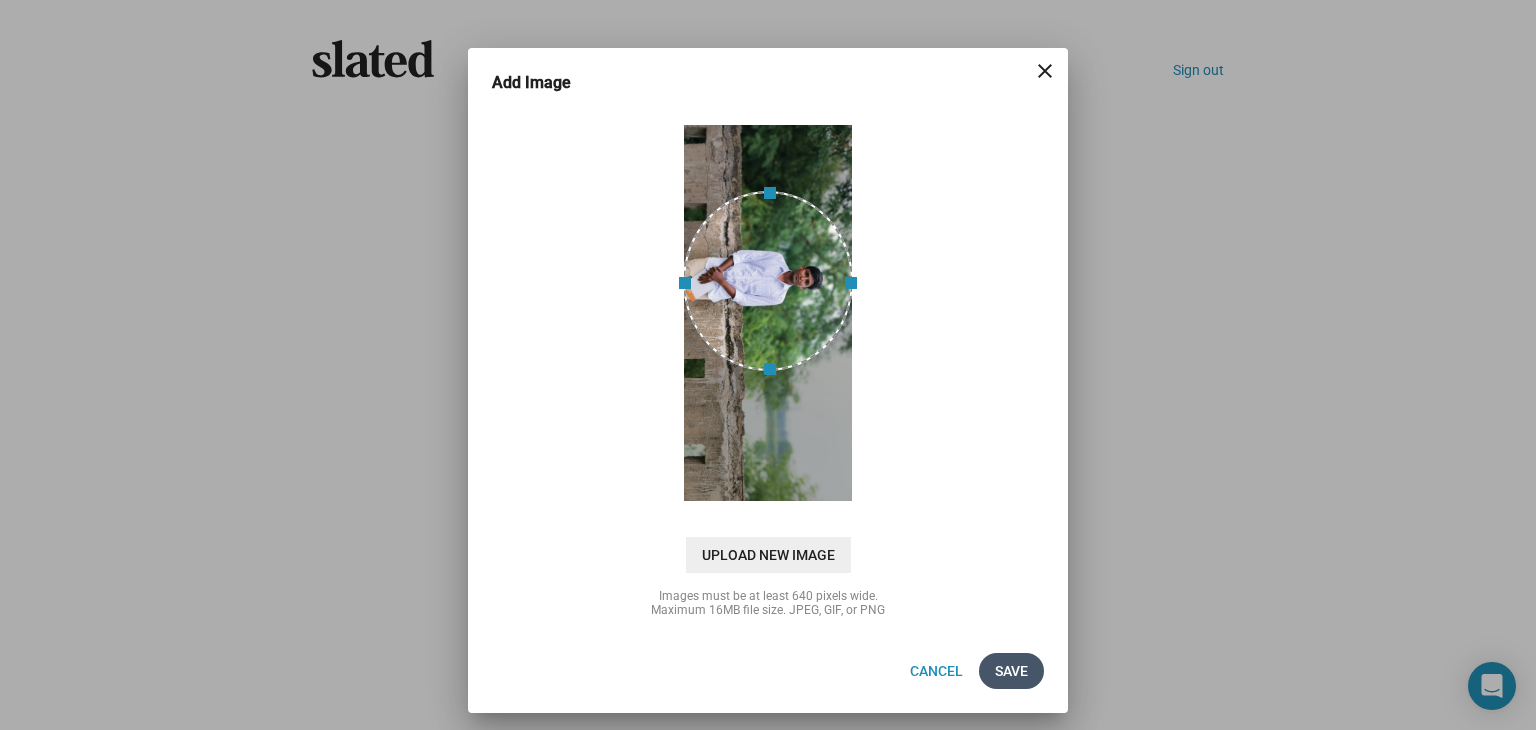 click on "Save" 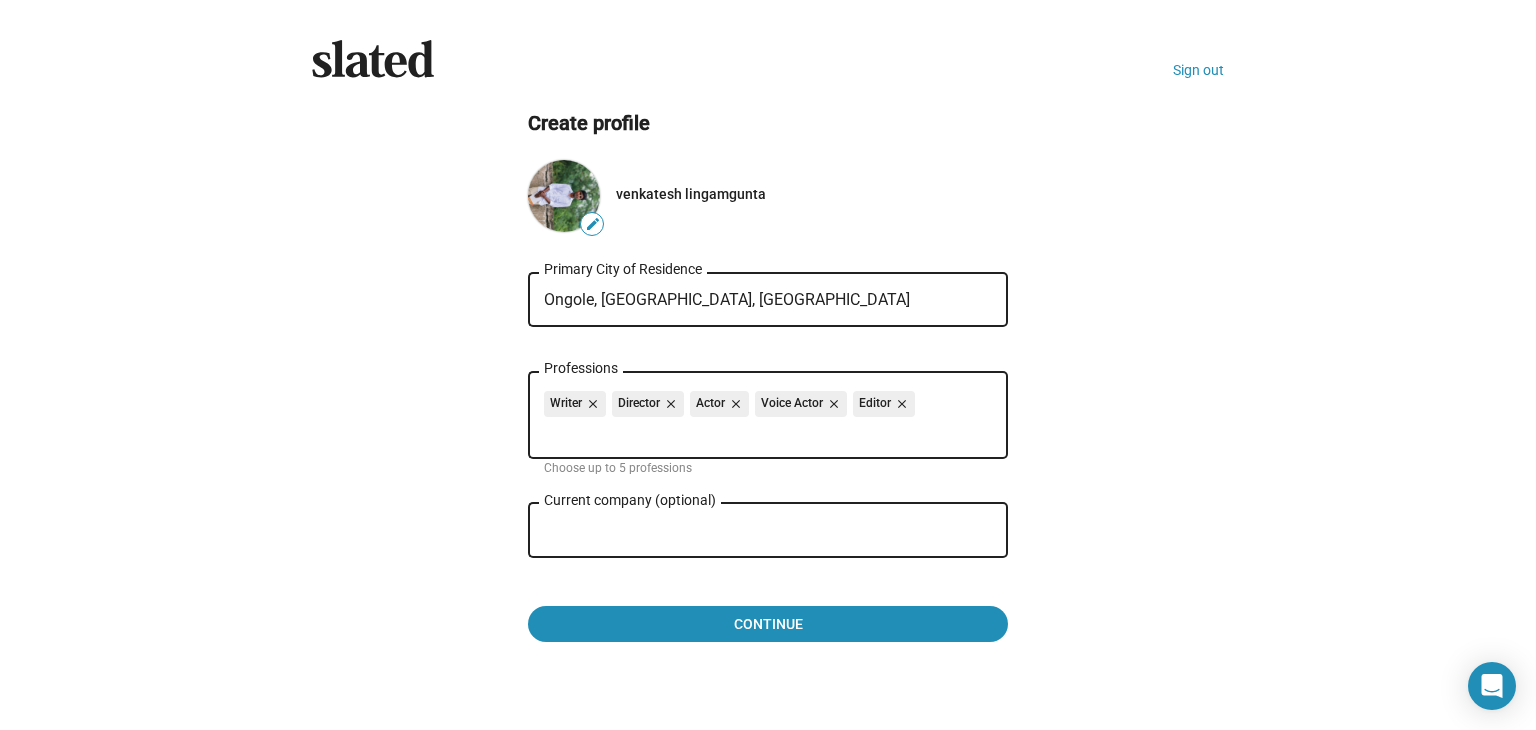 click on "edit" 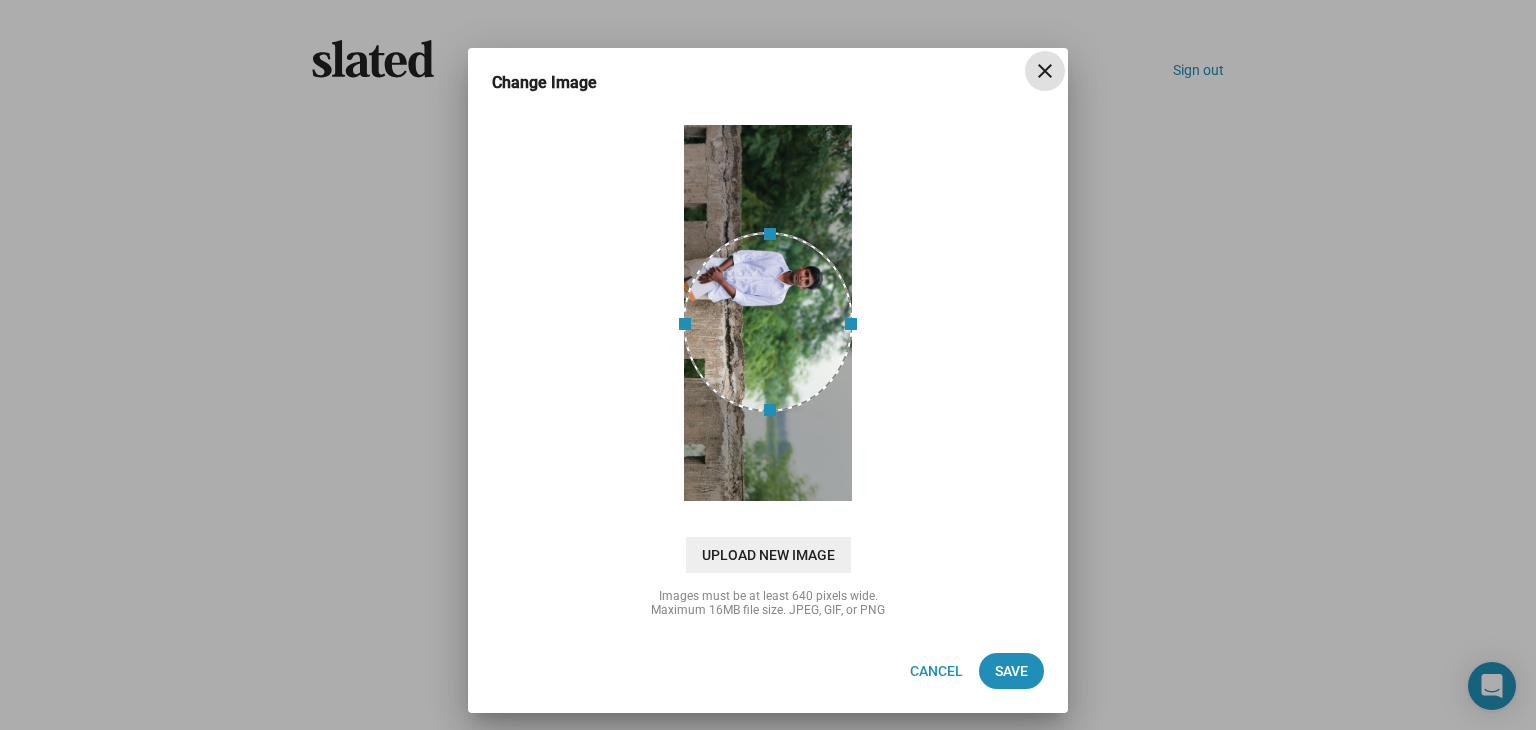 scroll, scrollTop: 0, scrollLeft: 0, axis: both 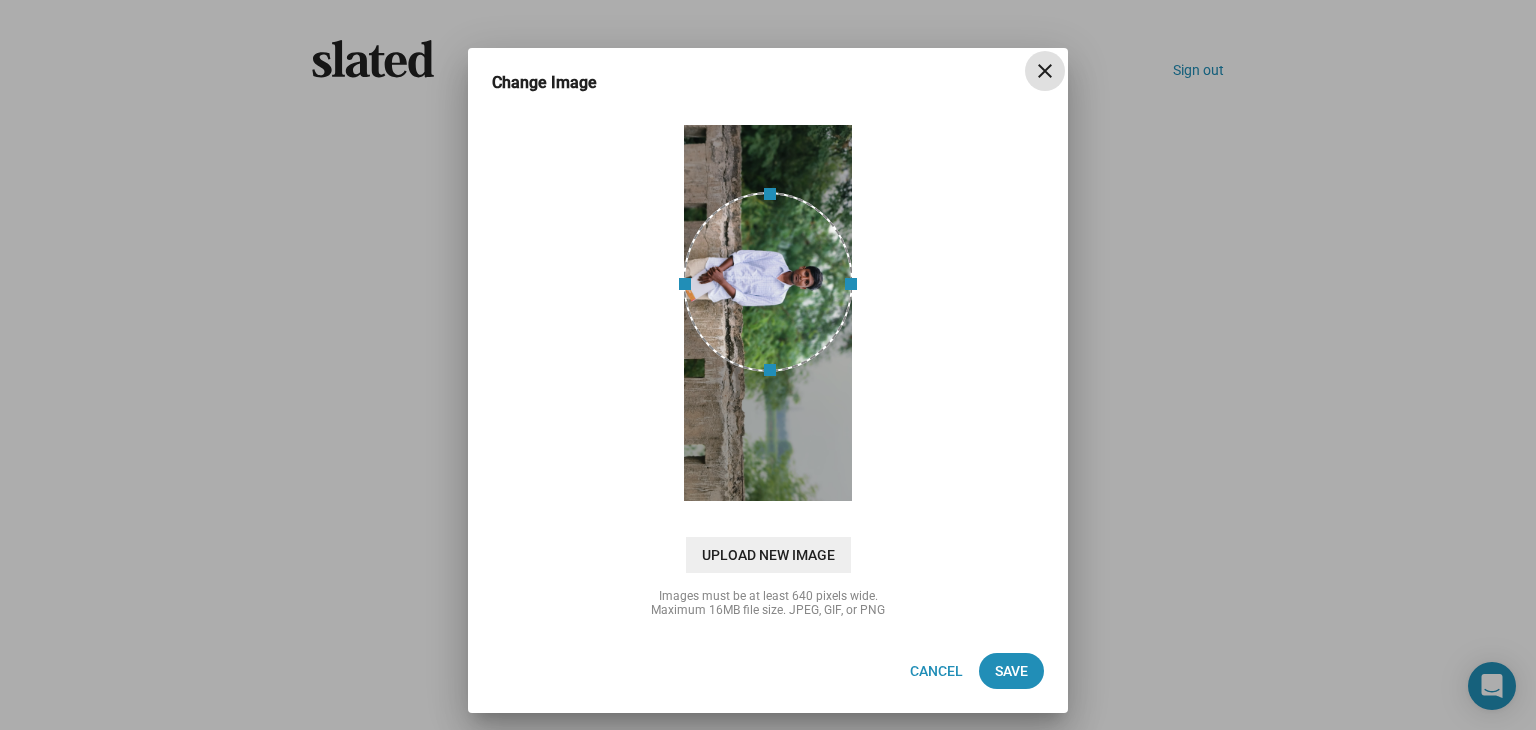 drag, startPoint x: 0, startPoint y: 0, endPoint x: 755, endPoint y: 317, distance: 818.8492 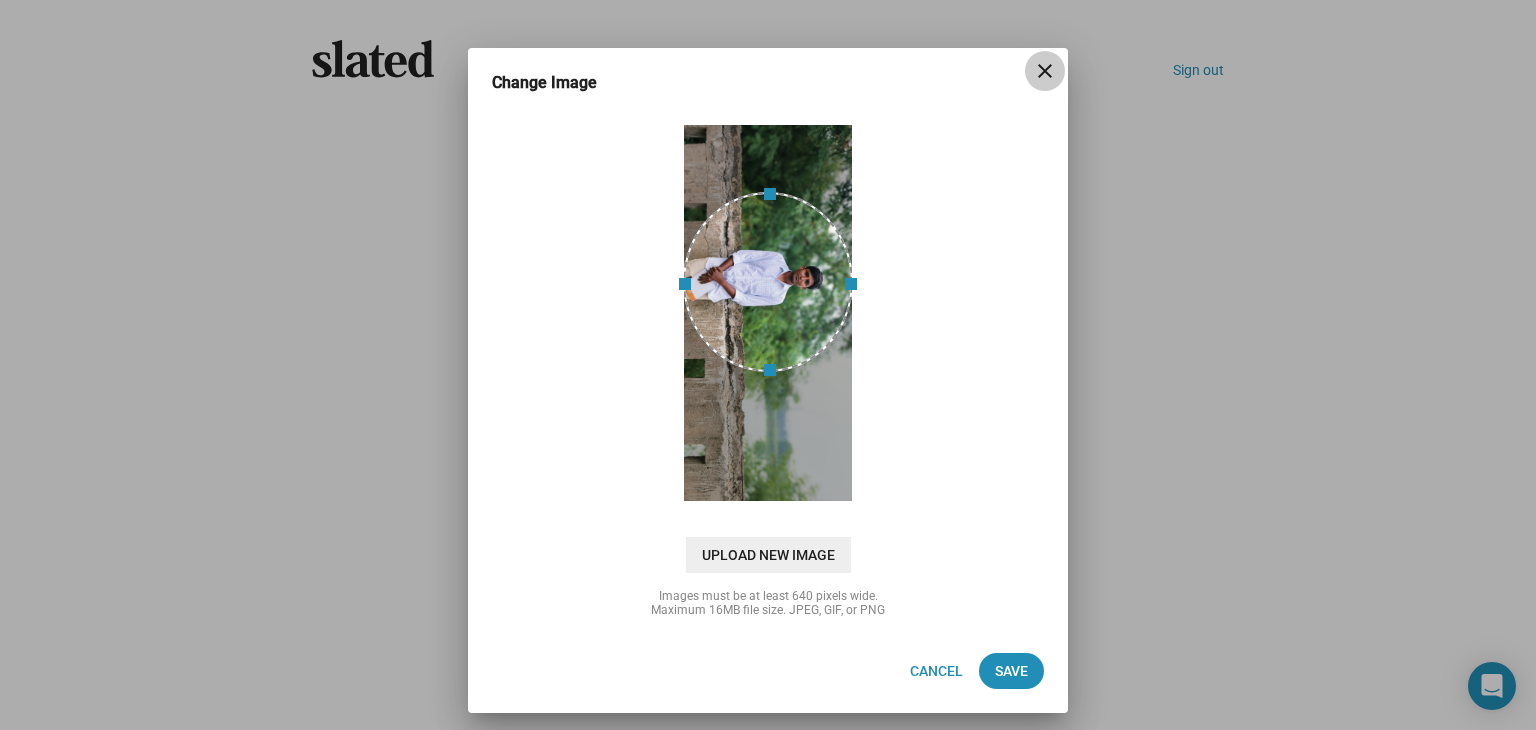 click on "close" at bounding box center (1045, 71) 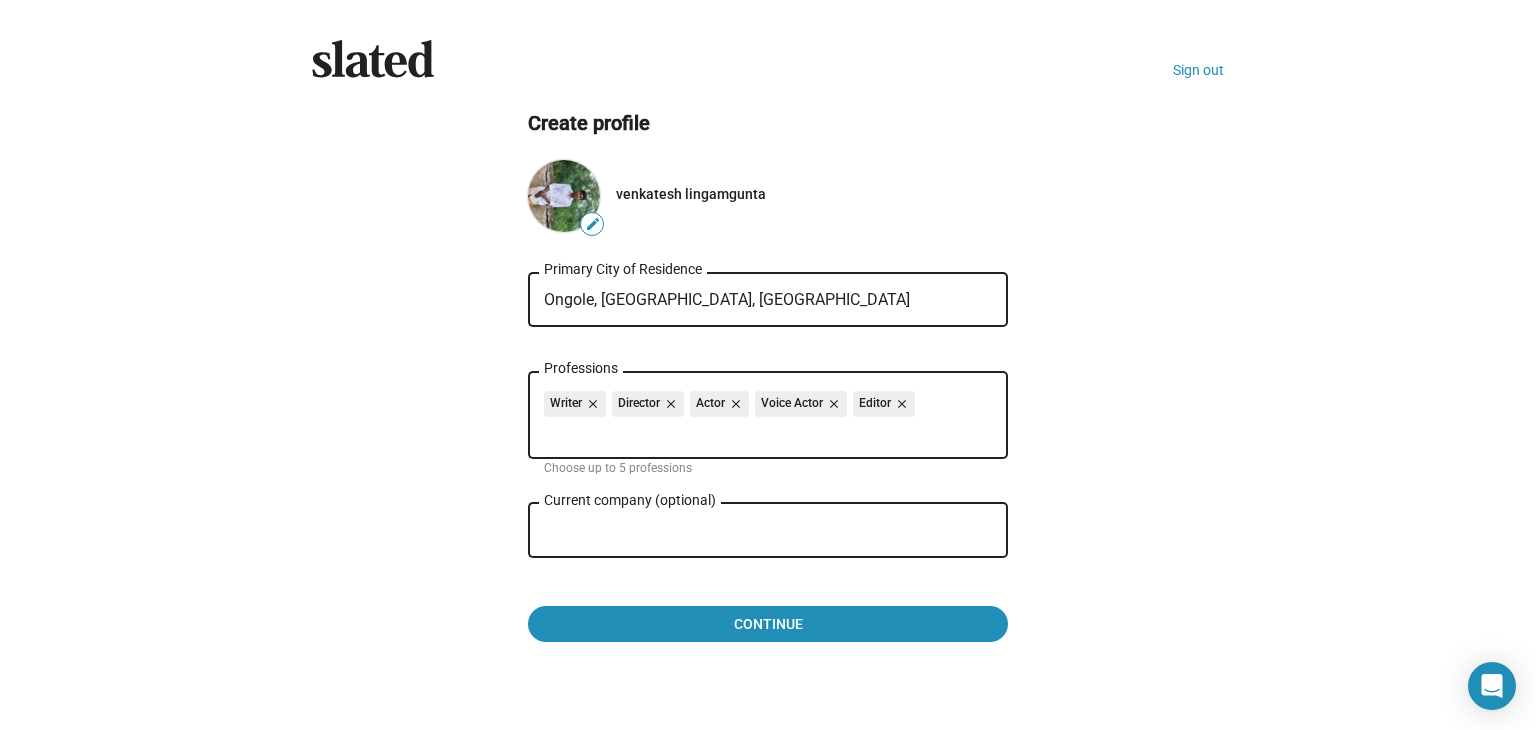 click on "edit" 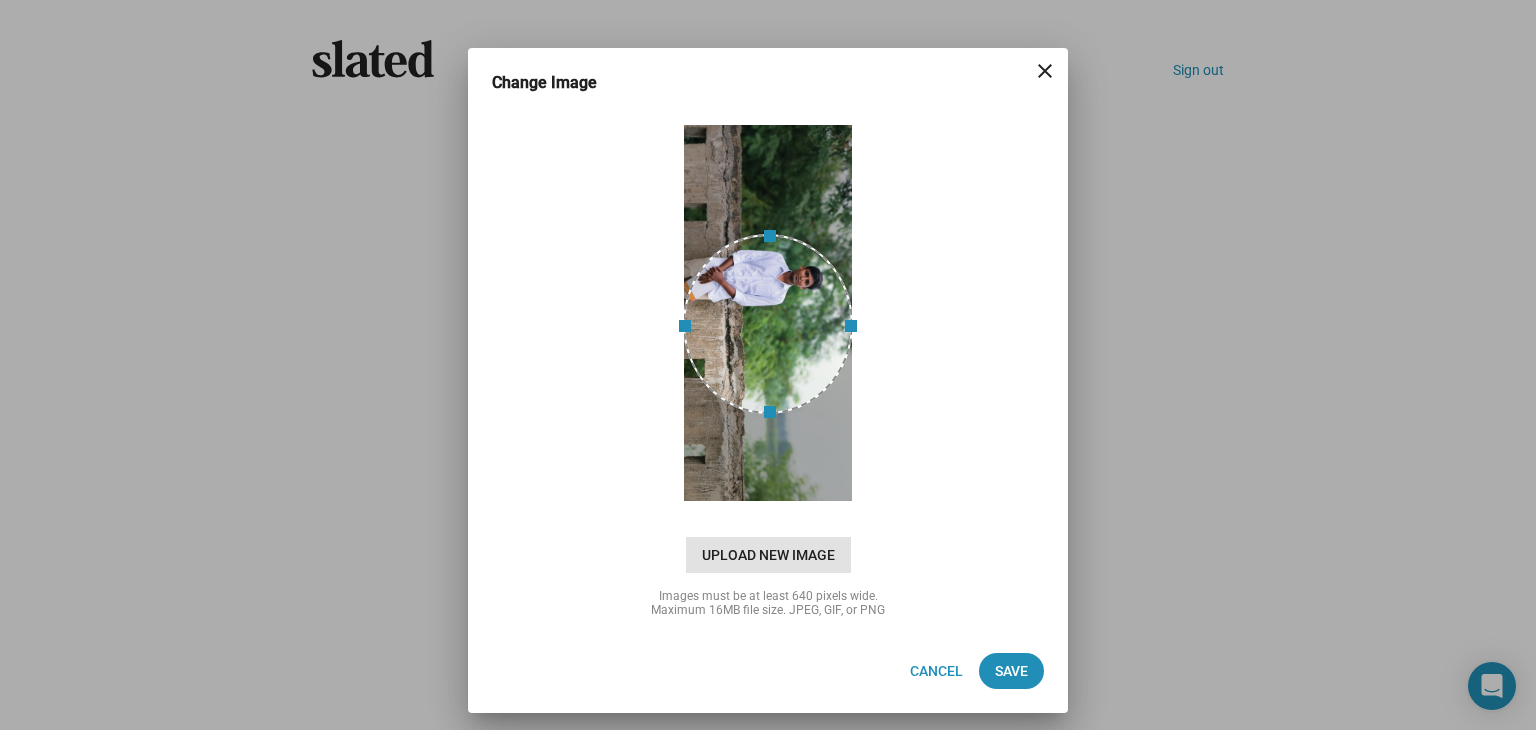 click on "Upload New Image" 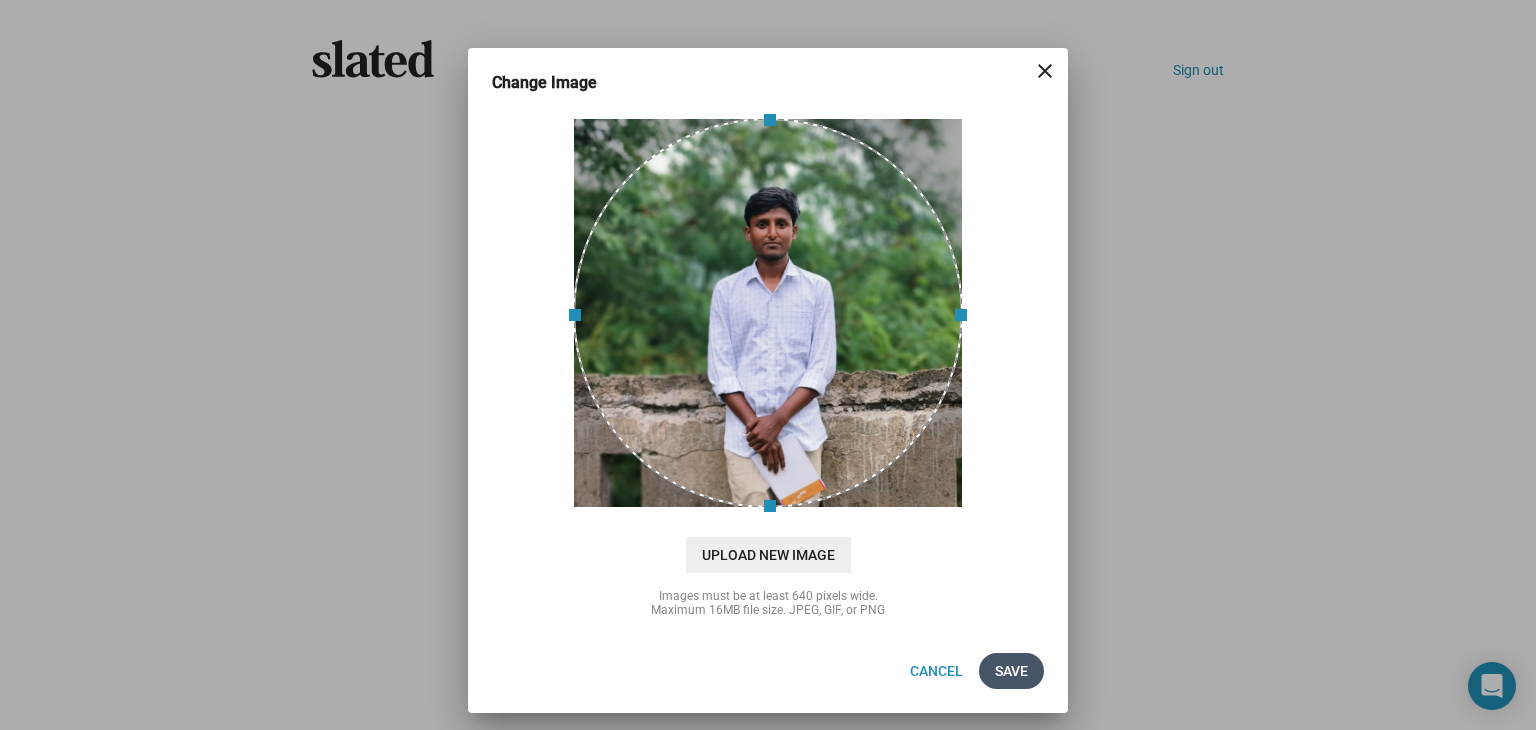 click on "Save" 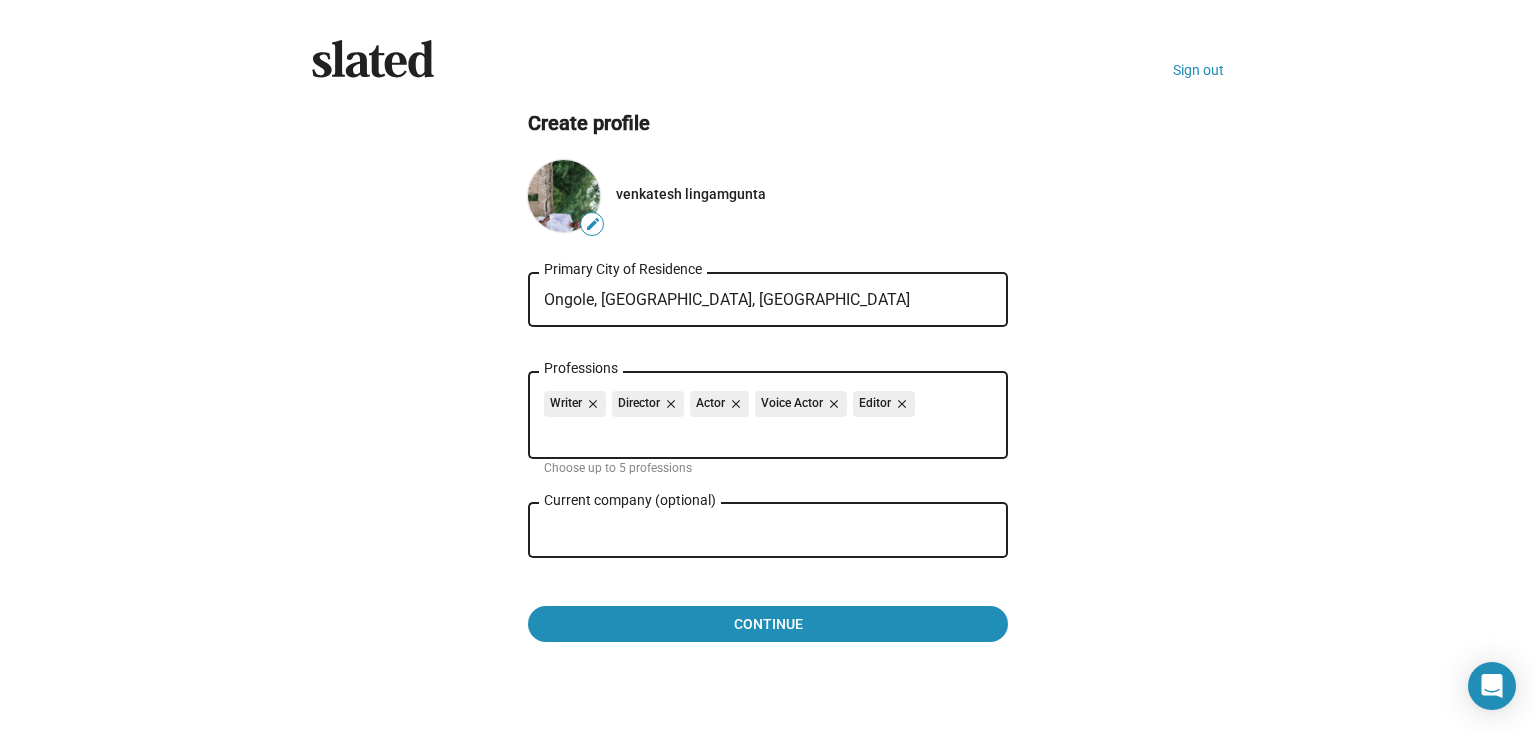 click on "edit" 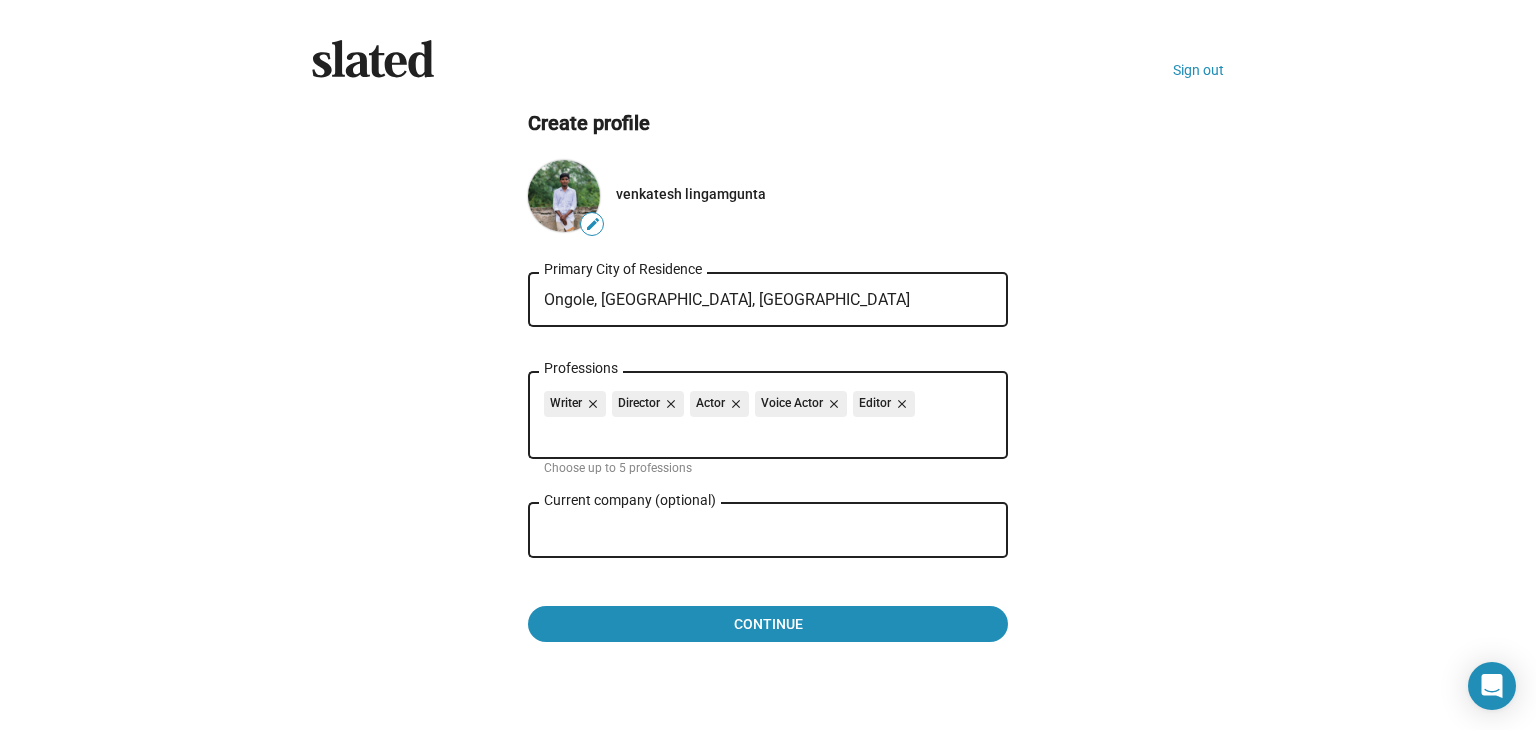 scroll, scrollTop: 0, scrollLeft: 0, axis: both 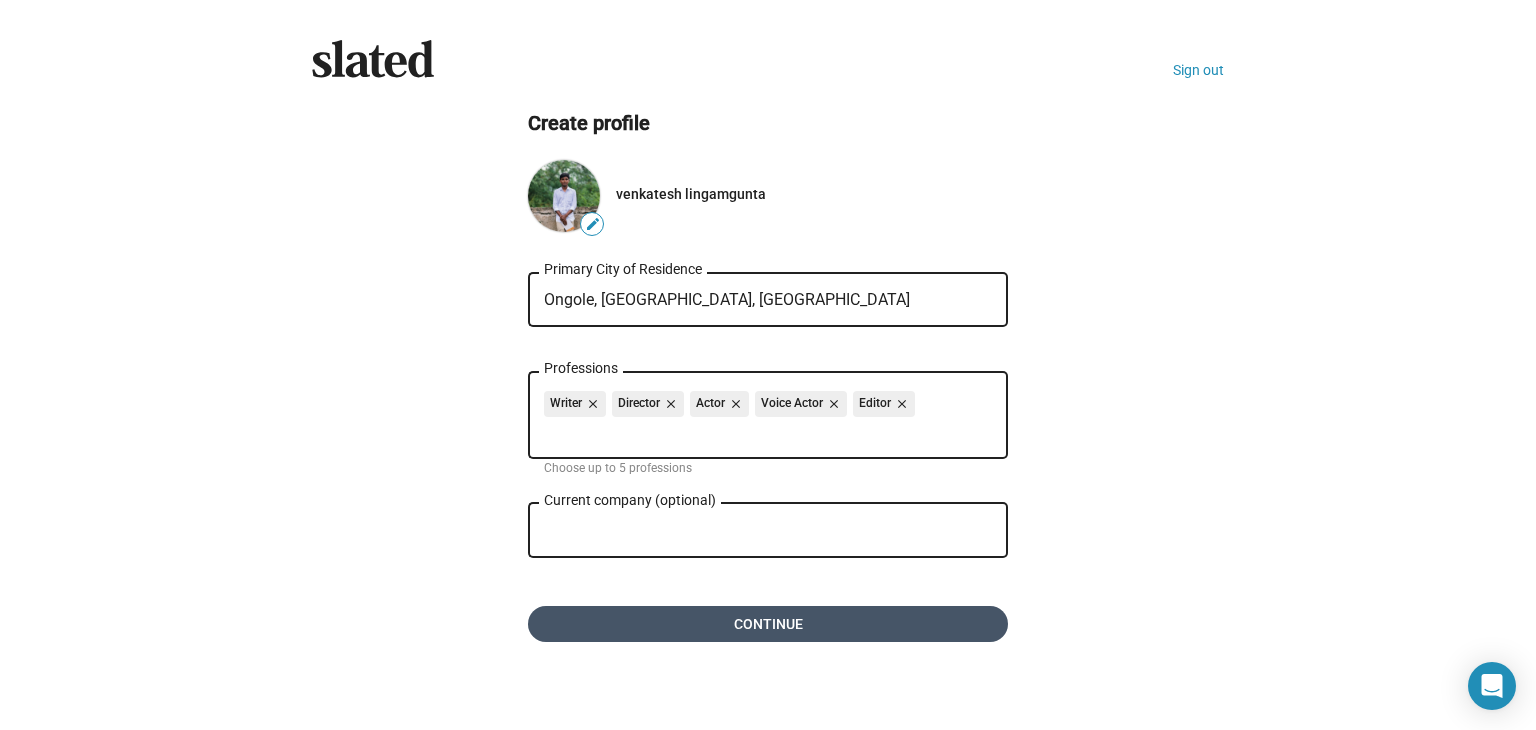 click on "Continue" 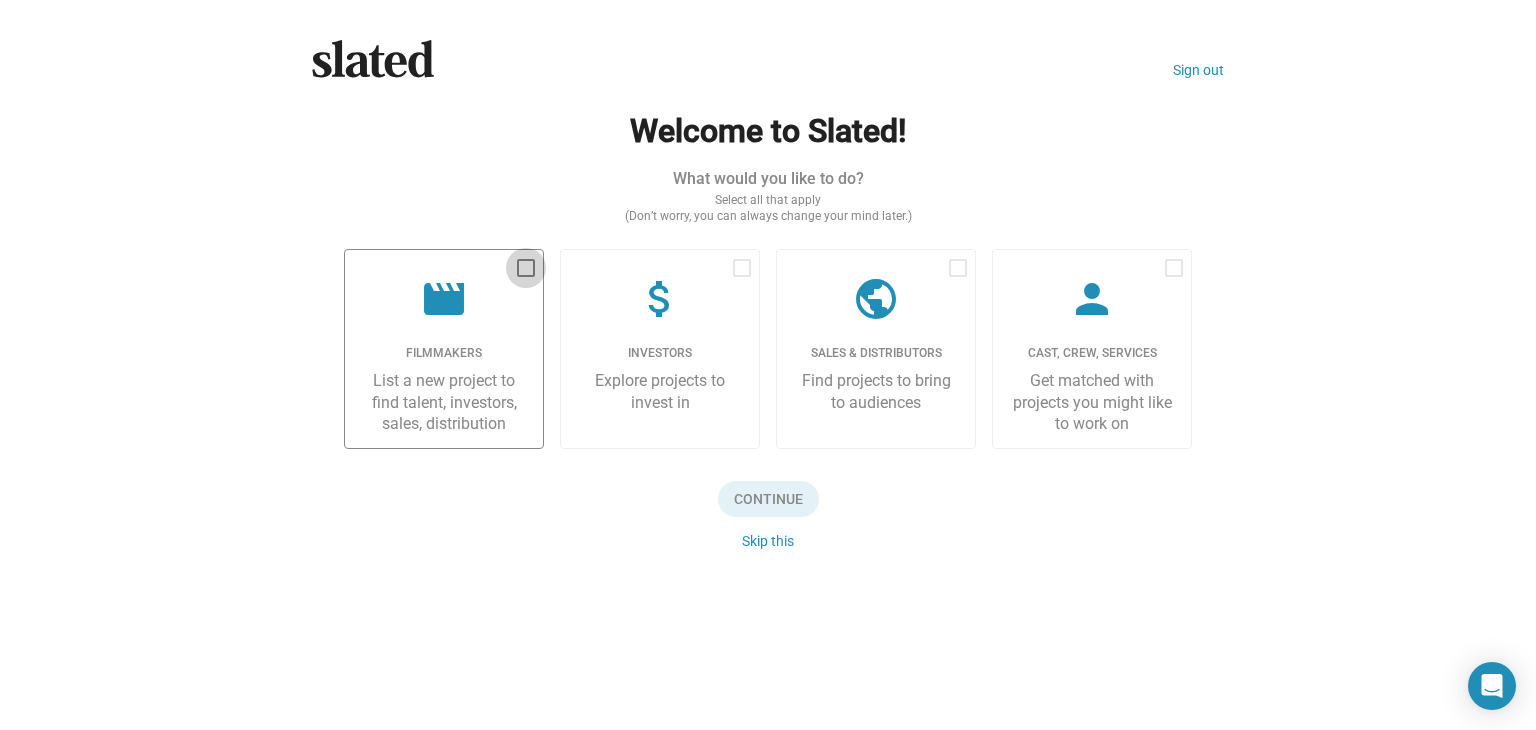 click at bounding box center (526, 268) 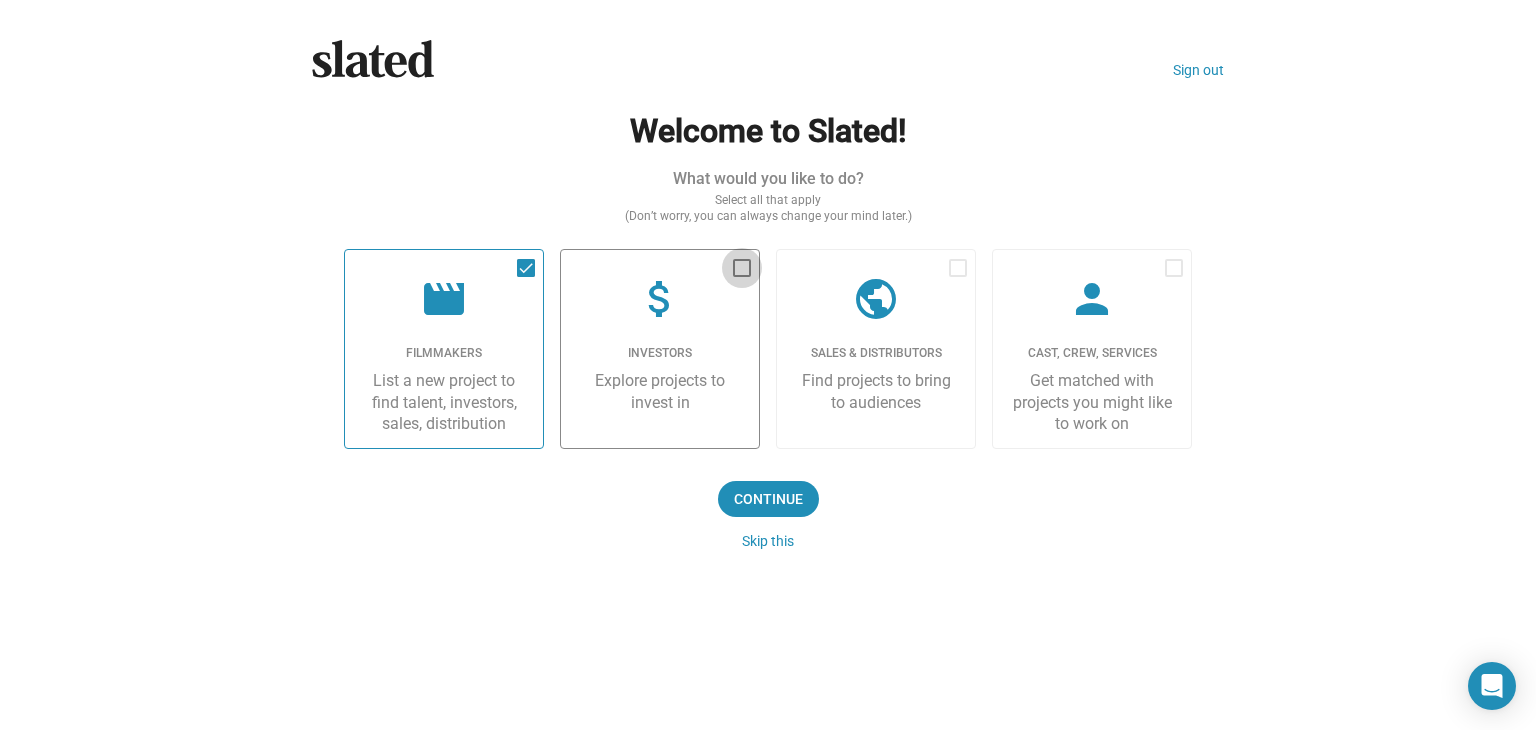 click at bounding box center [742, 268] 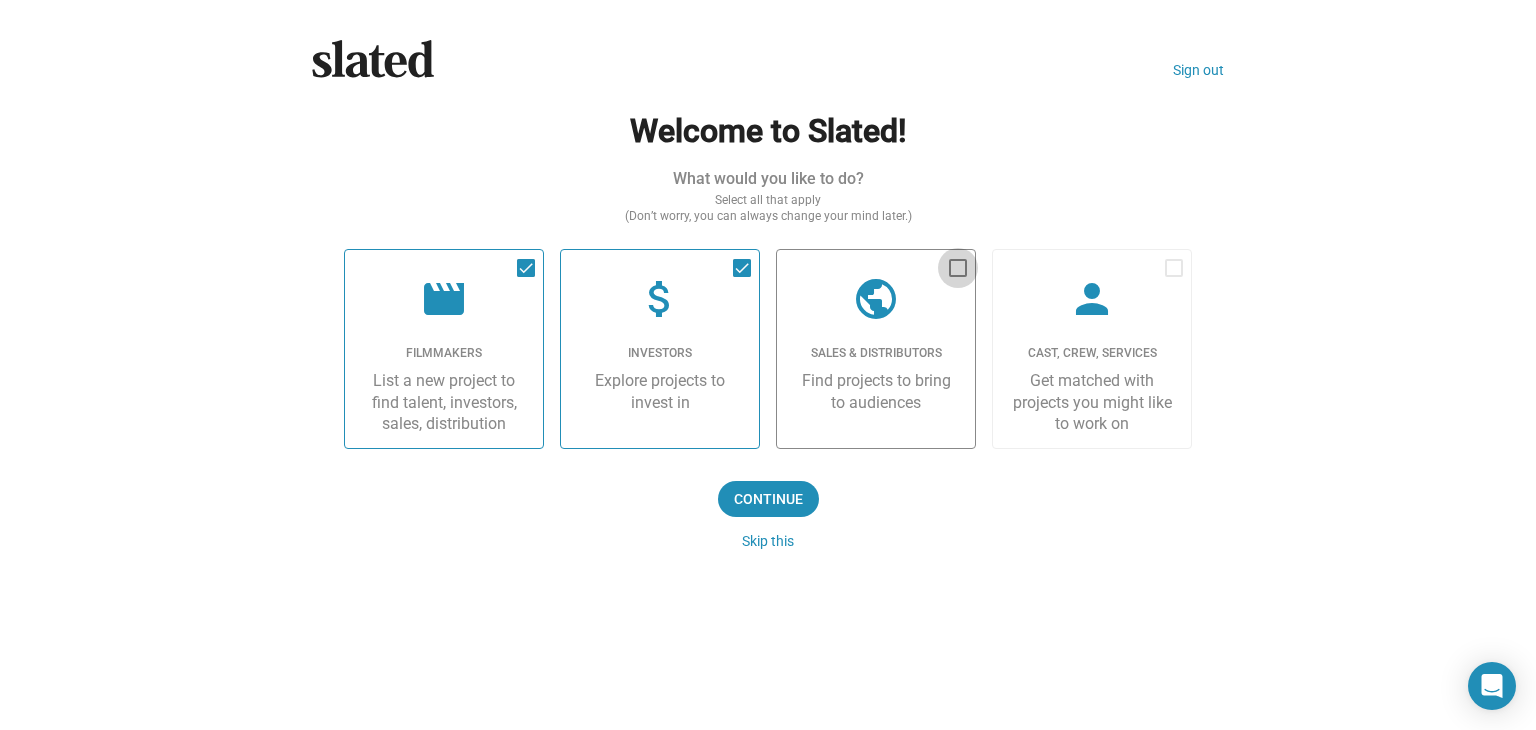 click at bounding box center (958, 268) 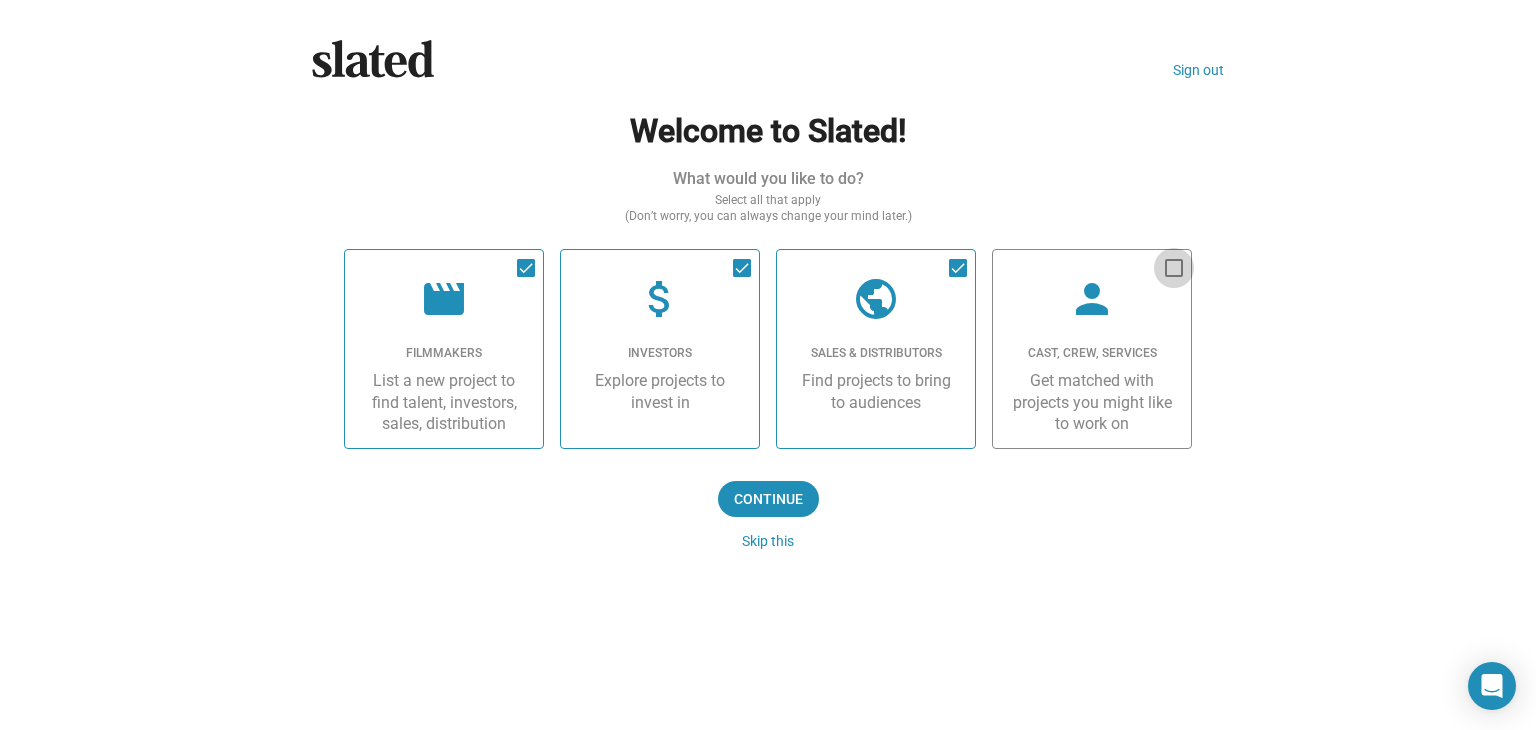 click at bounding box center [1174, 268] 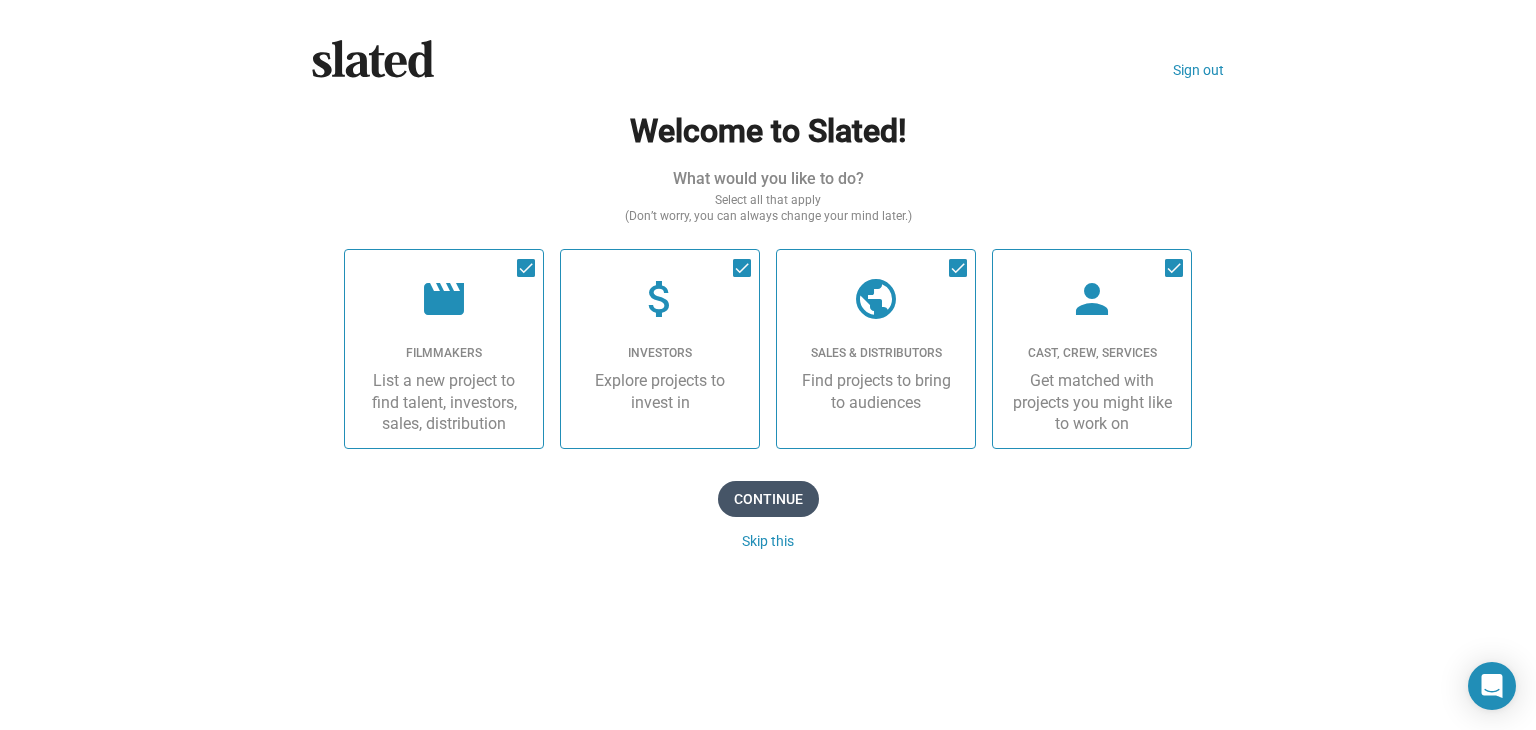 click on "Continue" 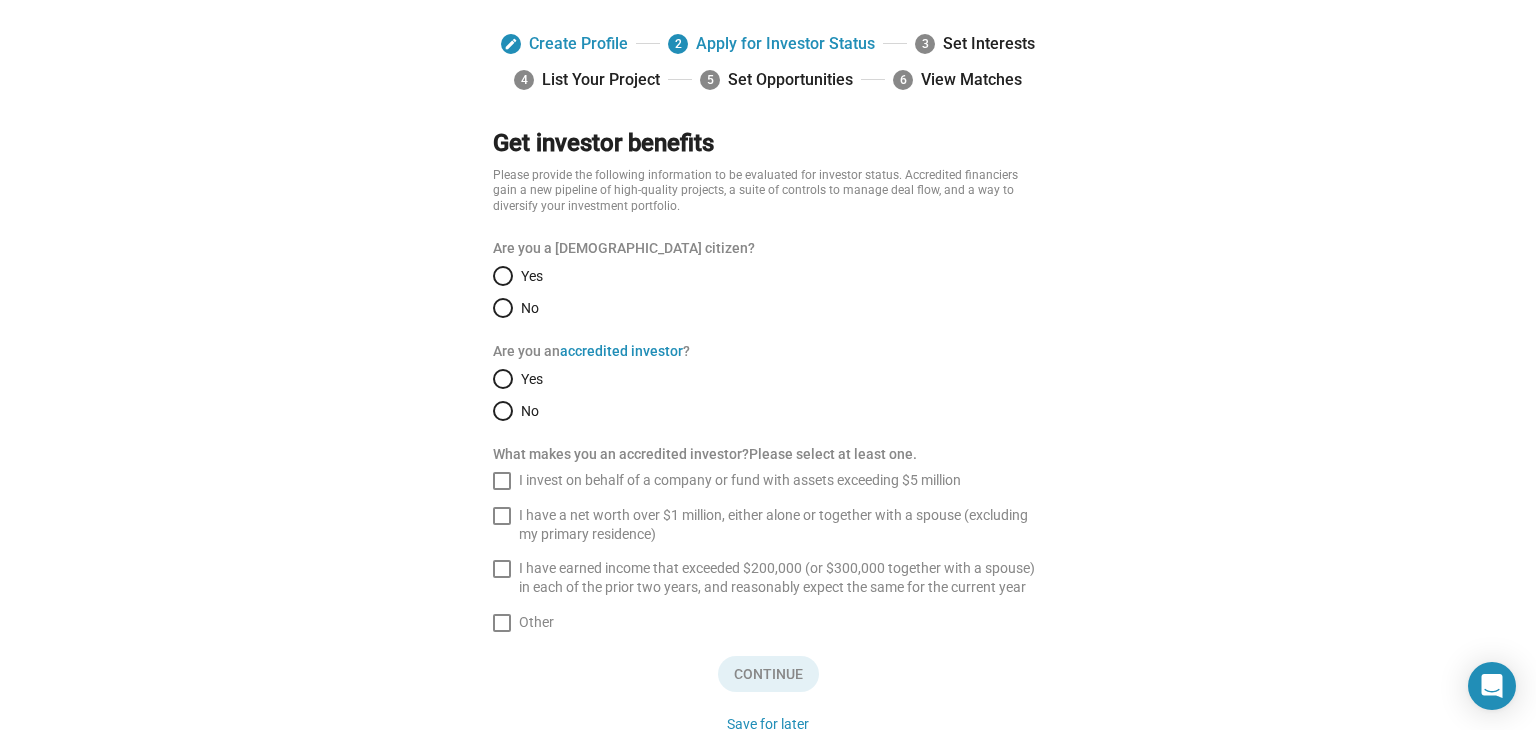 scroll, scrollTop: 64, scrollLeft: 0, axis: vertical 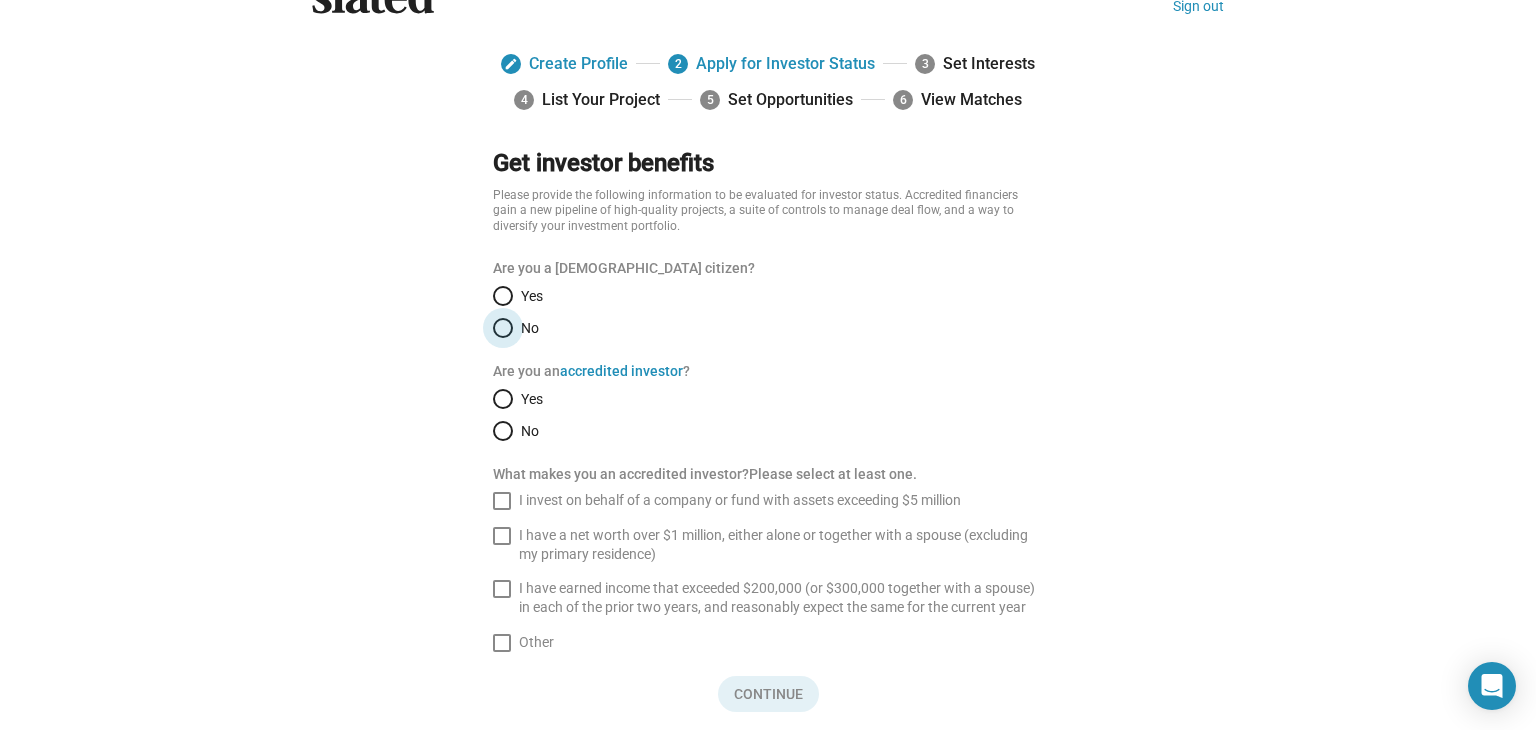 click at bounding box center (503, 328) 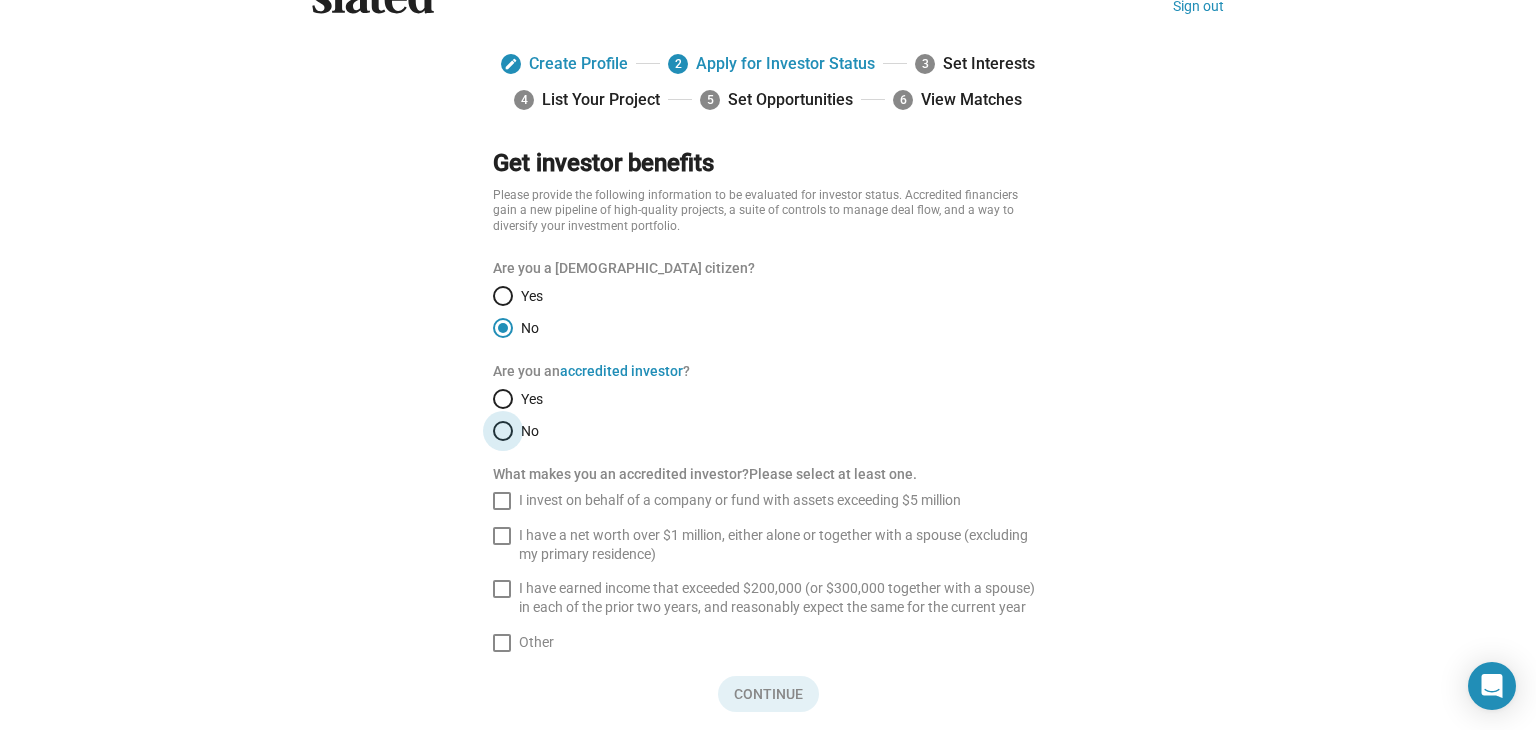 click at bounding box center (503, 431) 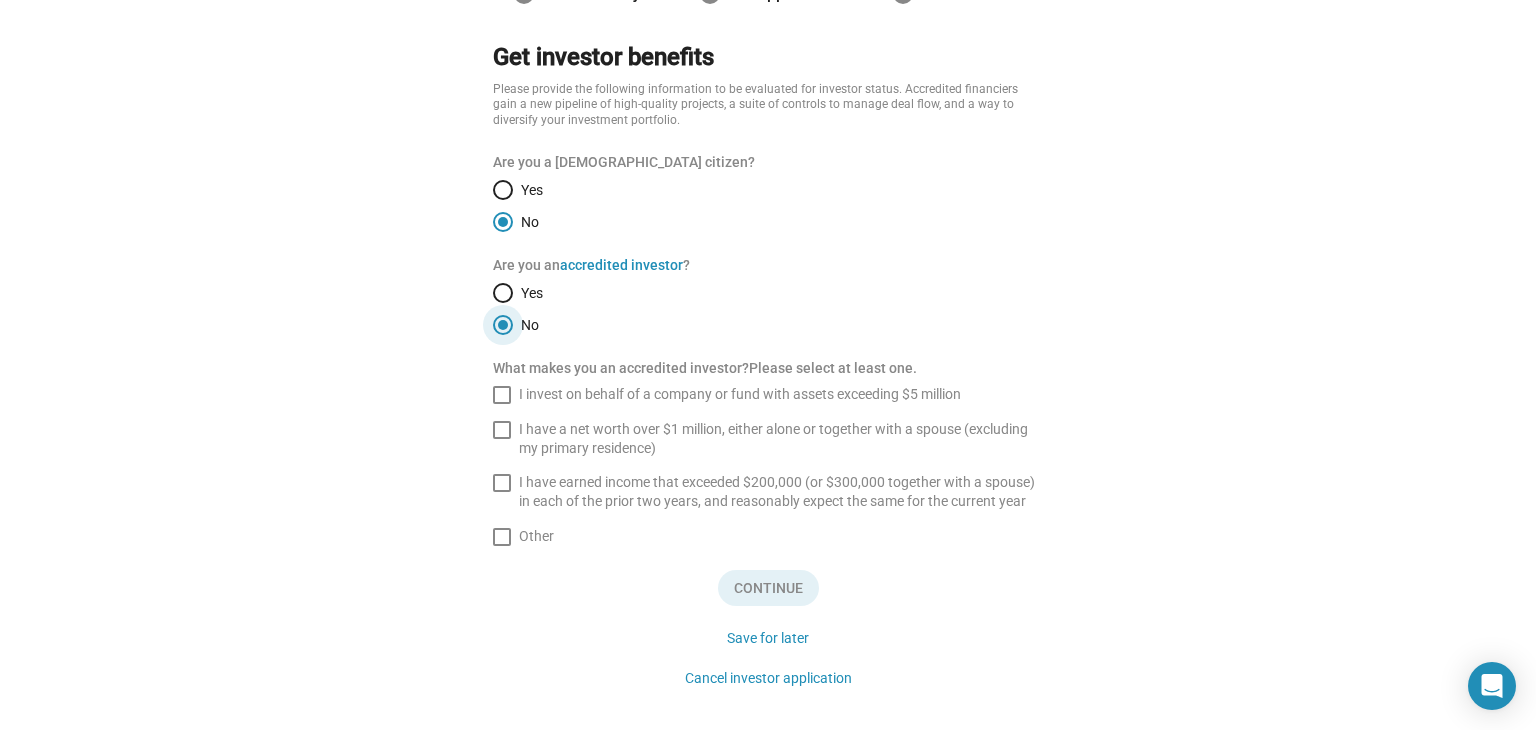 scroll, scrollTop: 184, scrollLeft: 0, axis: vertical 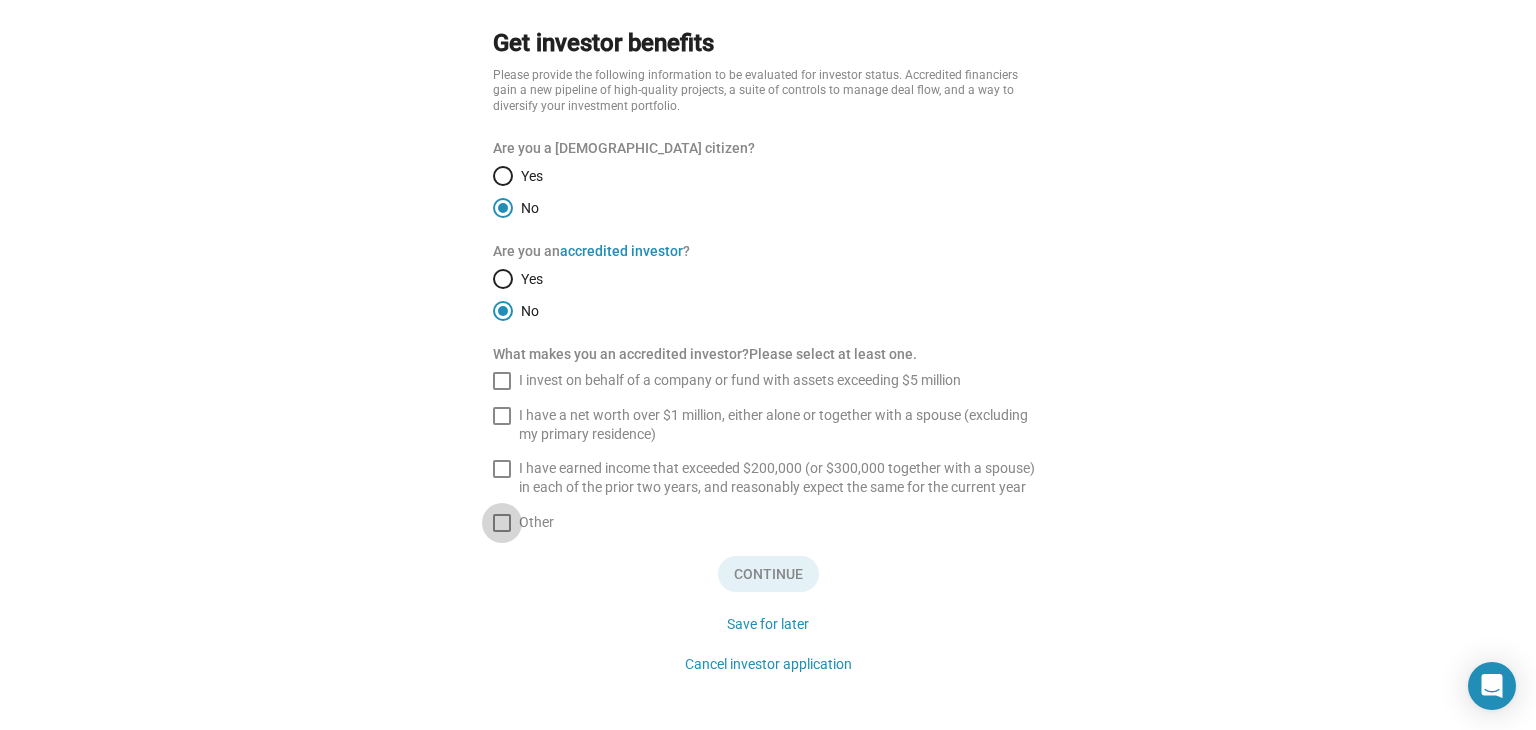 click at bounding box center (502, 523) 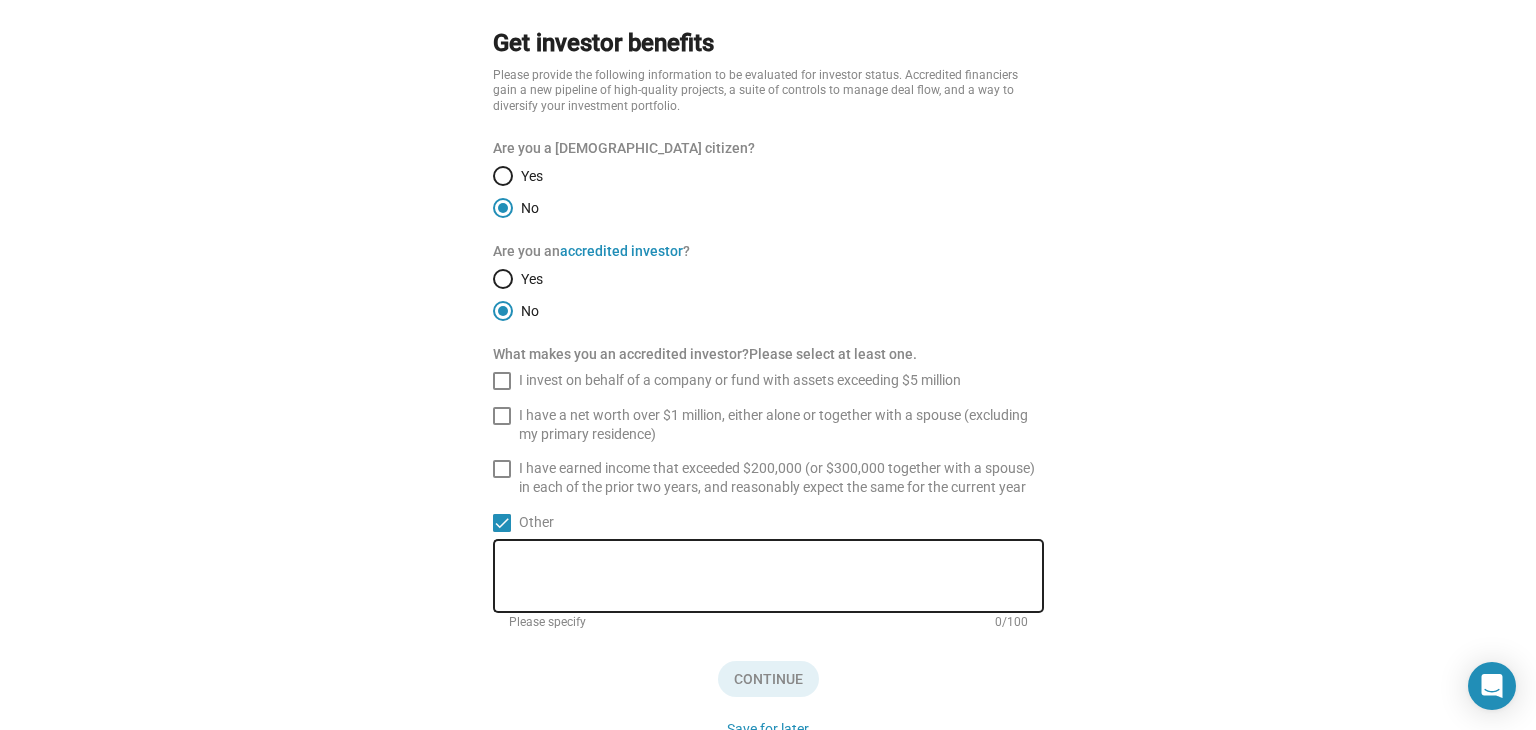 scroll, scrollTop: 0, scrollLeft: 0, axis: both 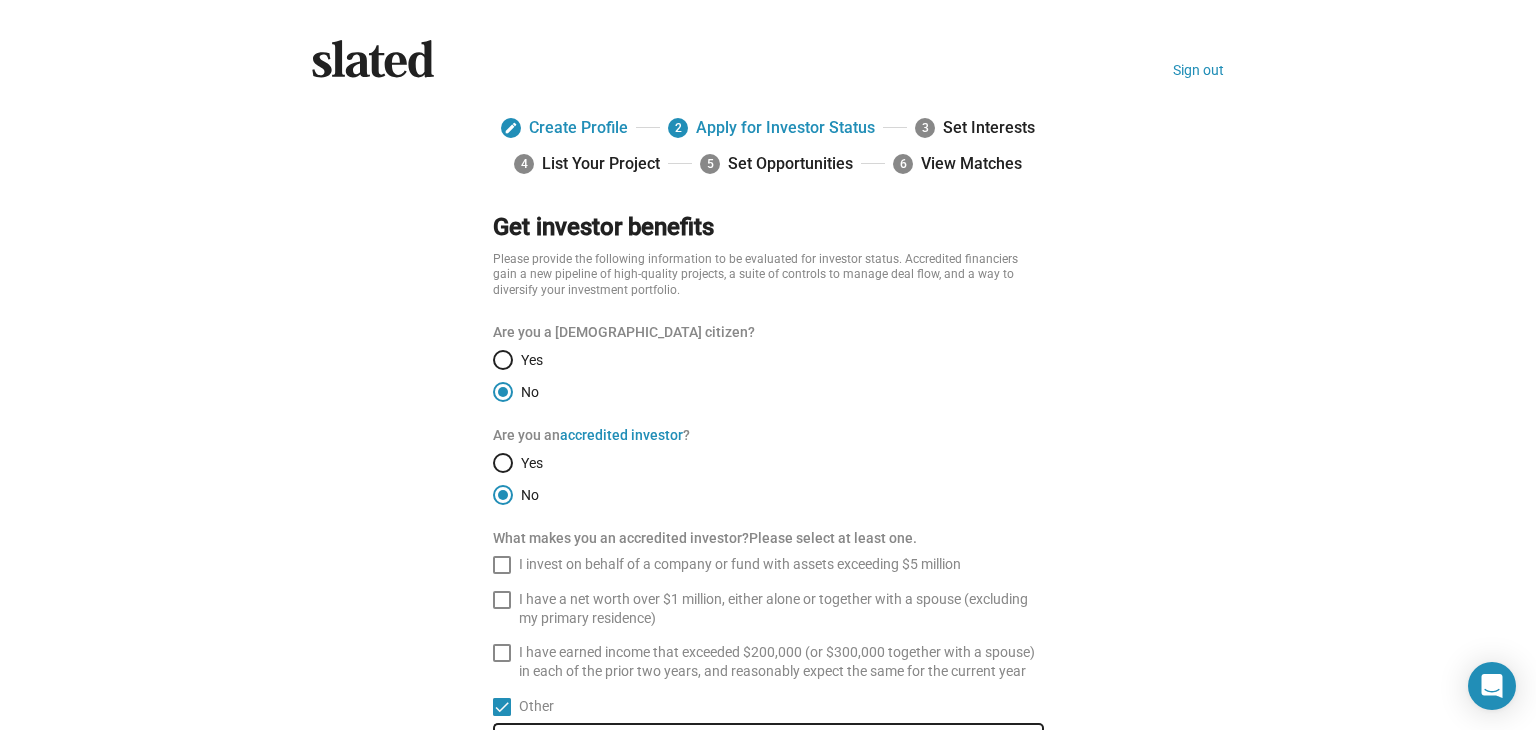 click on "4  List Your Project" 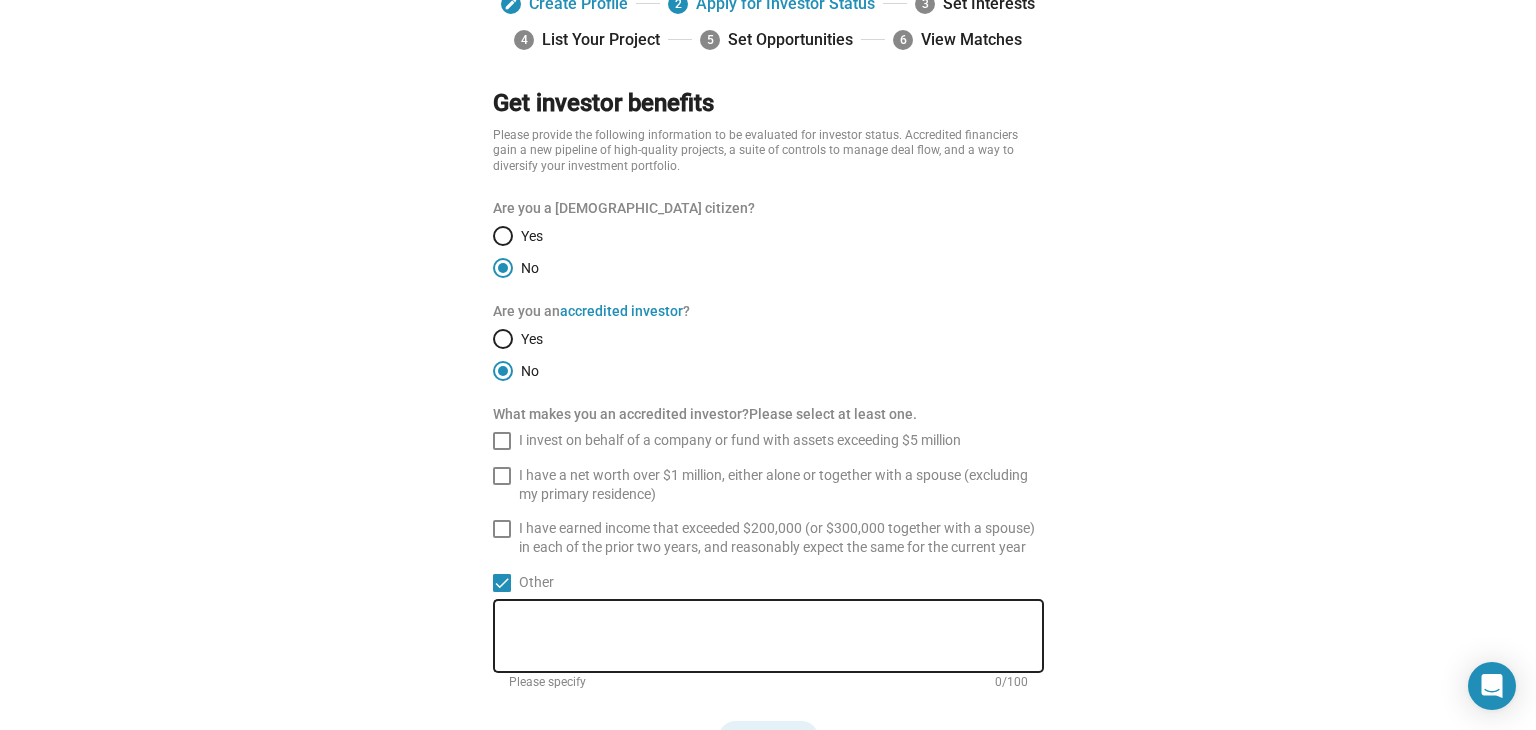 scroll, scrollTop: 200, scrollLeft: 0, axis: vertical 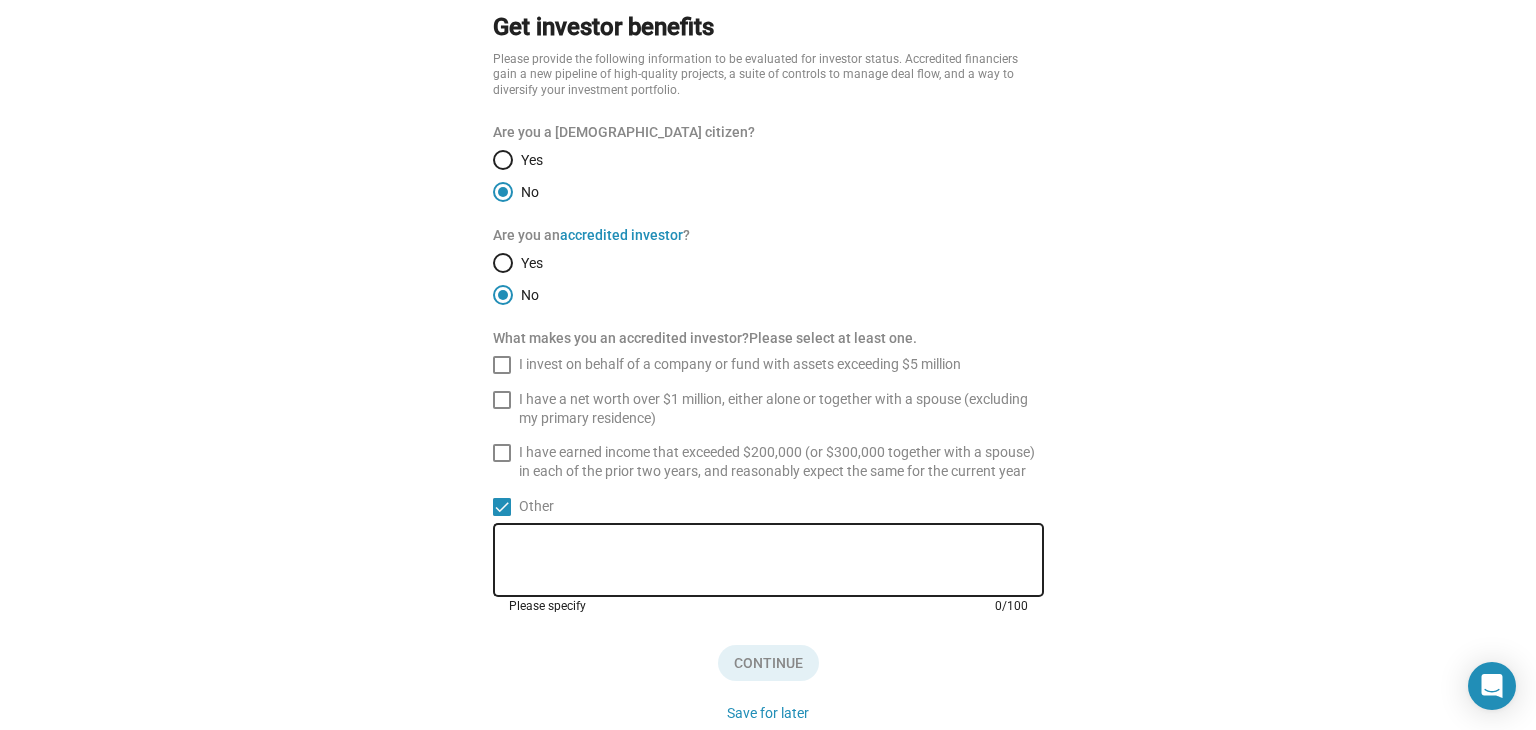 click at bounding box center [774, 561] 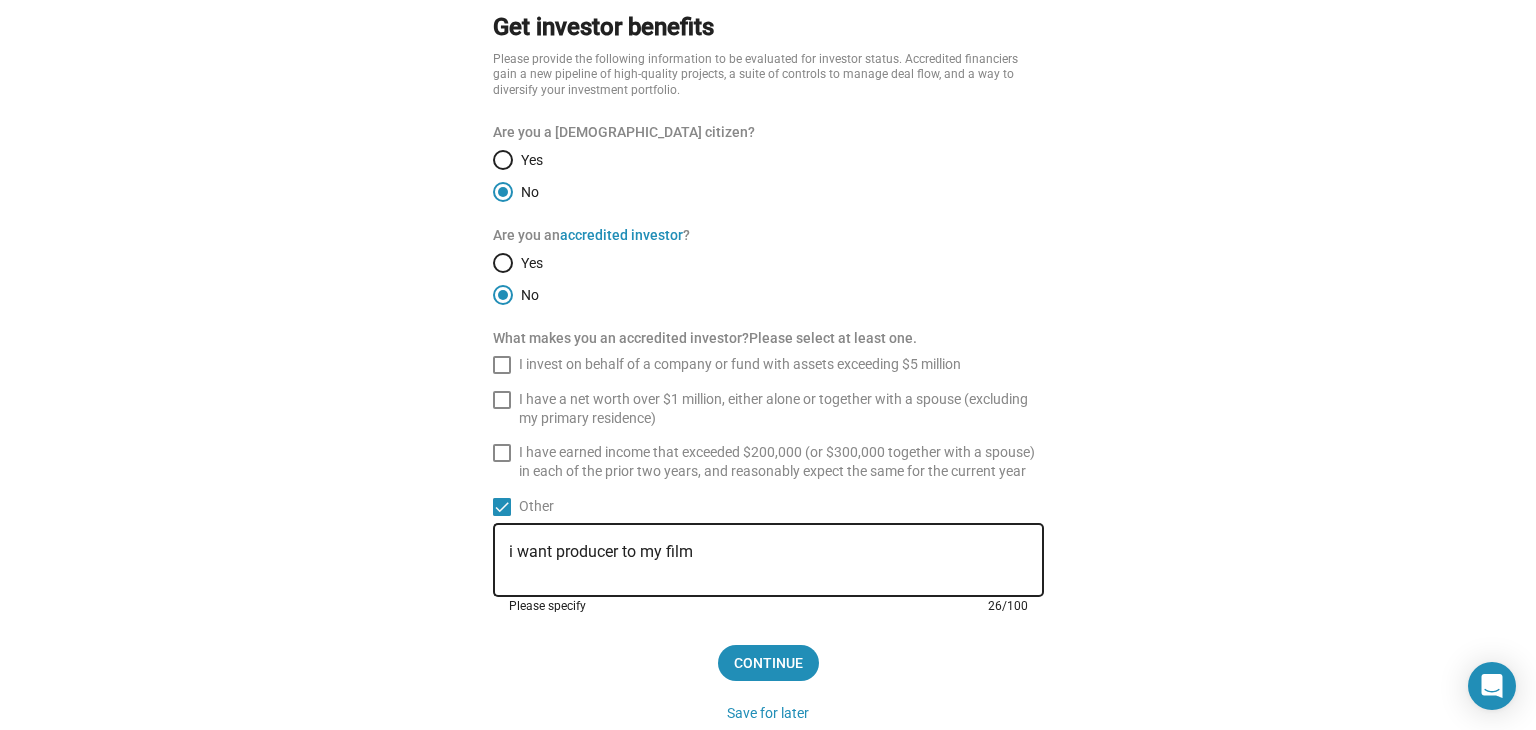 type on "i want producer to my film" 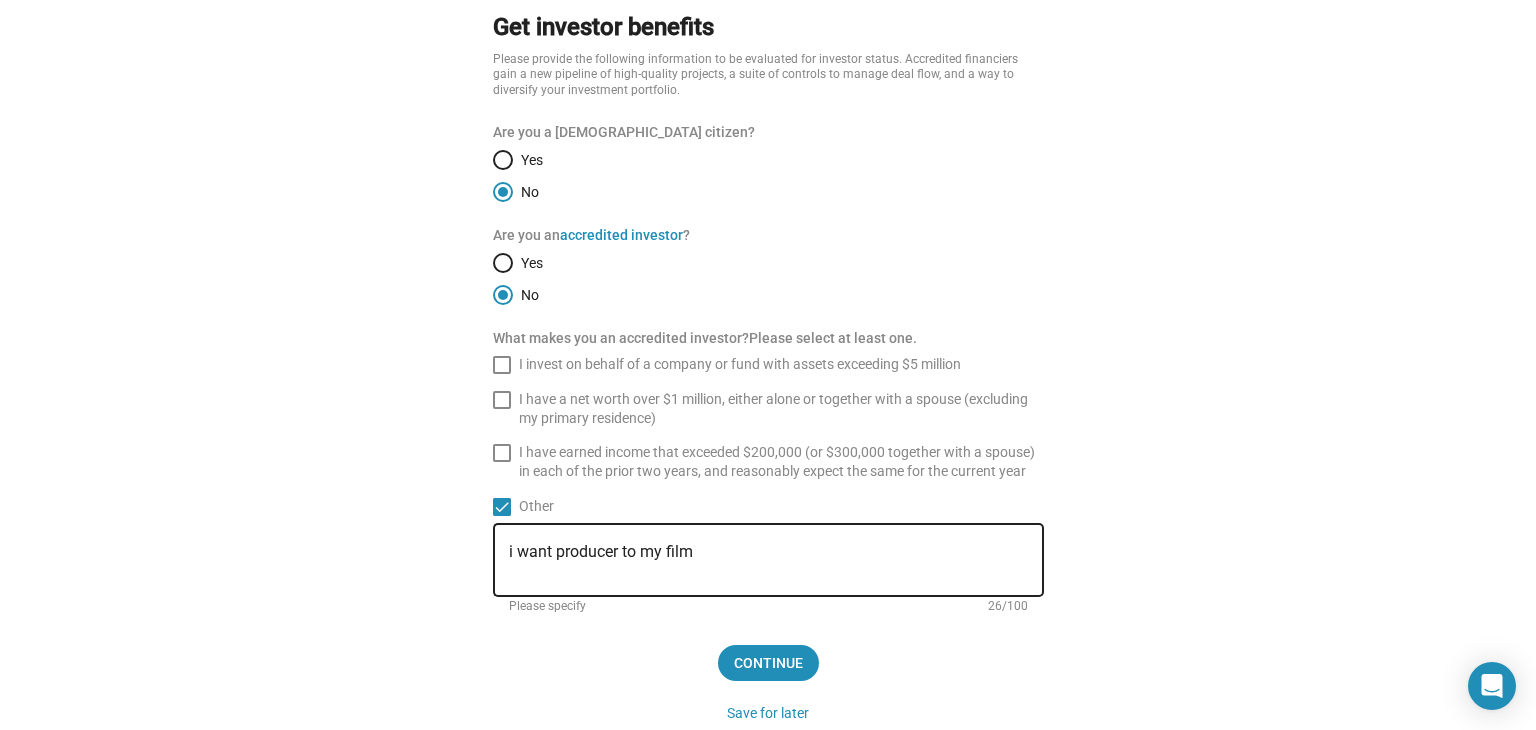 click on "Continue  Save for later Cancel investor application" 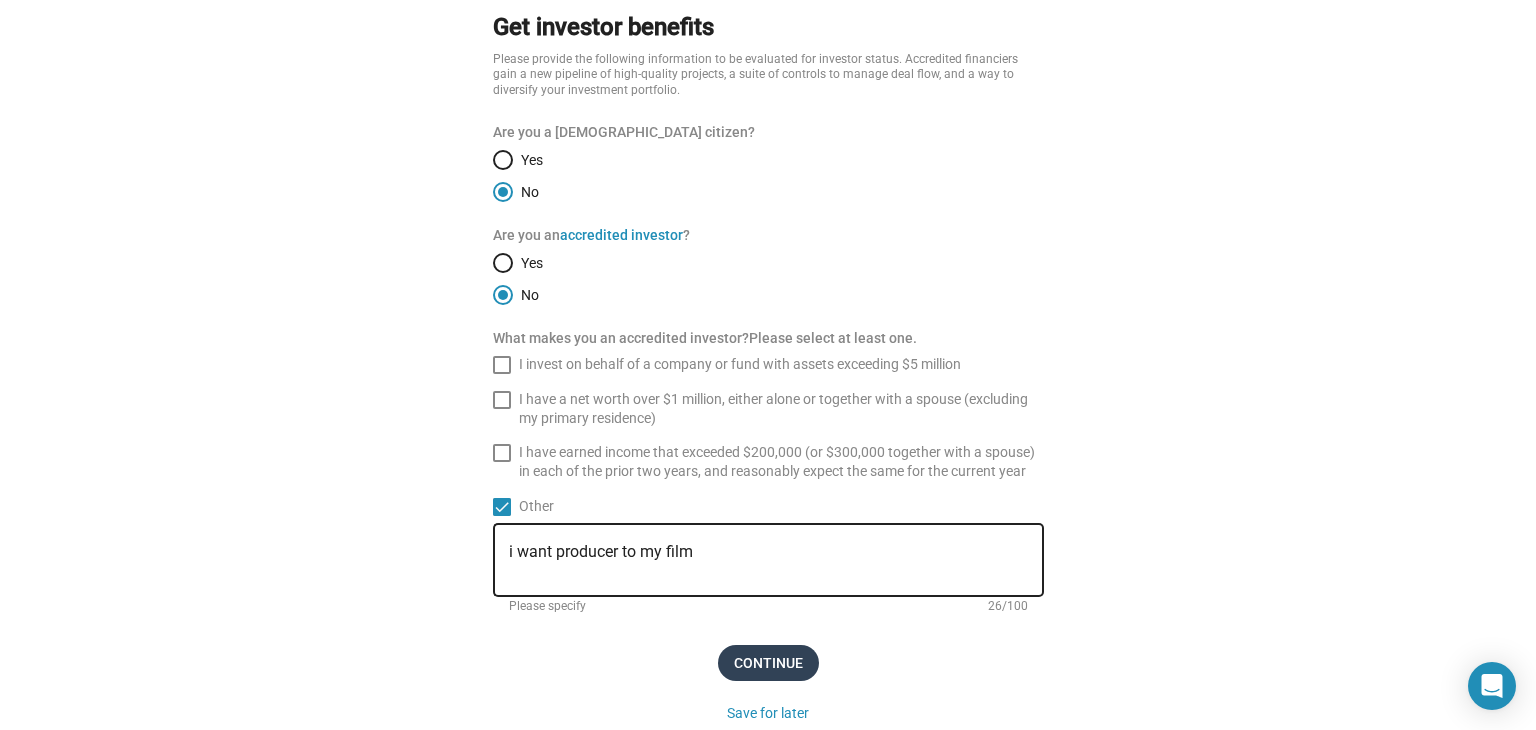 click on "Continue" 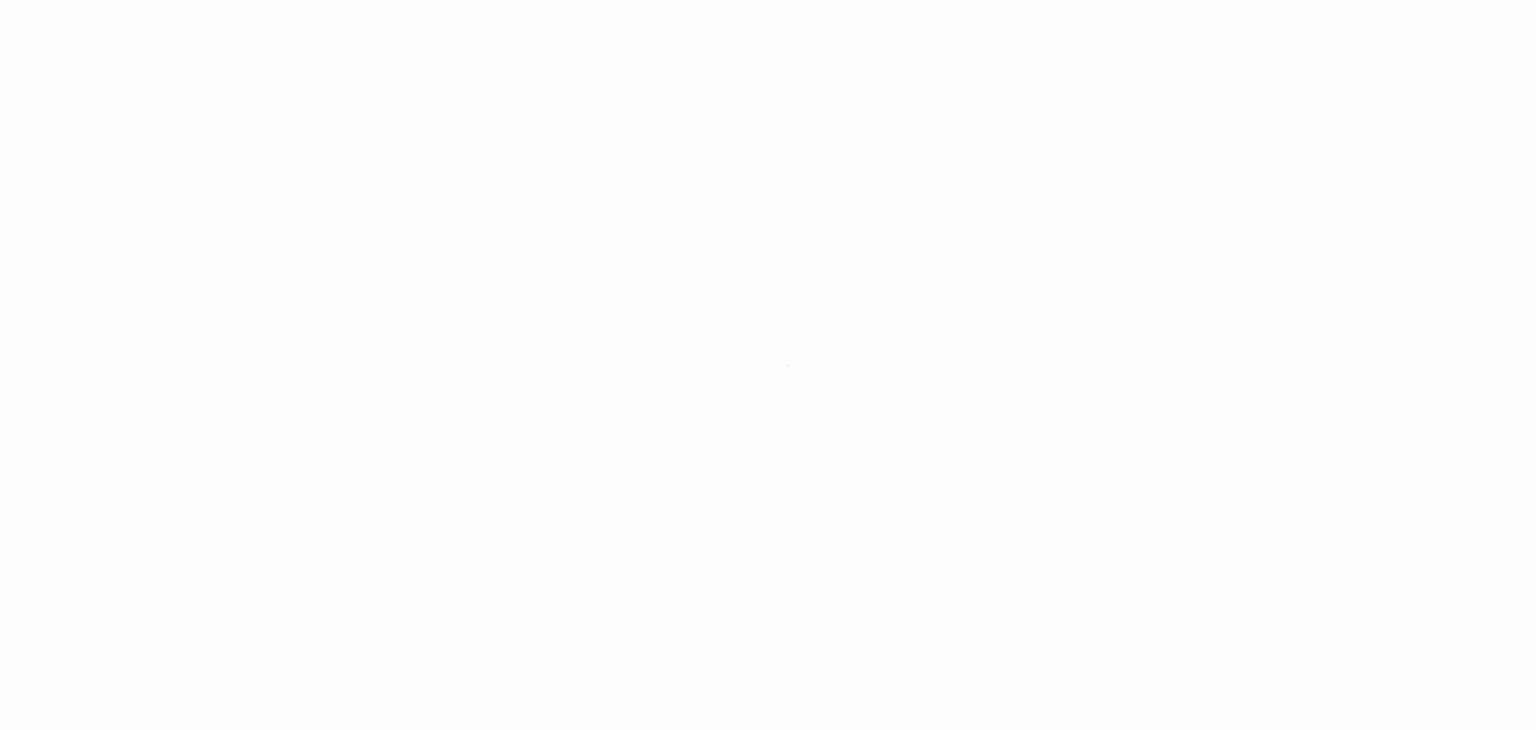 scroll, scrollTop: 0, scrollLeft: 0, axis: both 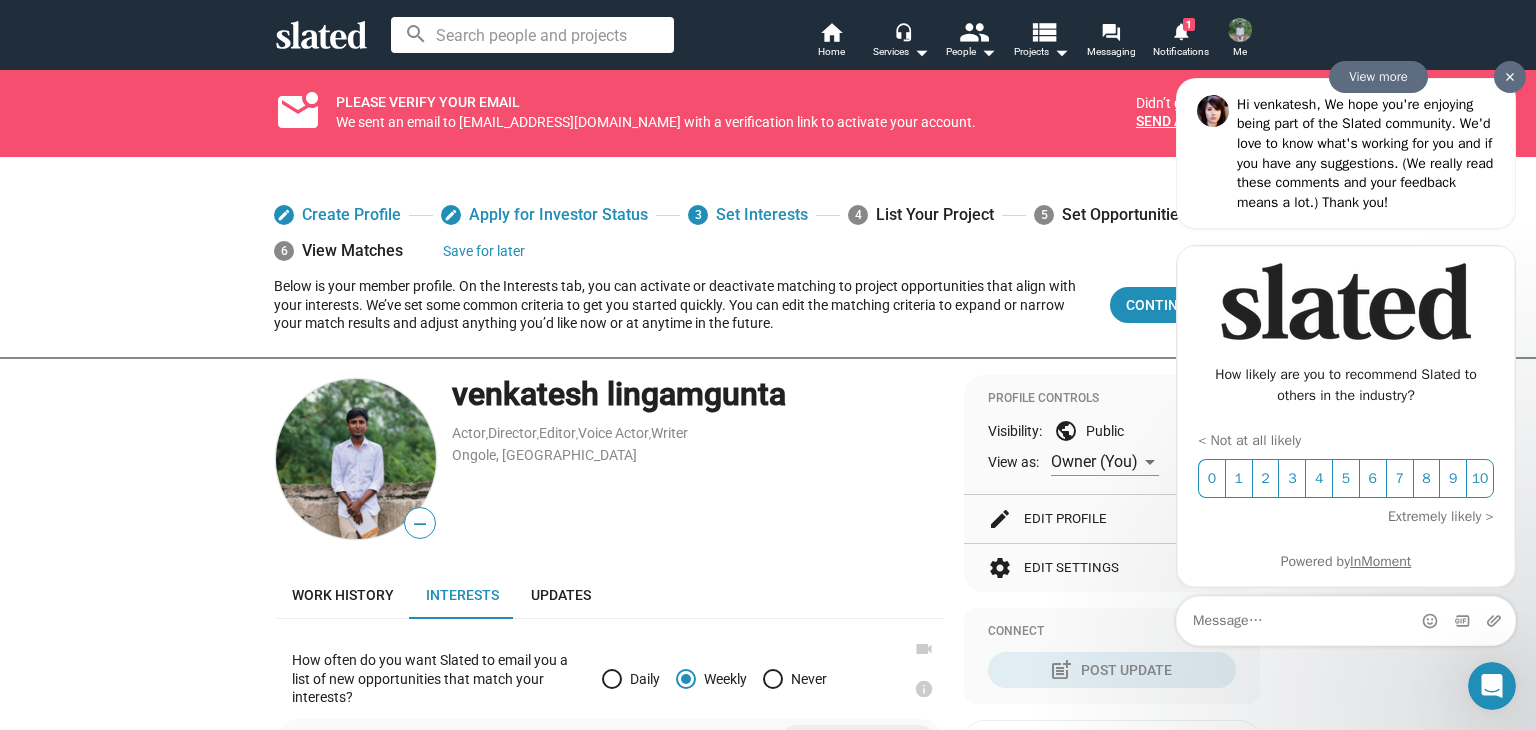 click on "View more" at bounding box center (1378, 76) 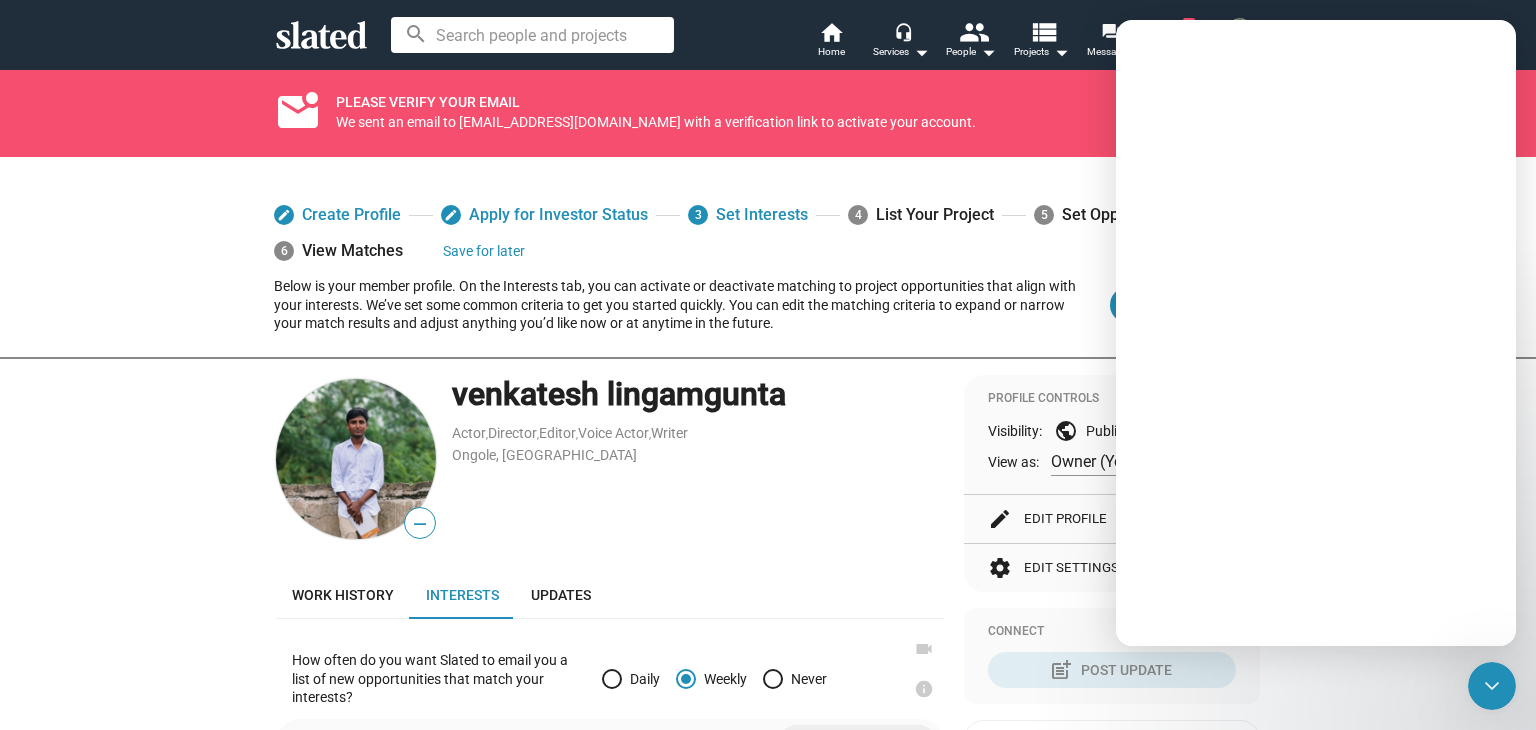 scroll, scrollTop: 0, scrollLeft: 0, axis: both 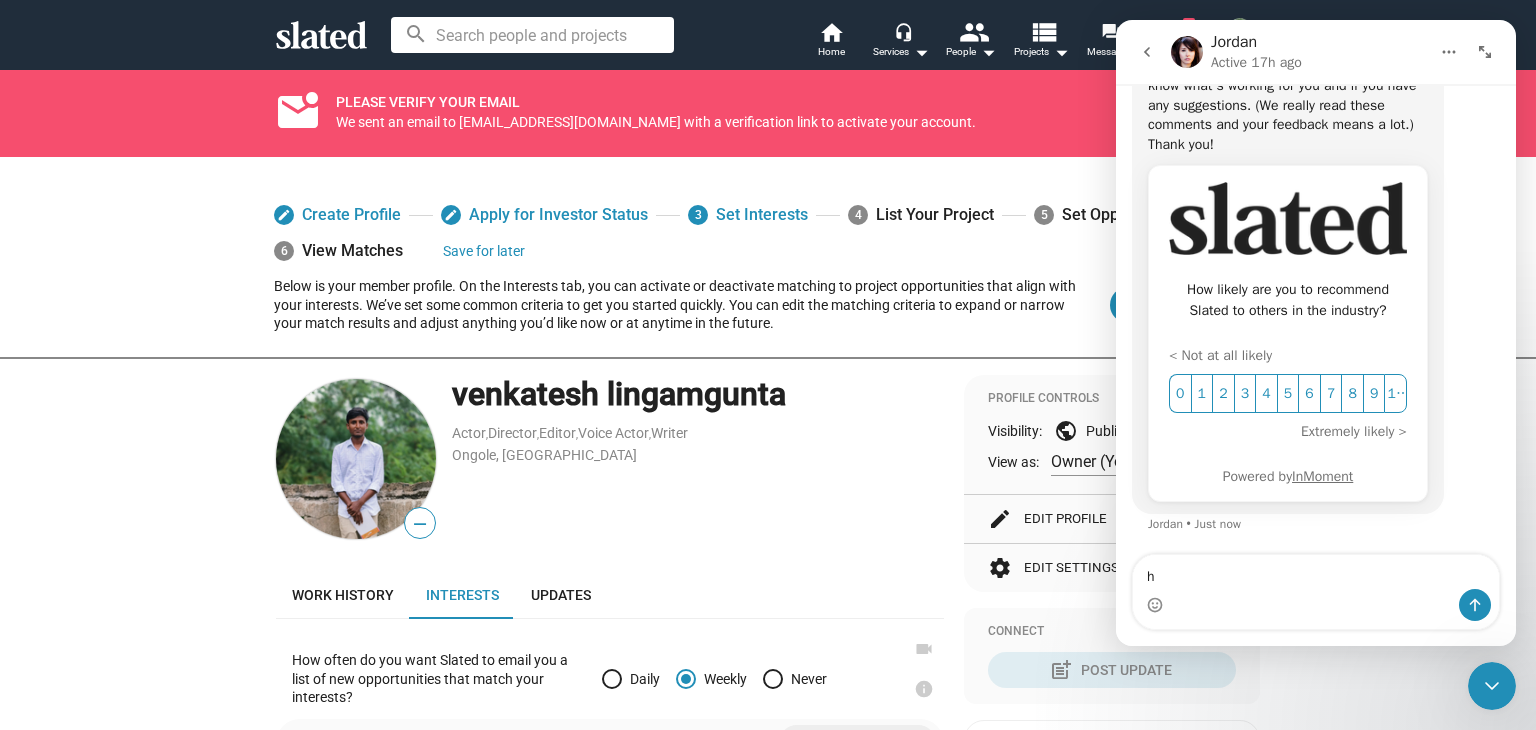 type on "hi" 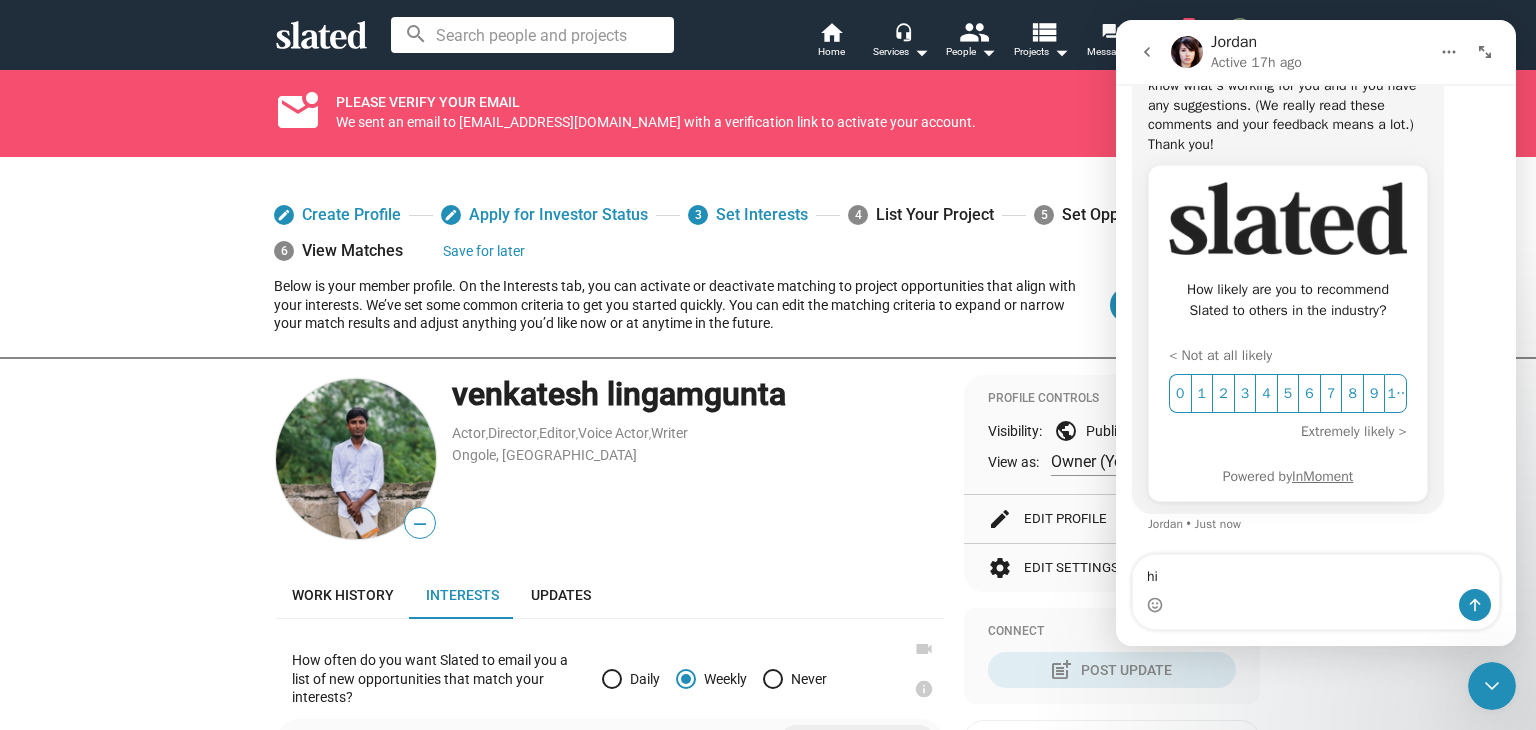 type 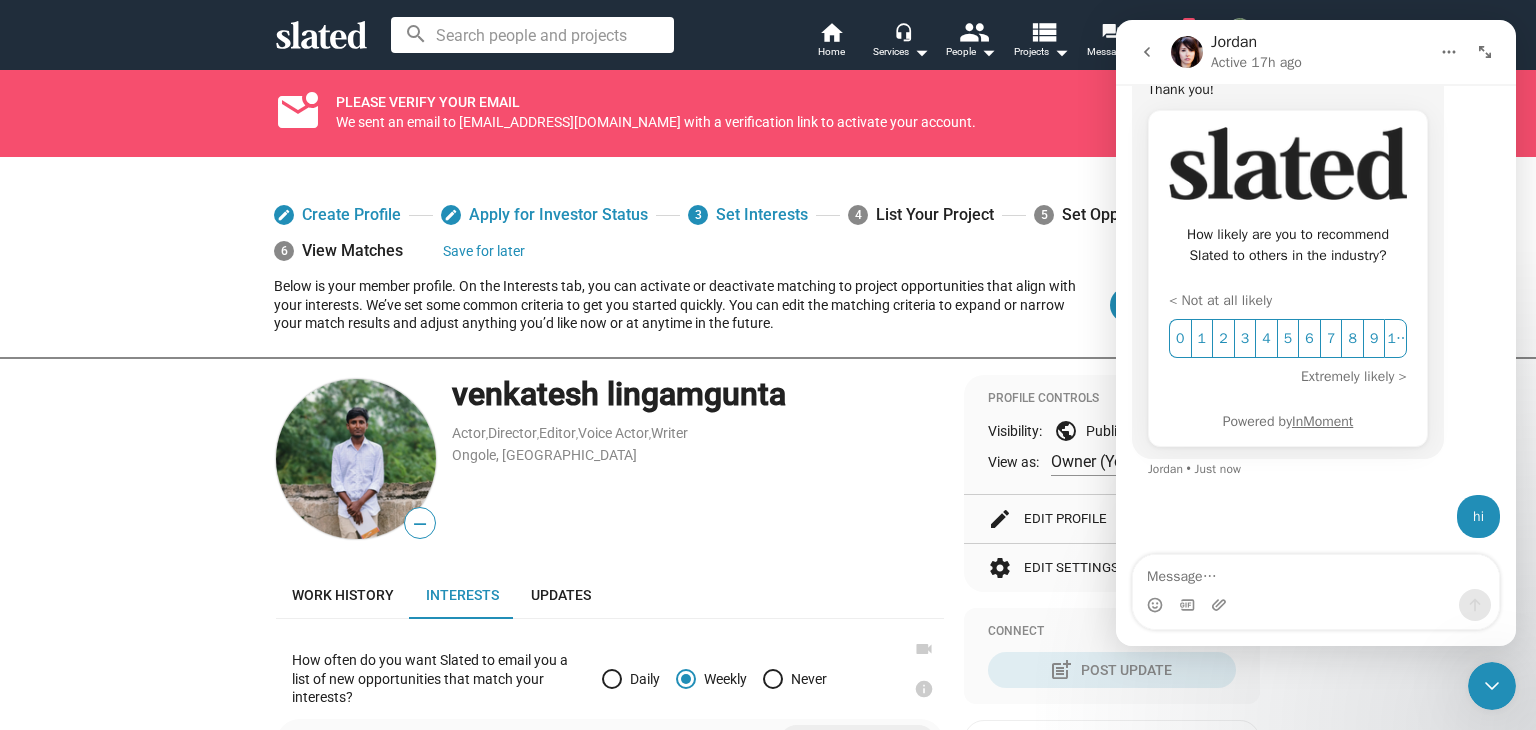 scroll, scrollTop: 222, scrollLeft: 0, axis: vertical 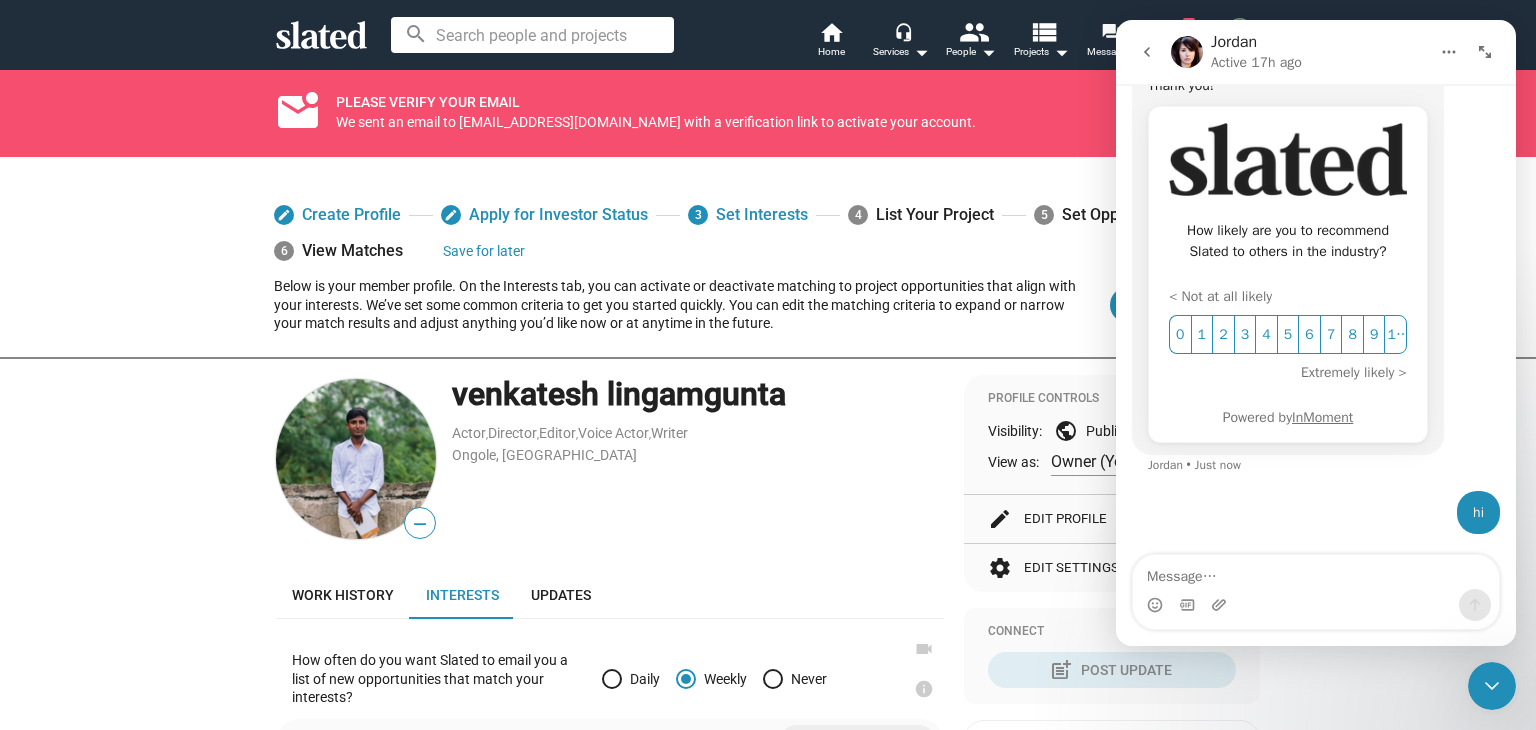 click on "4" at bounding box center [858, 215] 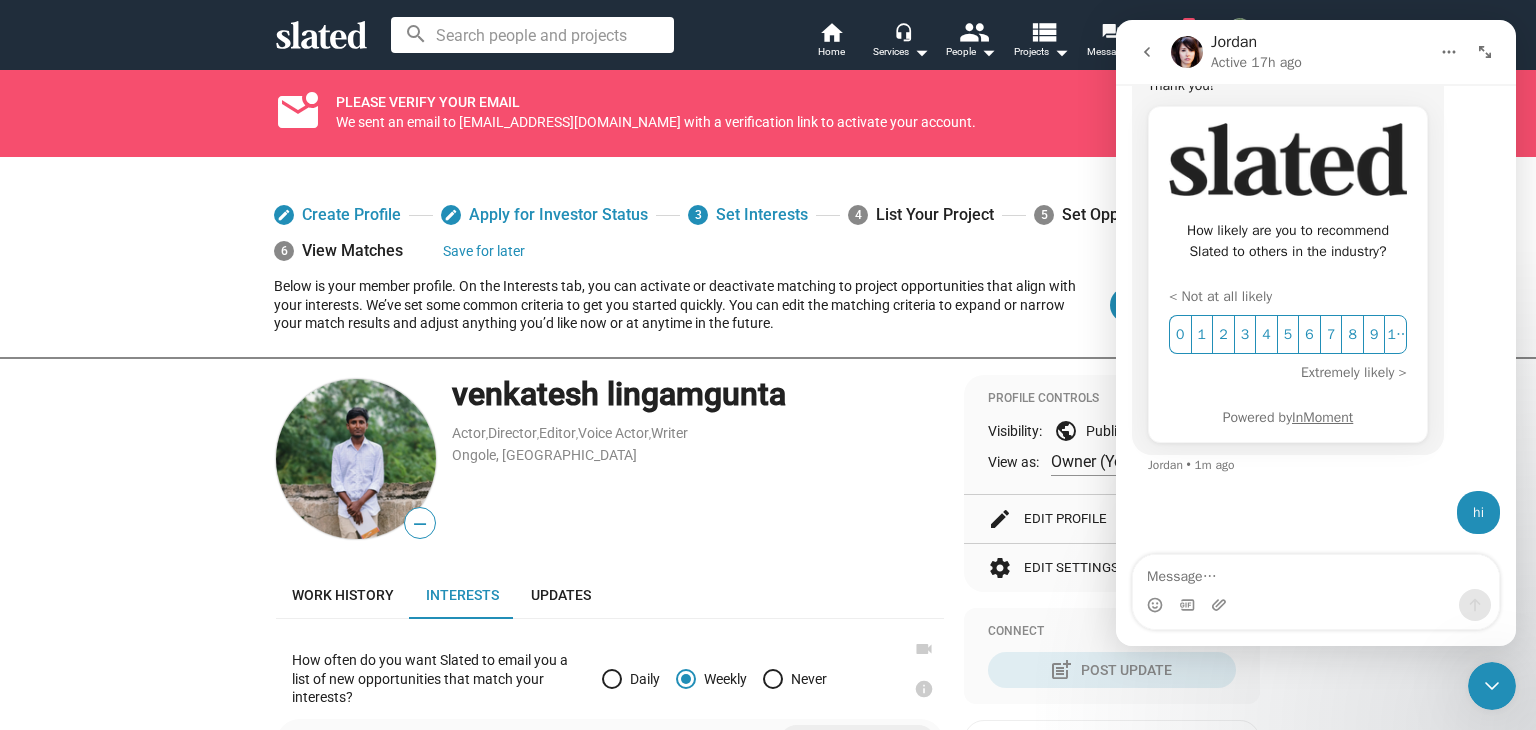 click on "search home Home headset_mic  Services  arrow_drop_down people  People  arrow_drop_down view_list  Projects  arrow_drop_down forum Messaging notifications 1 Notifications Me" at bounding box center (768, 35) 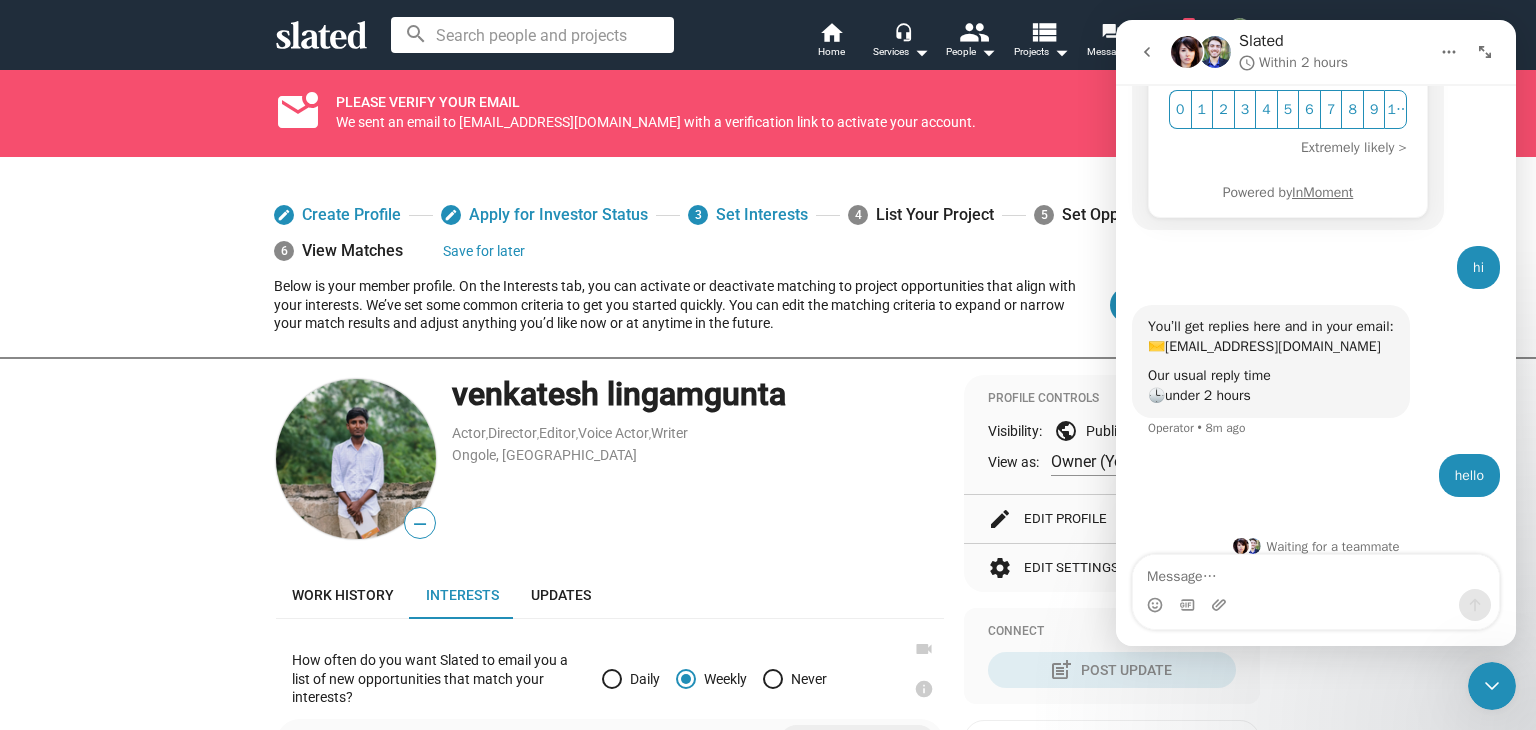 scroll, scrollTop: 466, scrollLeft: 0, axis: vertical 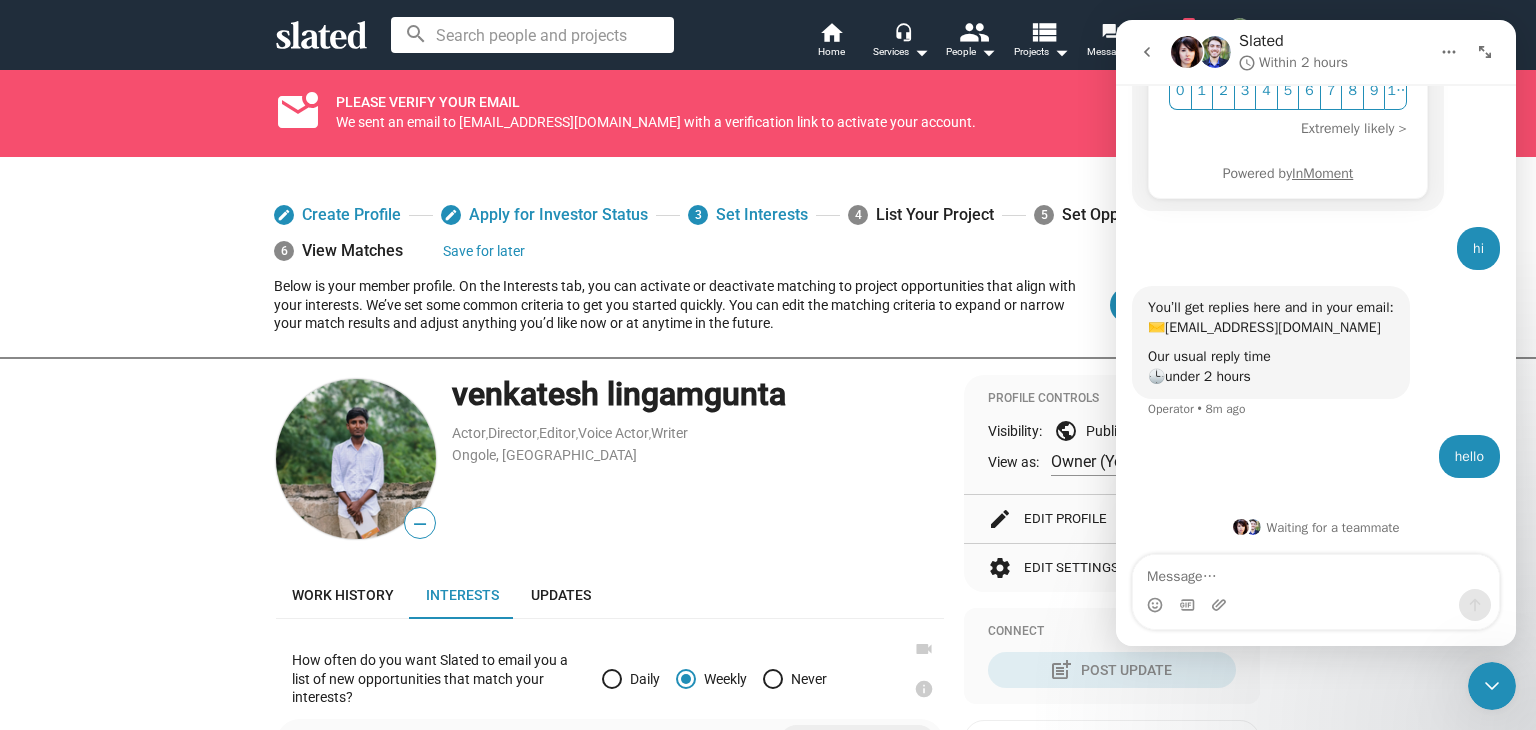 click at bounding box center [1485, 52] 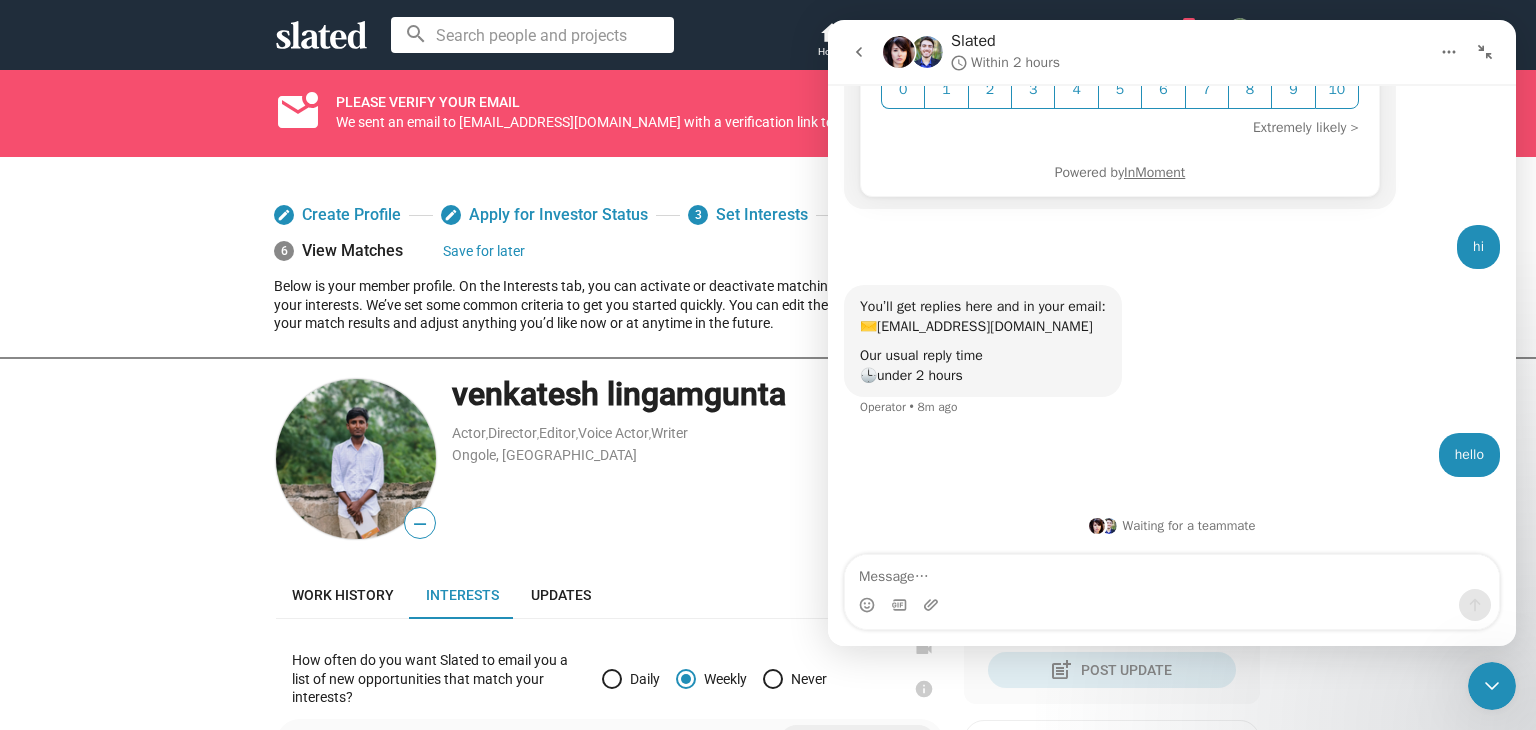 scroll, scrollTop: 369, scrollLeft: 0, axis: vertical 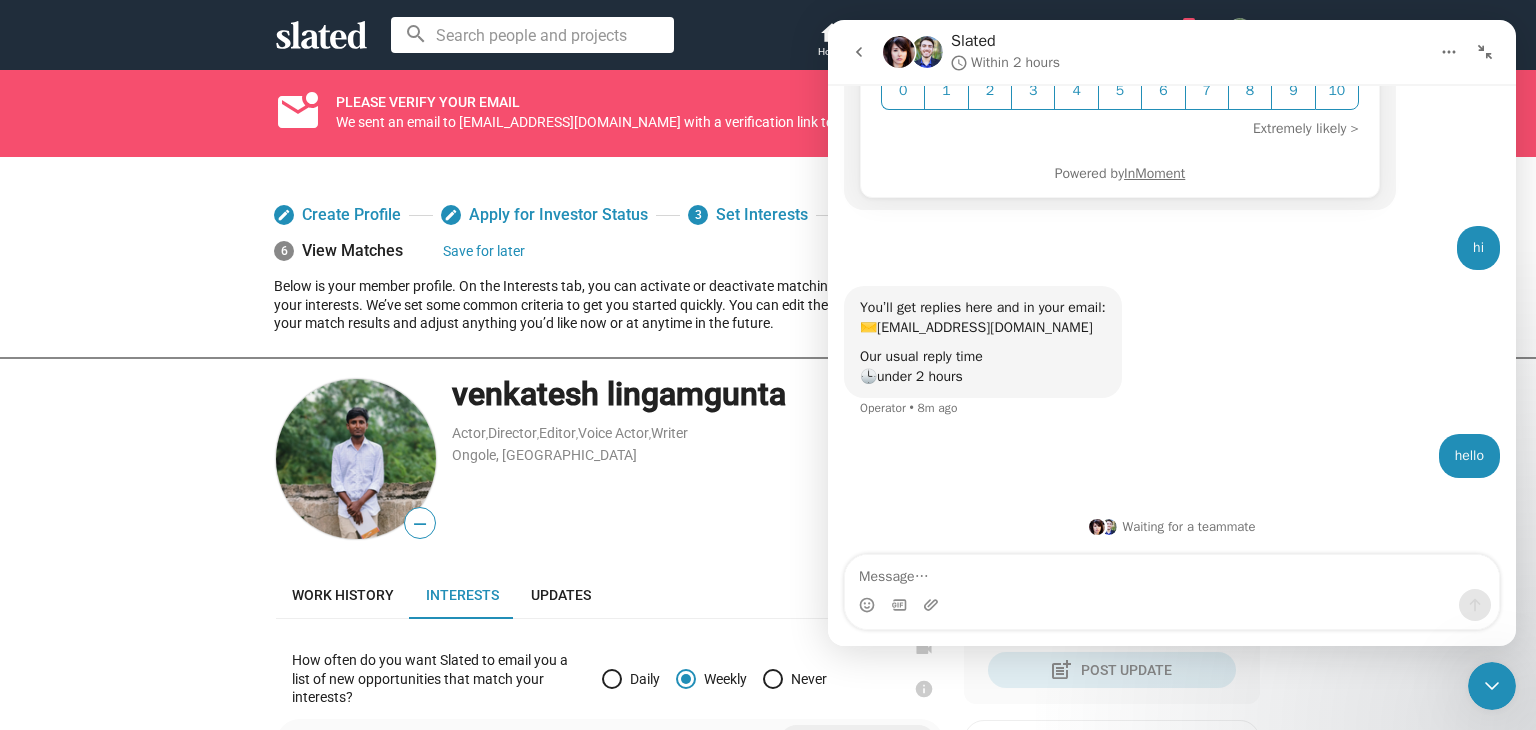click at bounding box center [1485, 52] 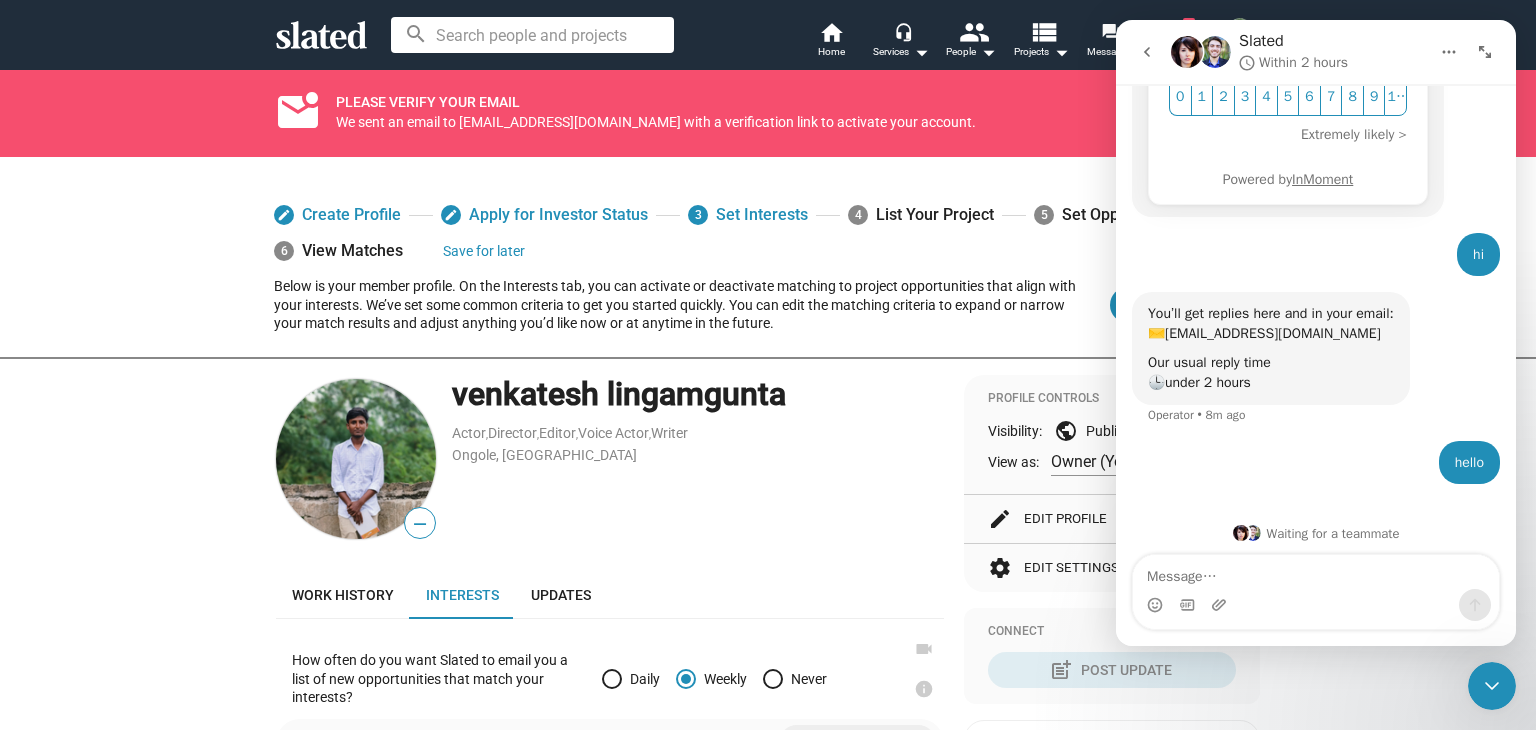 scroll, scrollTop: 466, scrollLeft: 0, axis: vertical 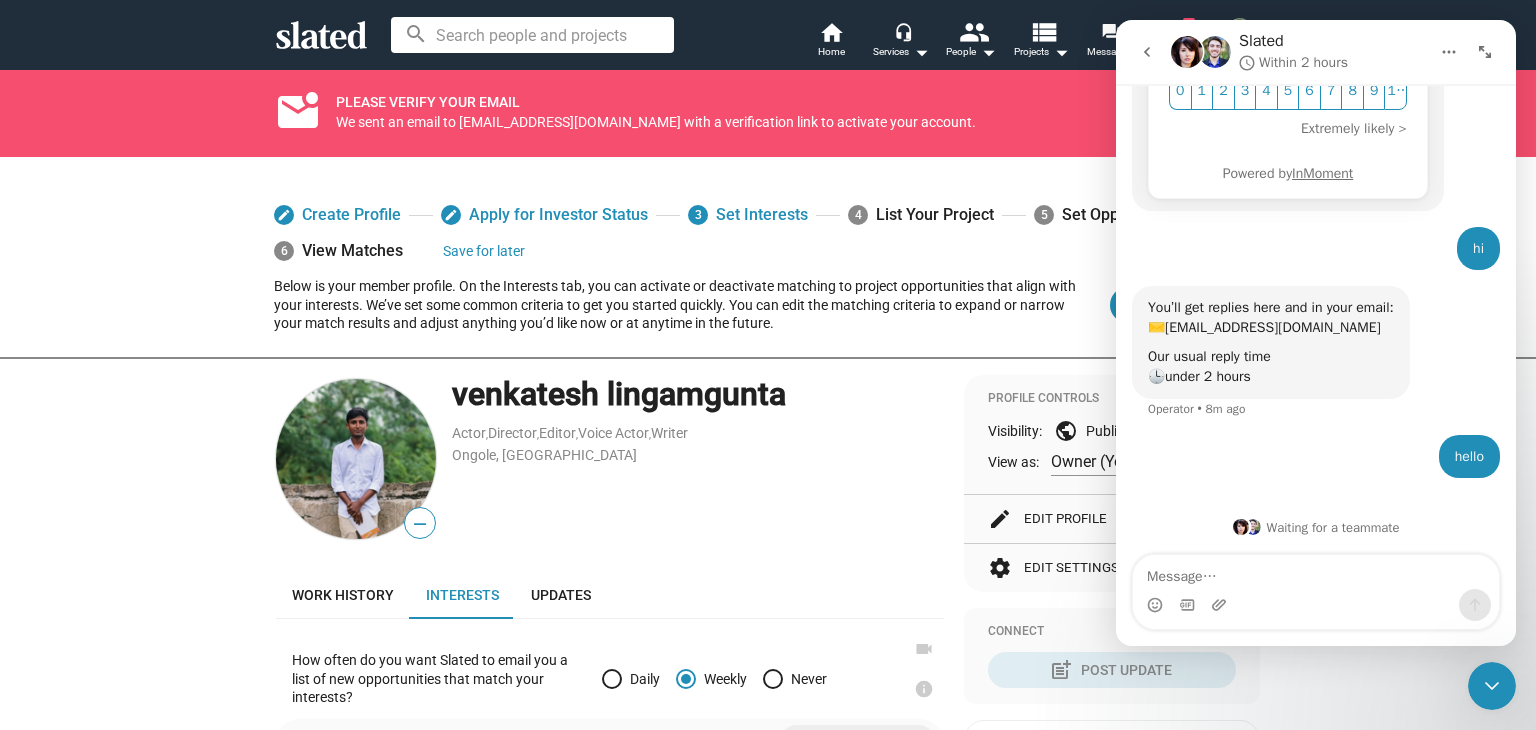 click 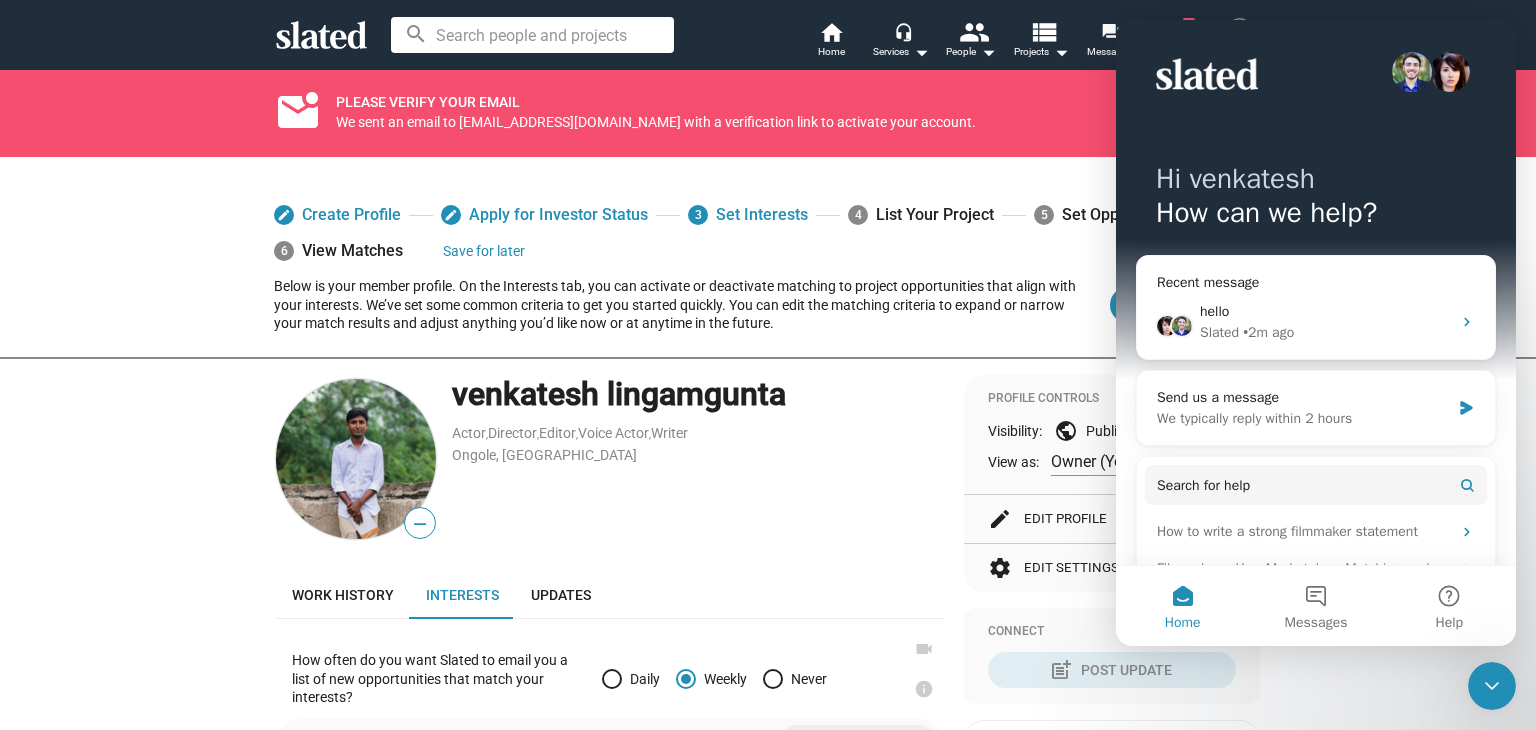 scroll, scrollTop: 0, scrollLeft: 0, axis: both 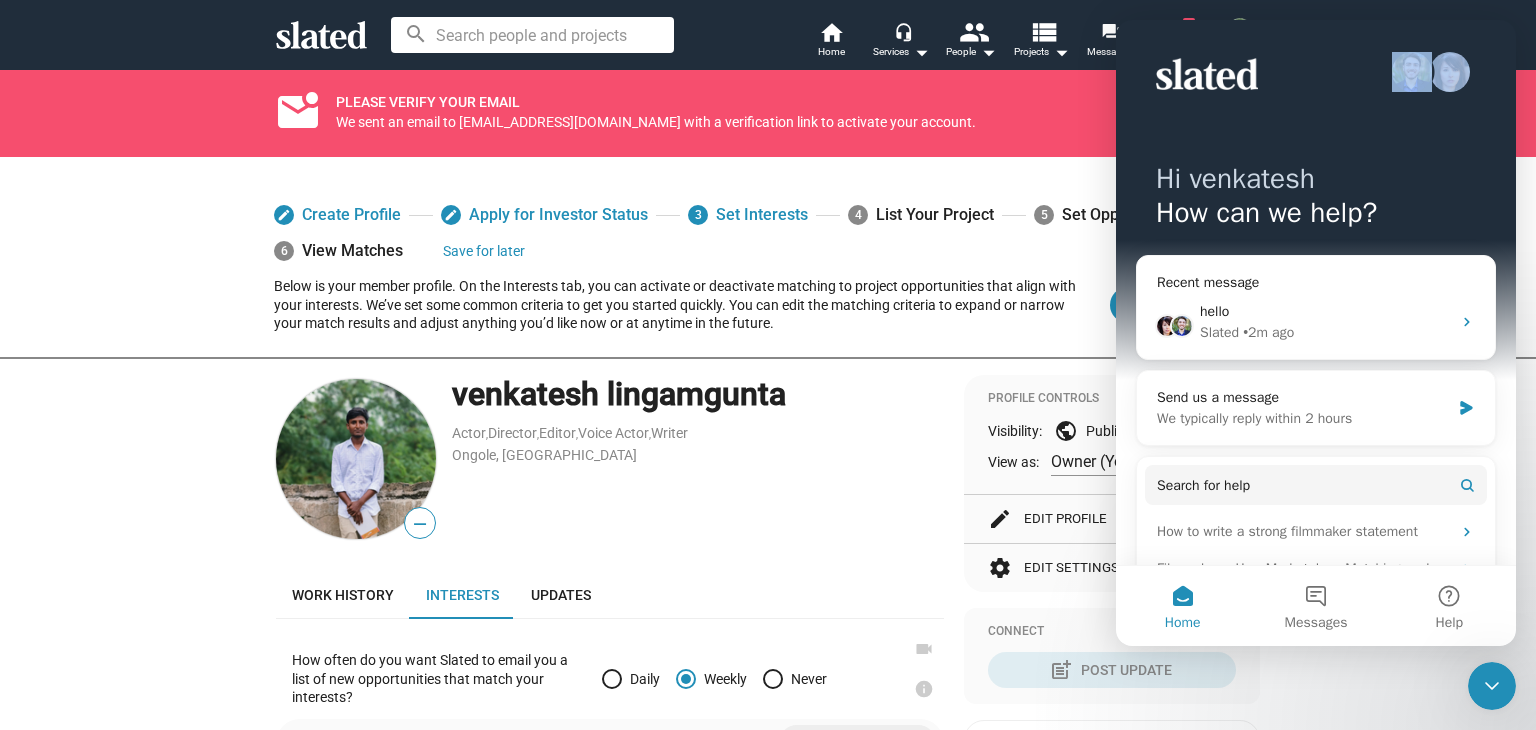 drag, startPoint x: 1360, startPoint y: 77, endPoint x: 1441, endPoint y: 80, distance: 81.055534 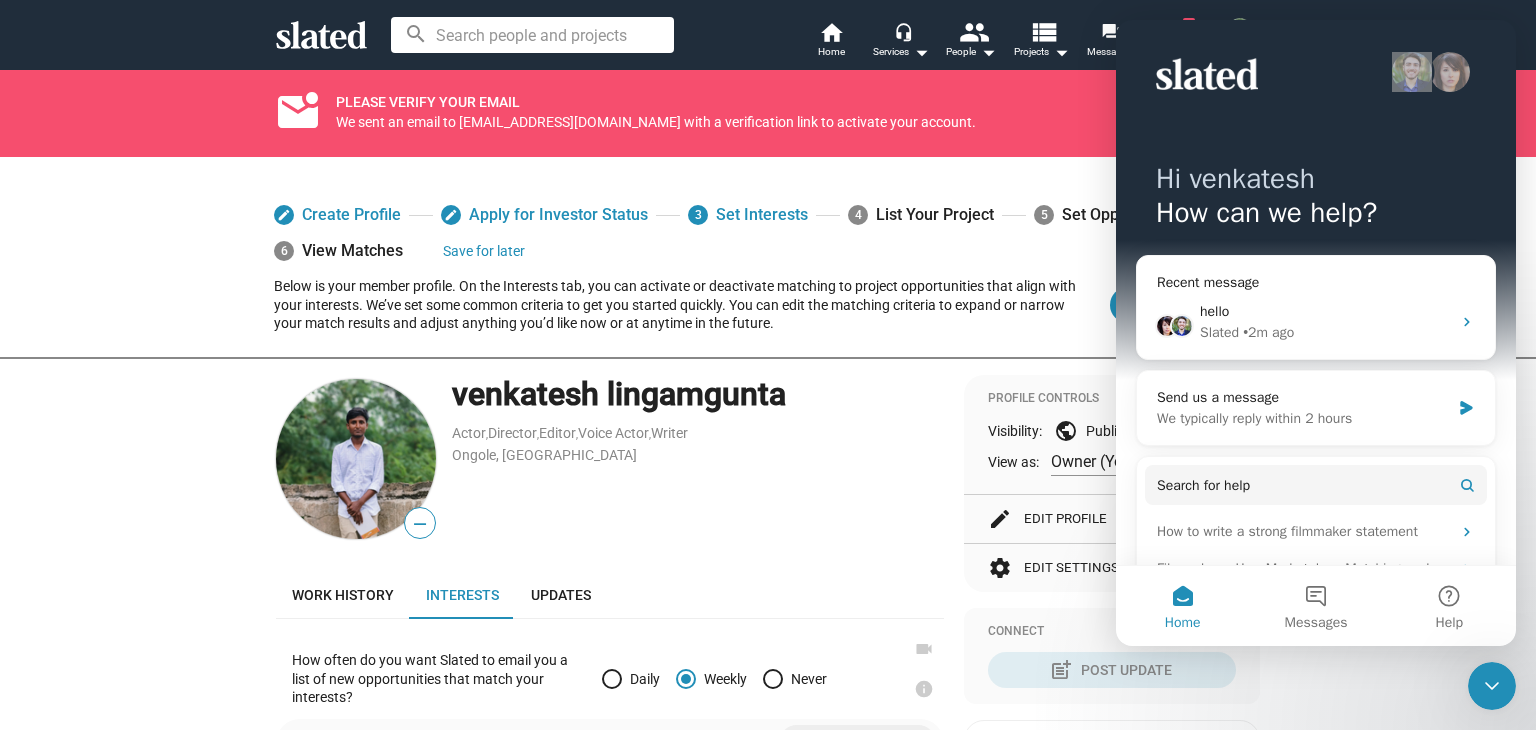 click on "mark_email_unread PLEASE VERIFY YOUR EMAIL We sent an email to lingamguntavenkatesh88@gmail.com with a verification link to activate your account. Didn’t get the email? Send again" 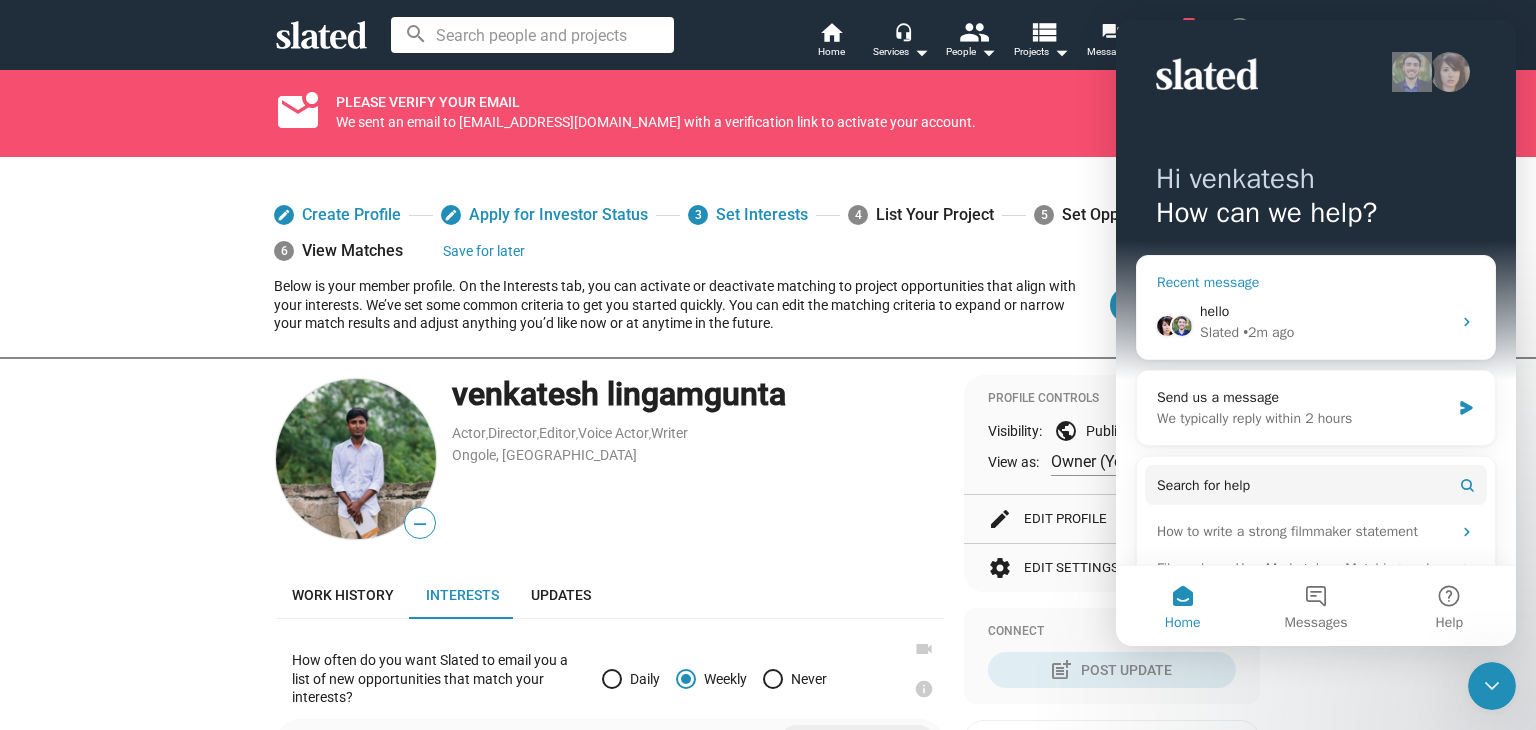 scroll, scrollTop: 156, scrollLeft: 0, axis: vertical 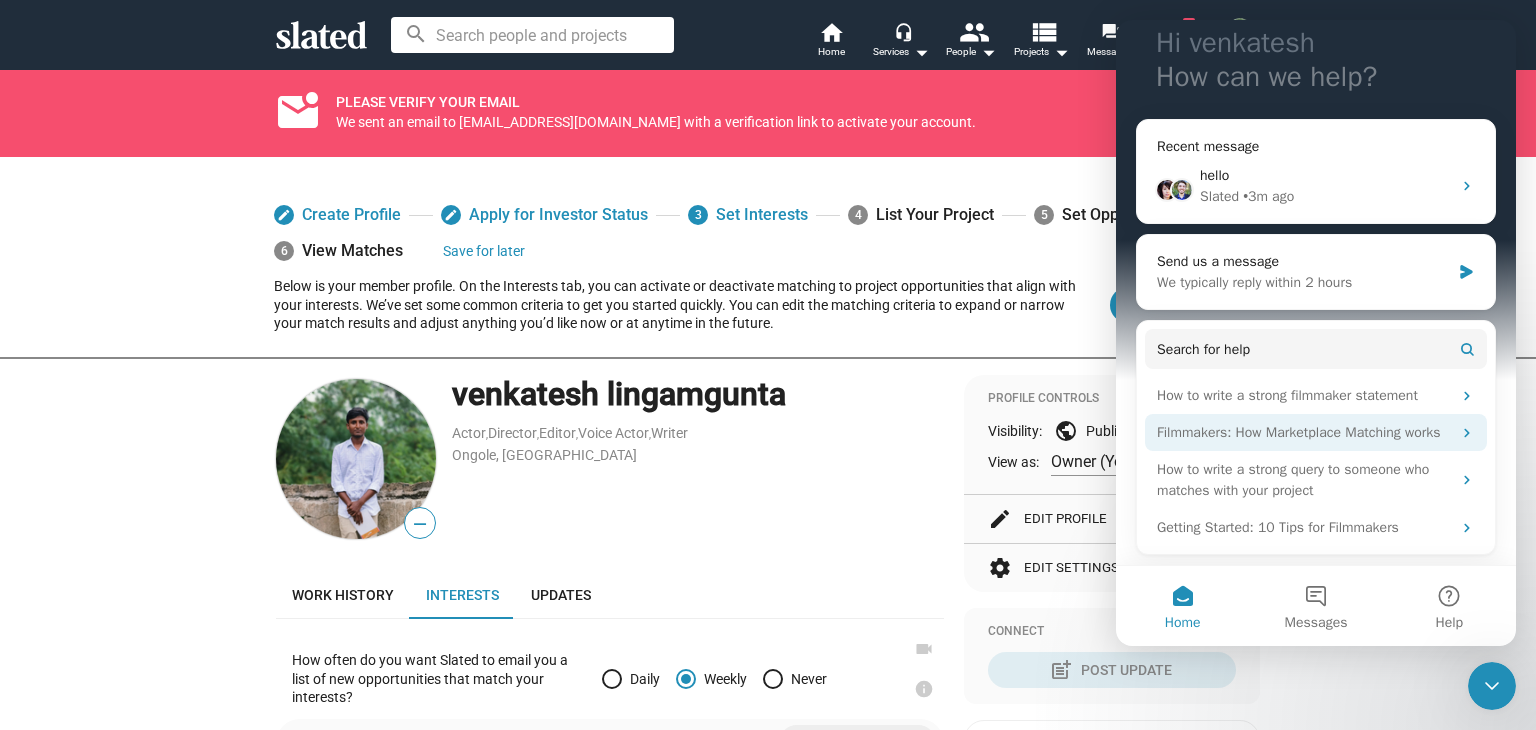 click on "Filmmakers: How Marketplace Matching works" at bounding box center [1316, 432] 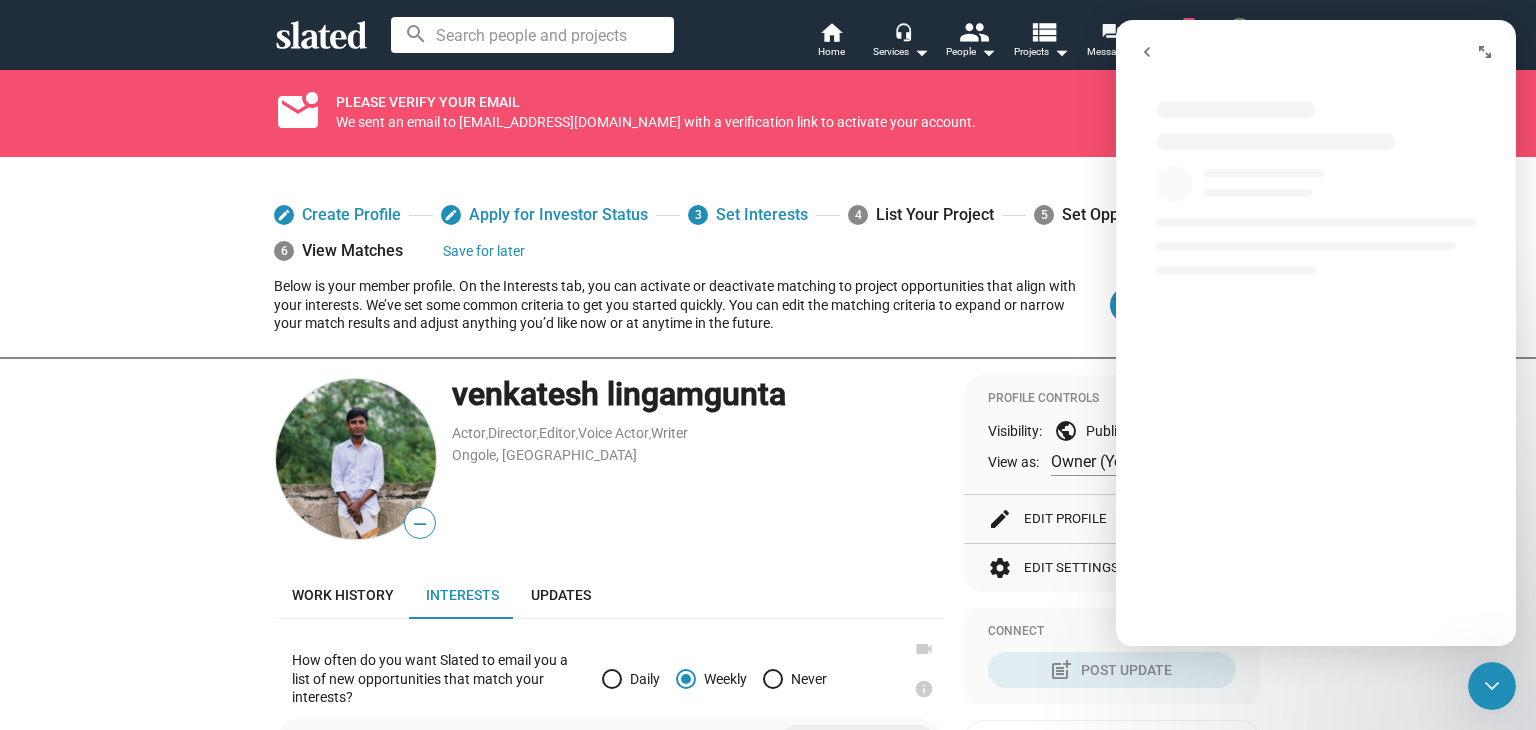 scroll, scrollTop: 0, scrollLeft: 0, axis: both 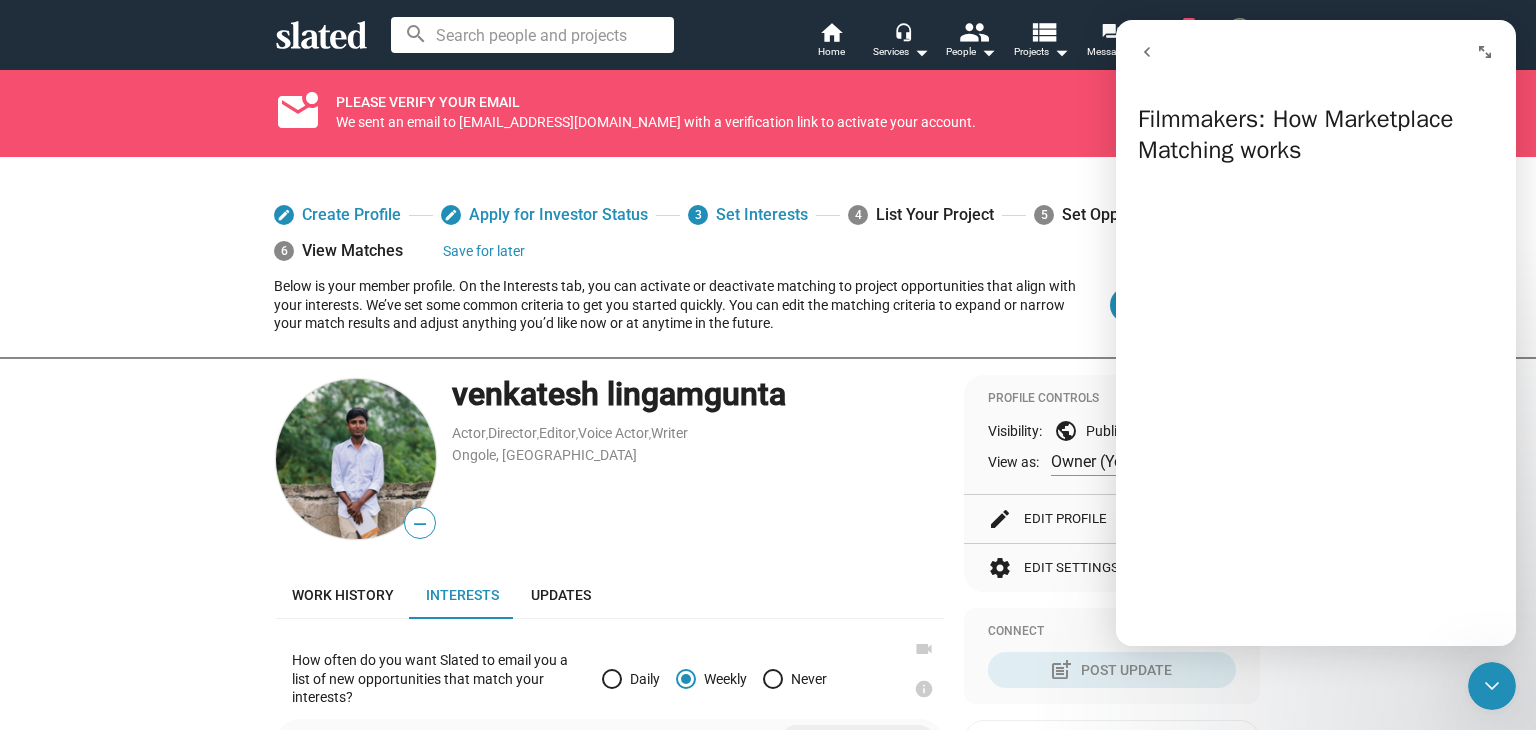 click at bounding box center [1485, 52] 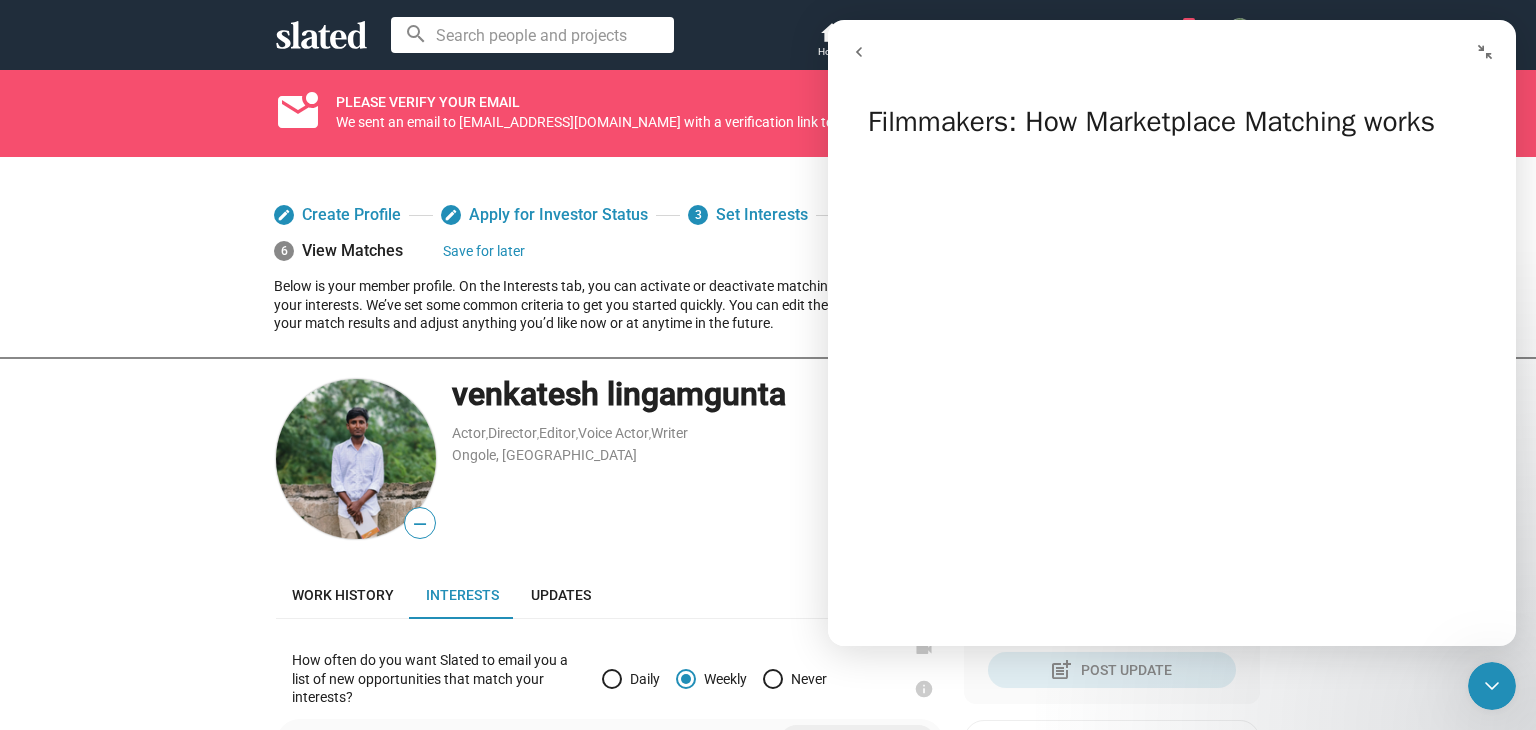 click 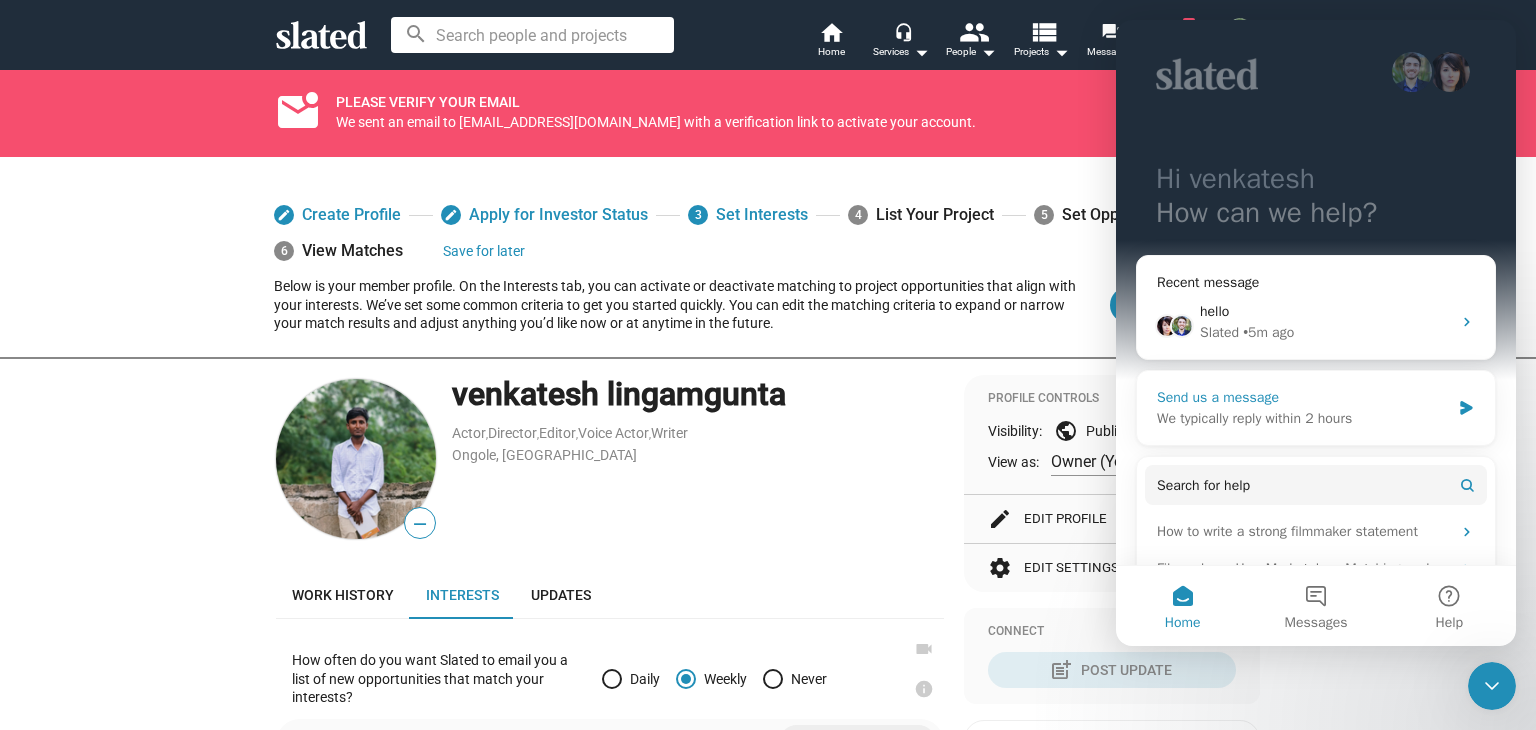 scroll, scrollTop: 156, scrollLeft: 0, axis: vertical 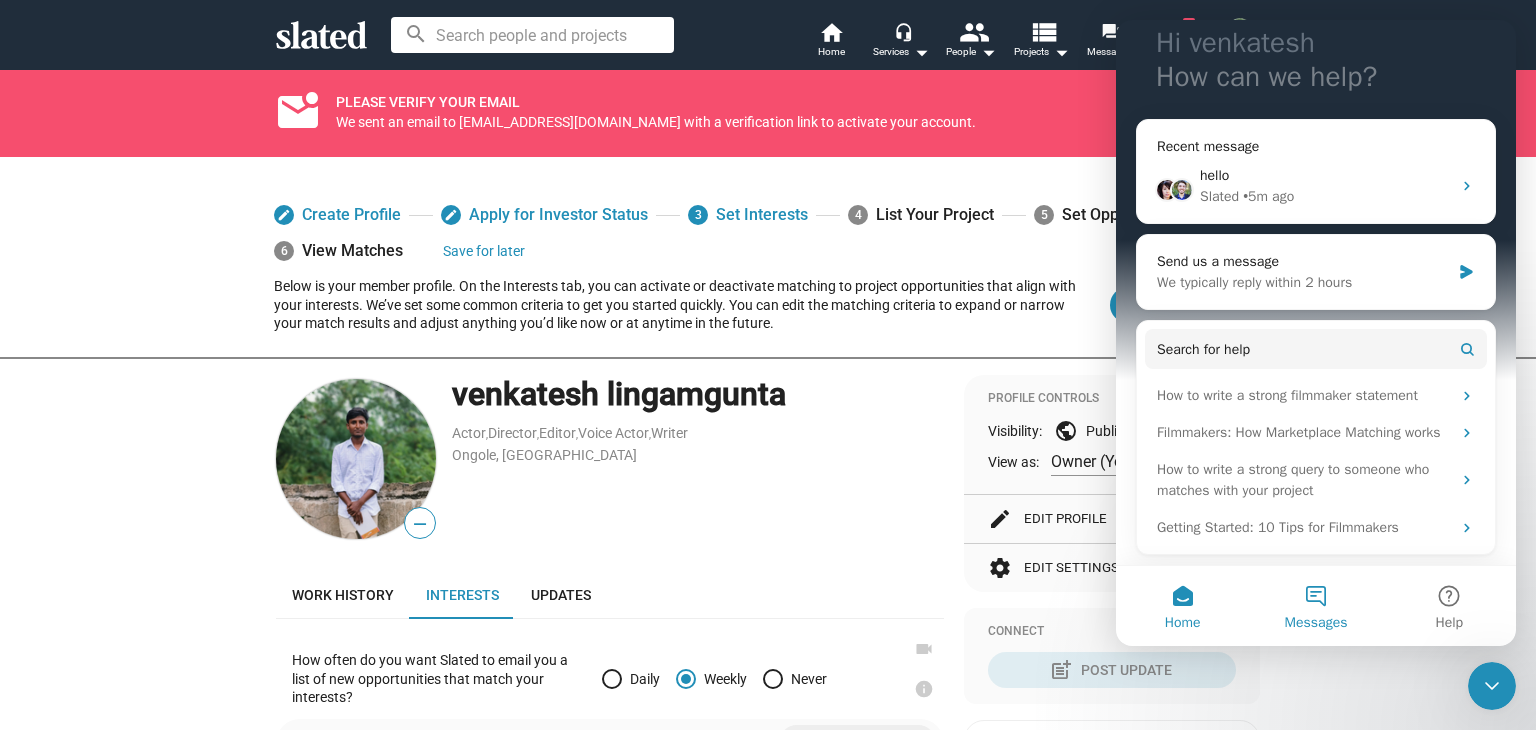 click on "Messages" at bounding box center (1315, 606) 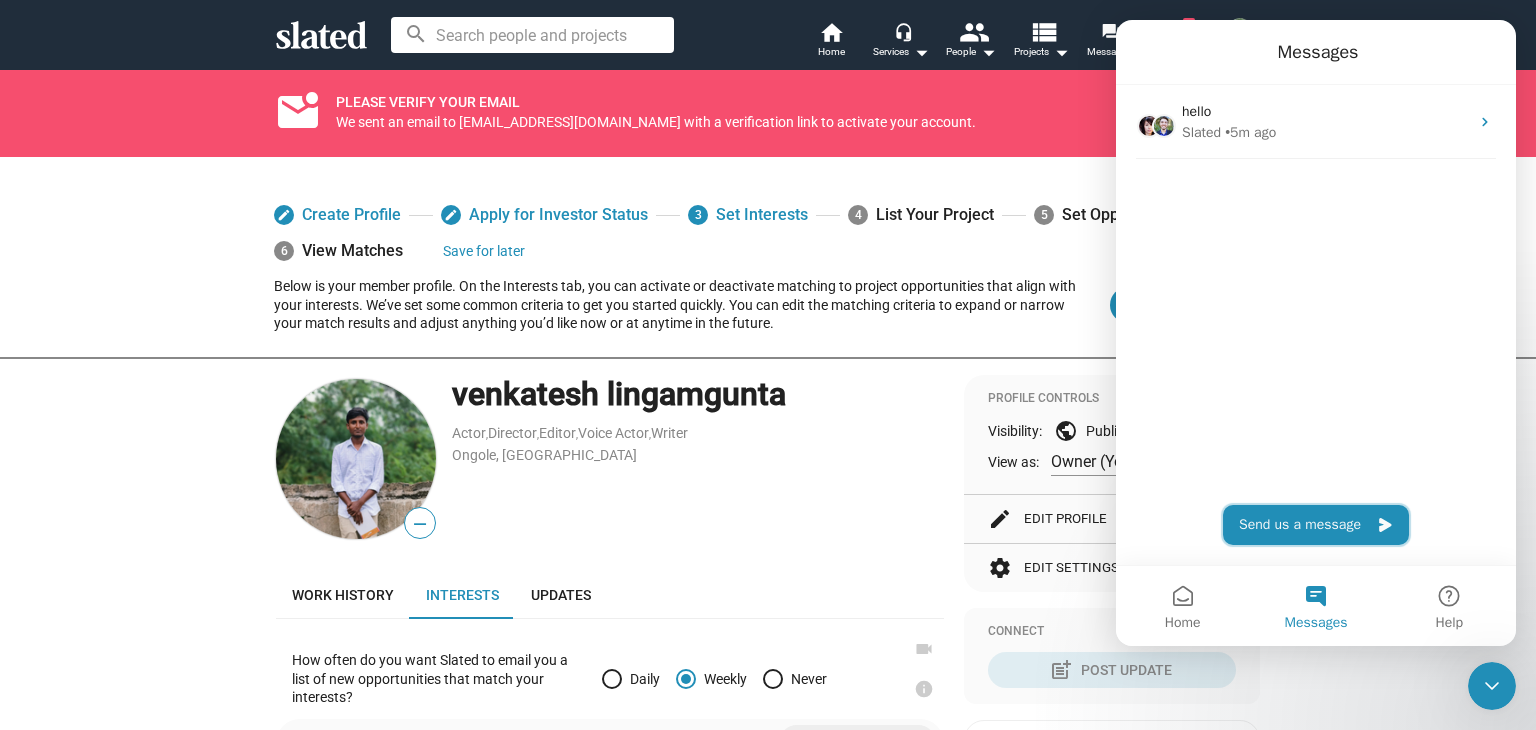 click on "Send us a message" at bounding box center (1316, 525) 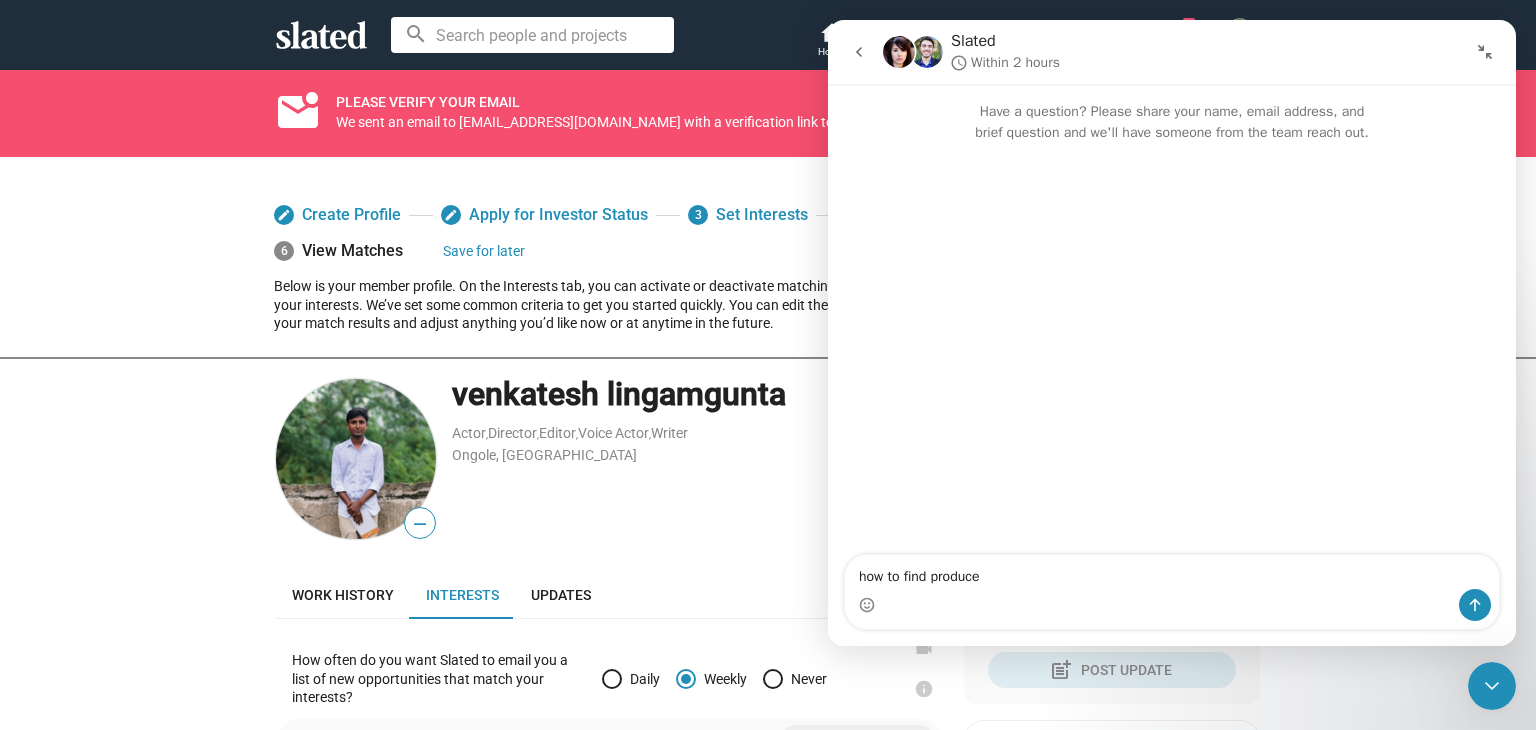 type on "how to find producer" 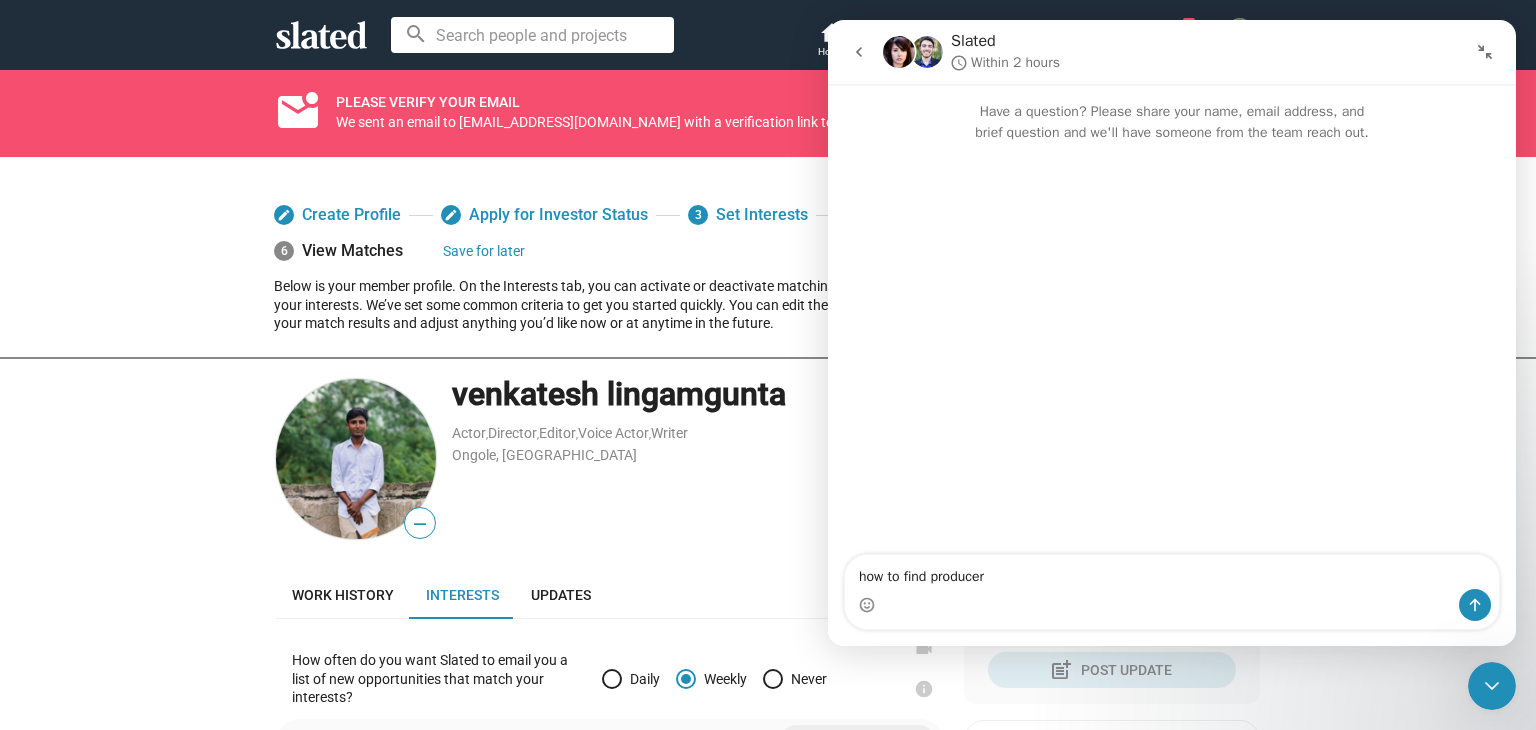 type 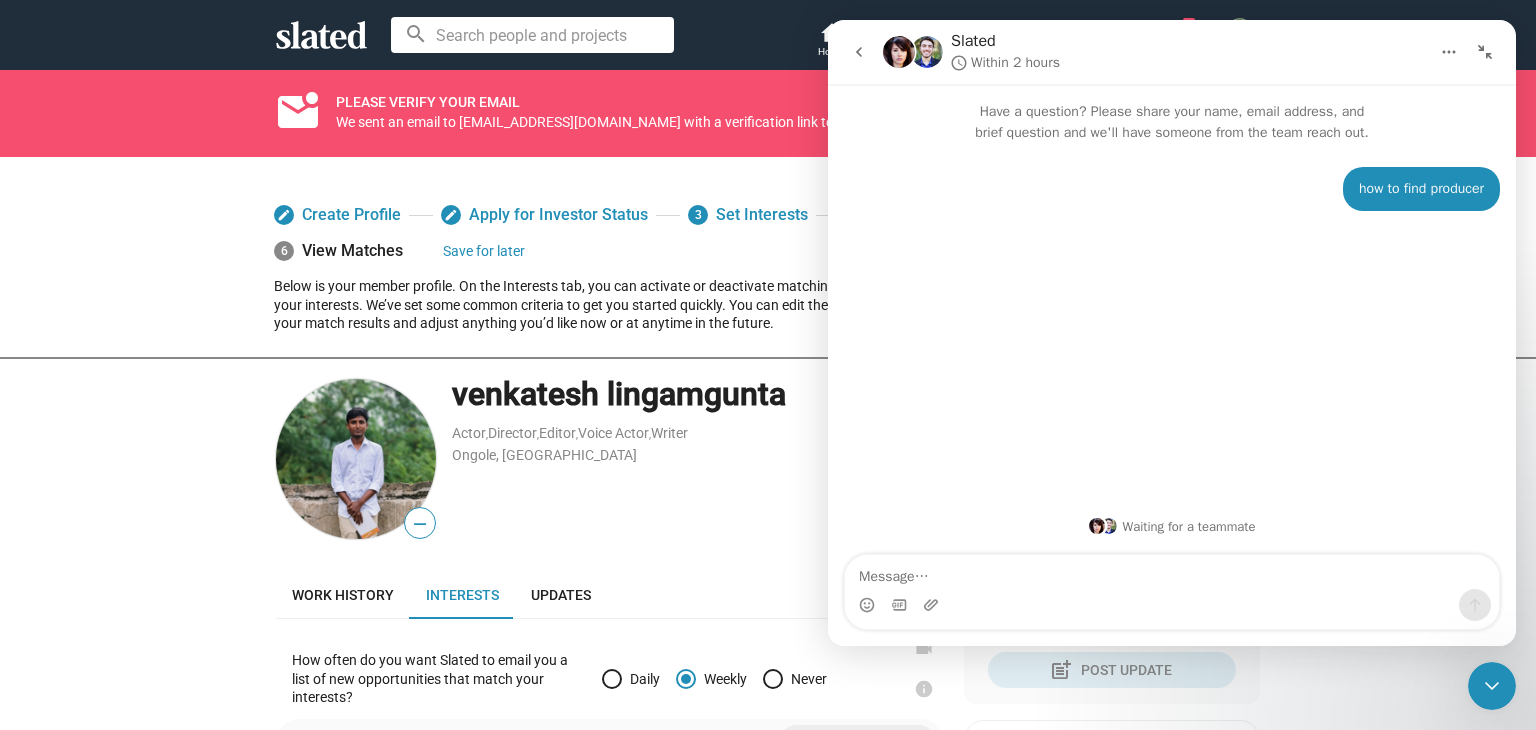 click at bounding box center [1097, 526] 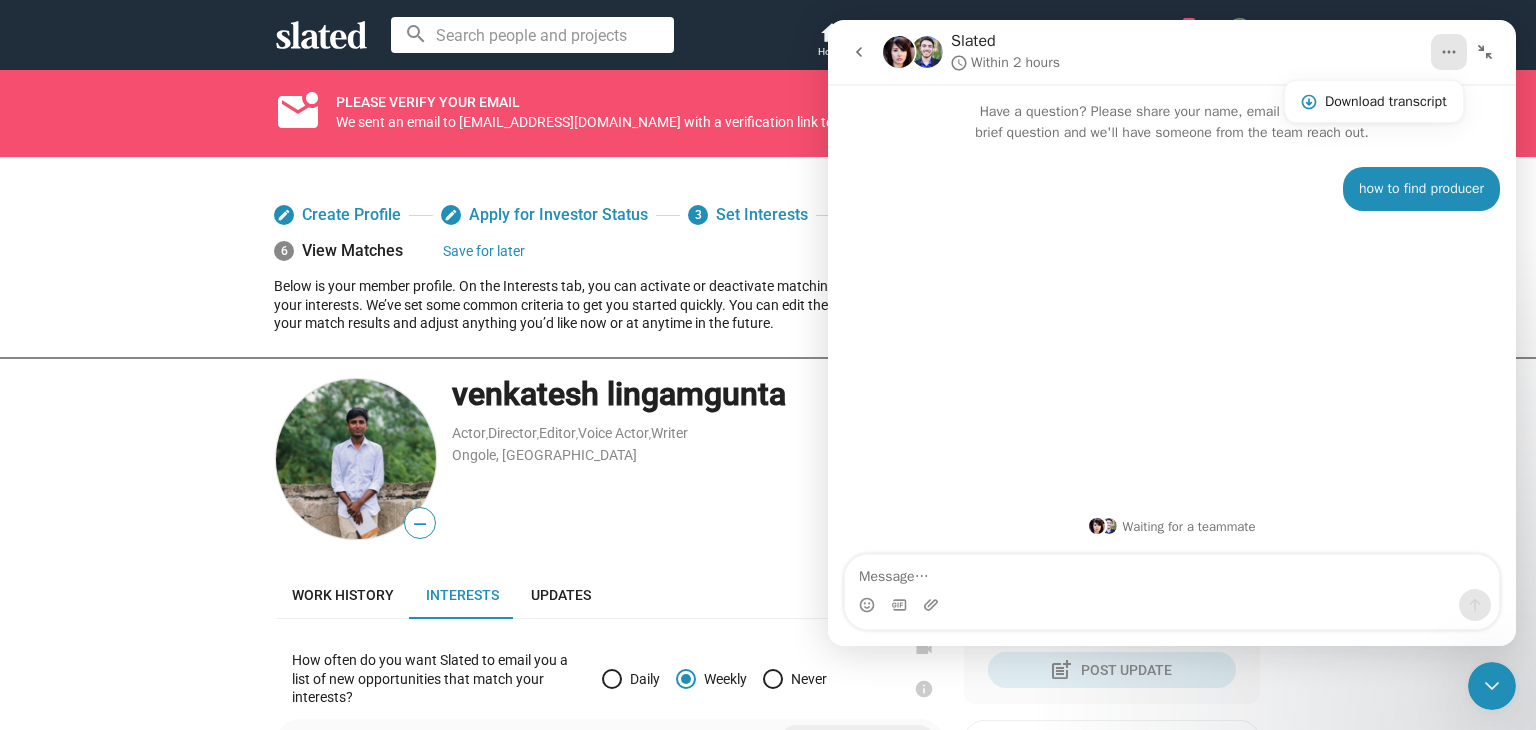 click 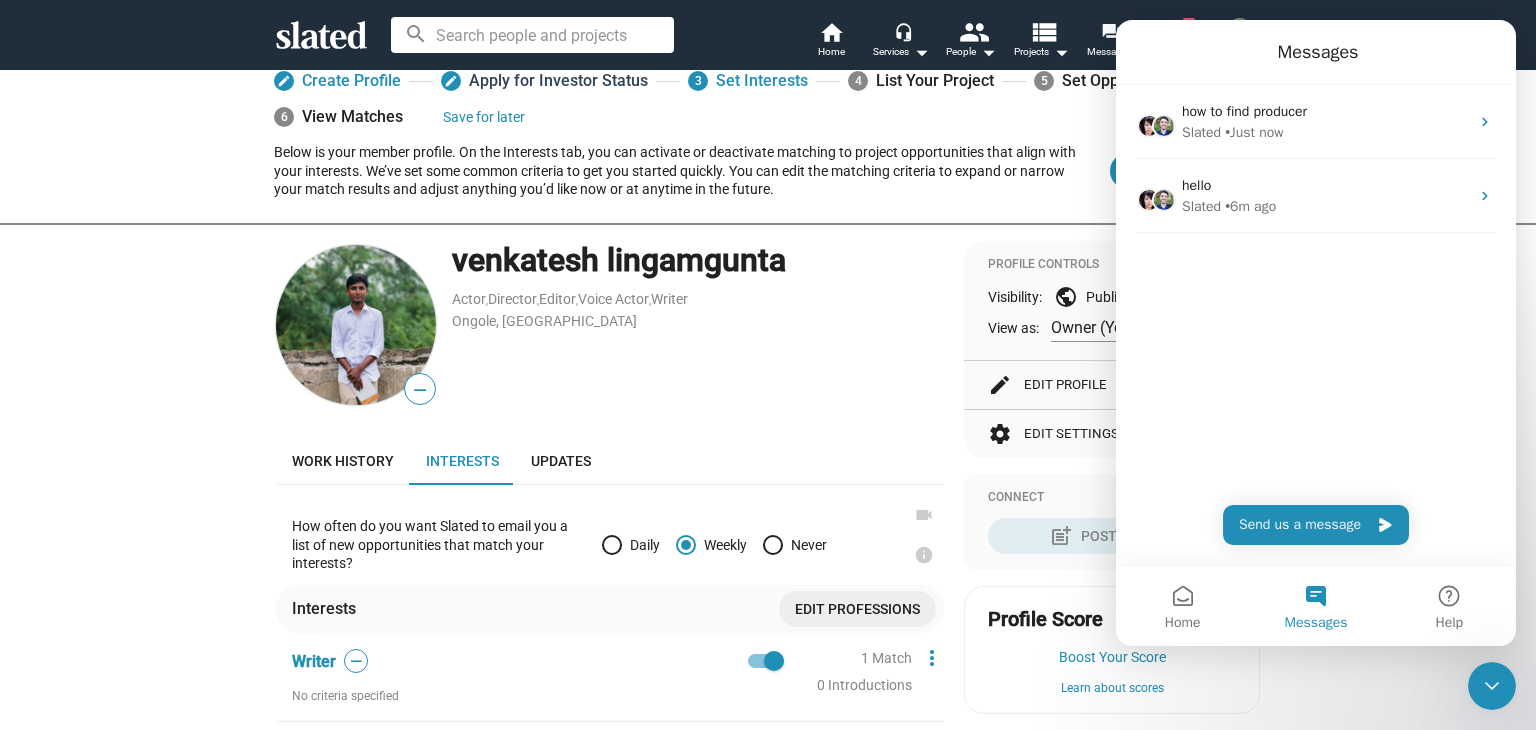 scroll, scrollTop: 0, scrollLeft: 0, axis: both 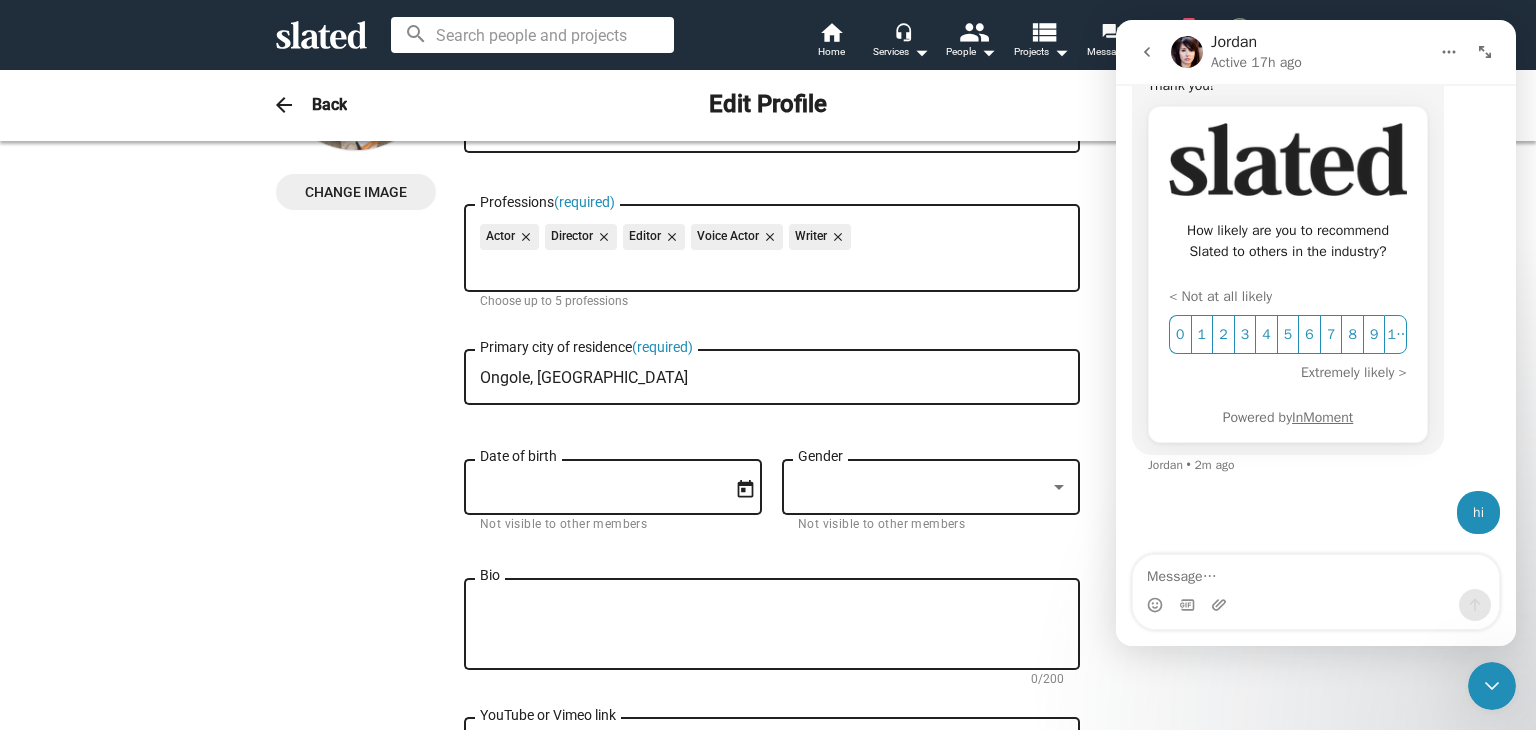 click on "Date of birth" at bounding box center (599, 484) 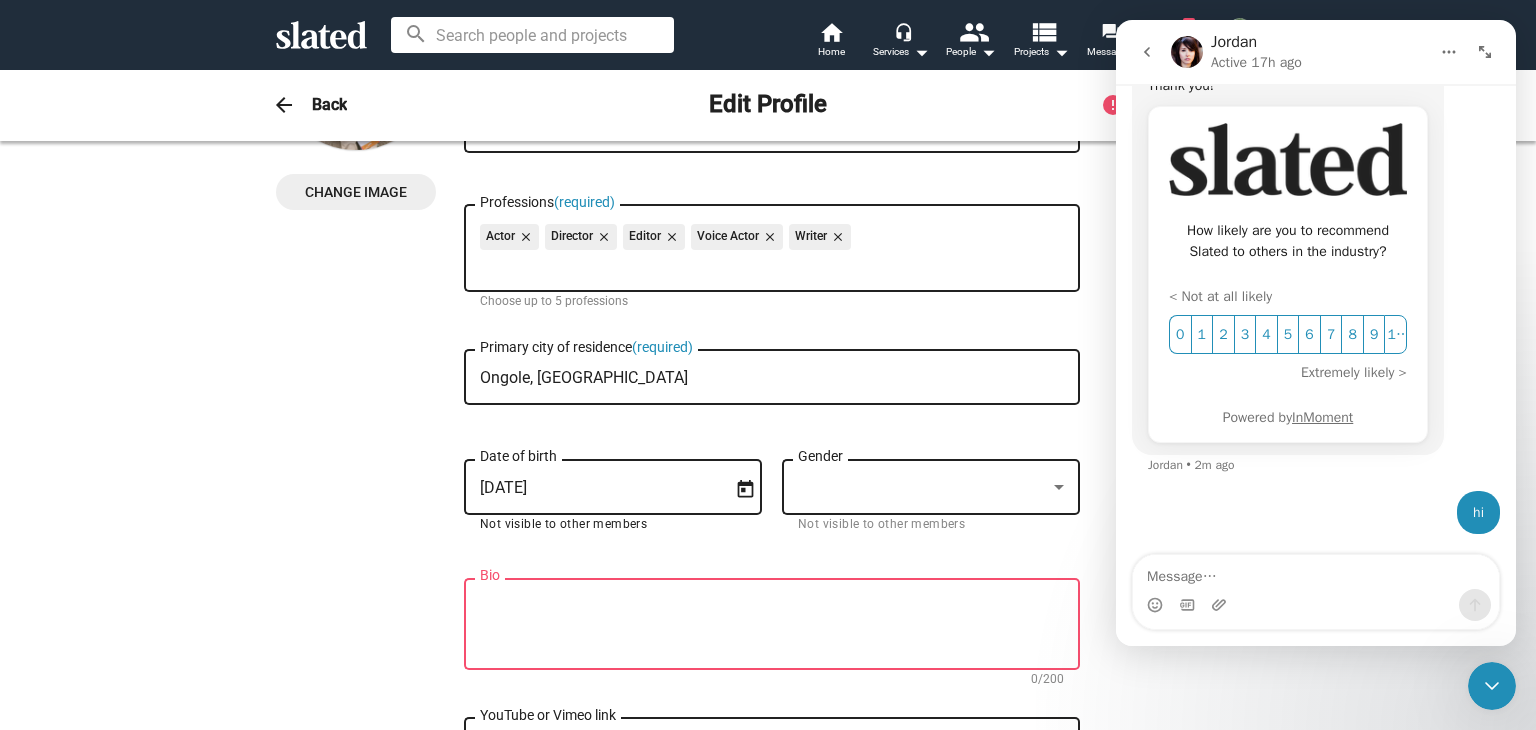 type on "[DATE]" 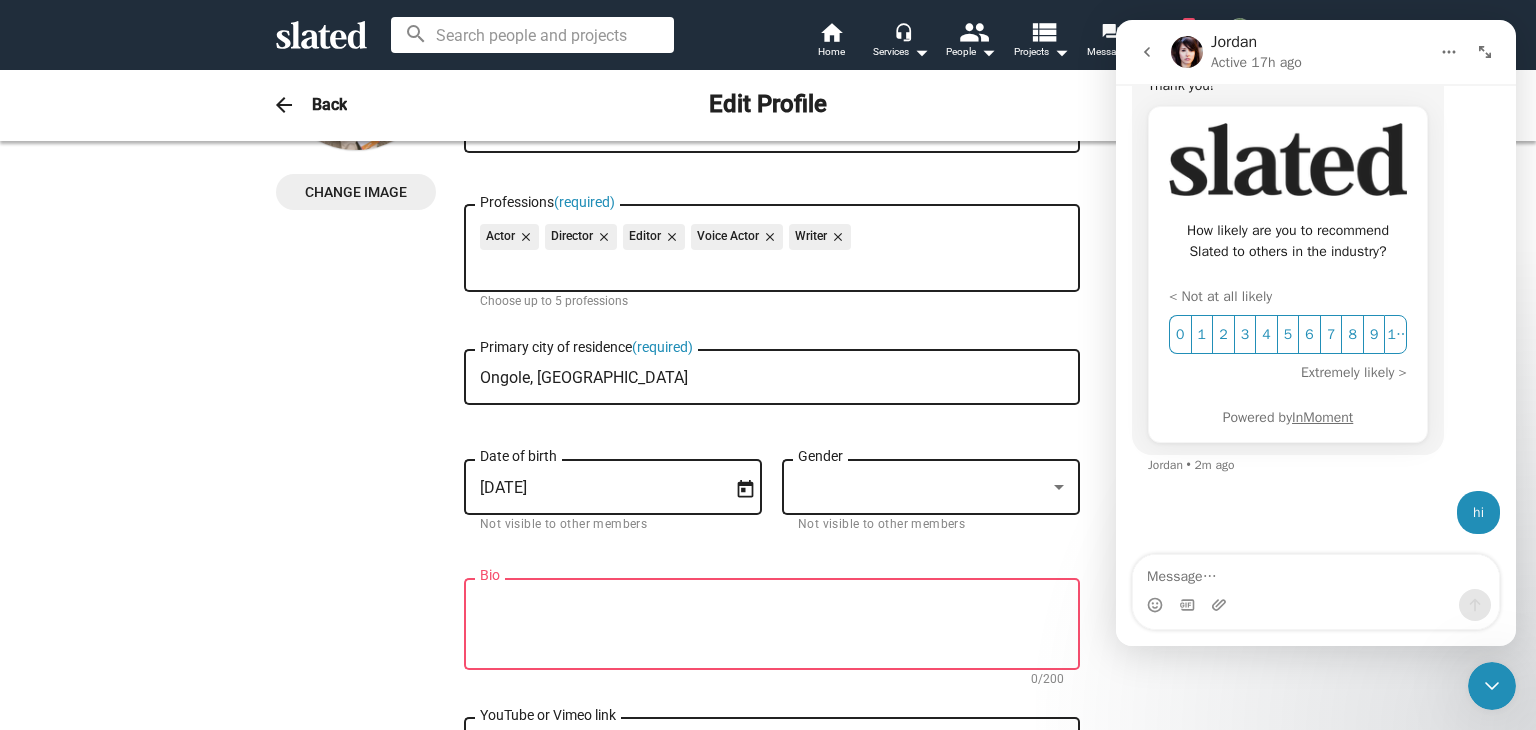 click on "Gender" at bounding box center (931, 484) 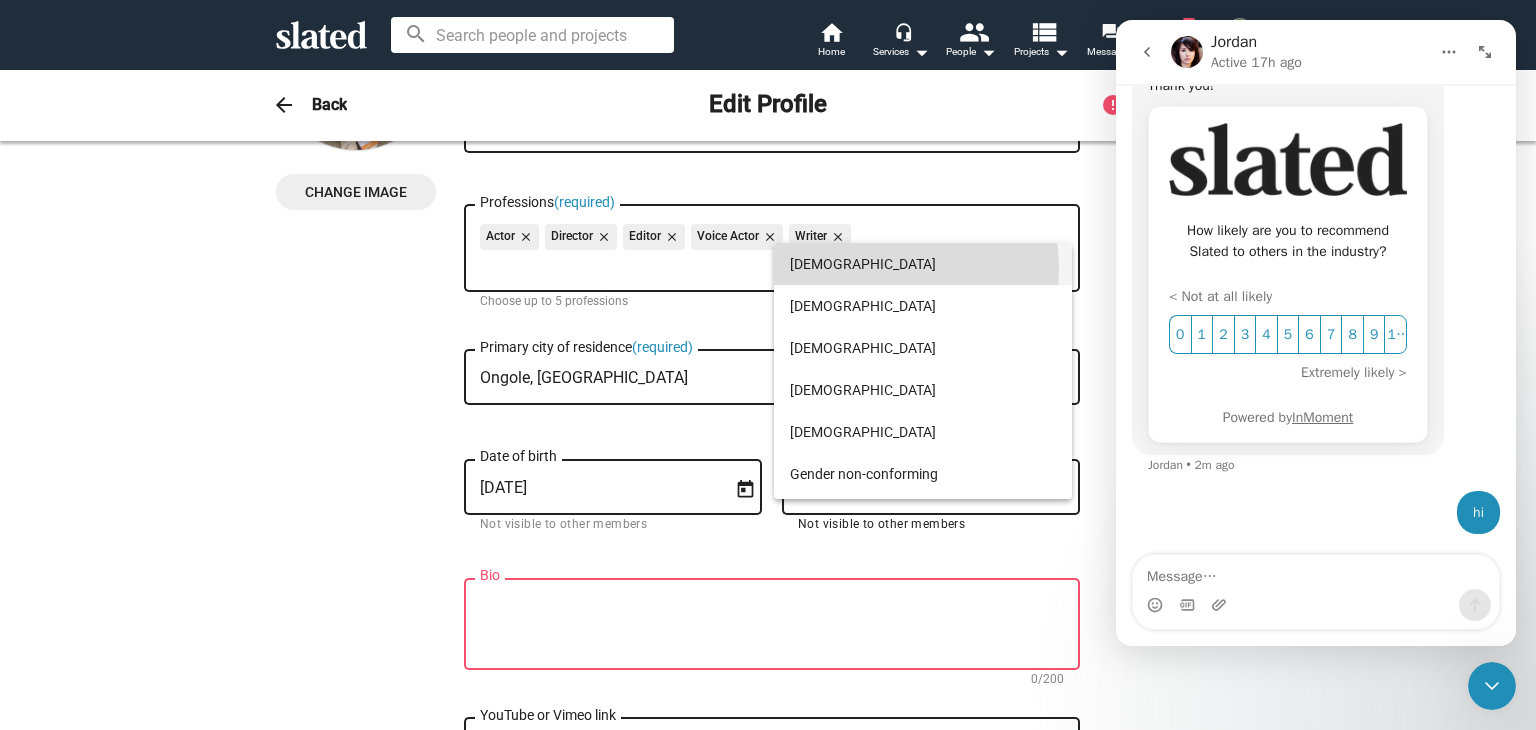 click on "Male" at bounding box center [923, 264] 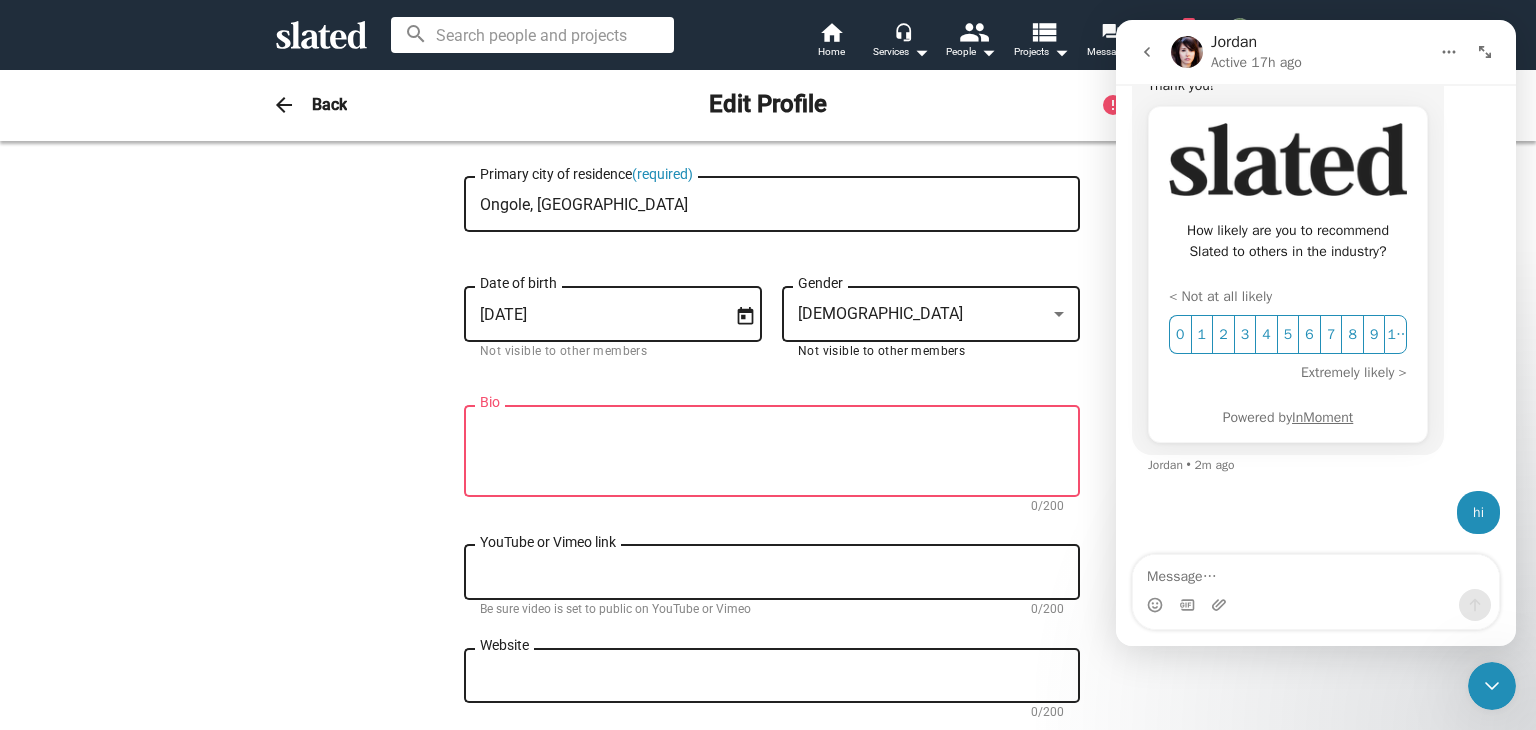scroll, scrollTop: 360, scrollLeft: 0, axis: vertical 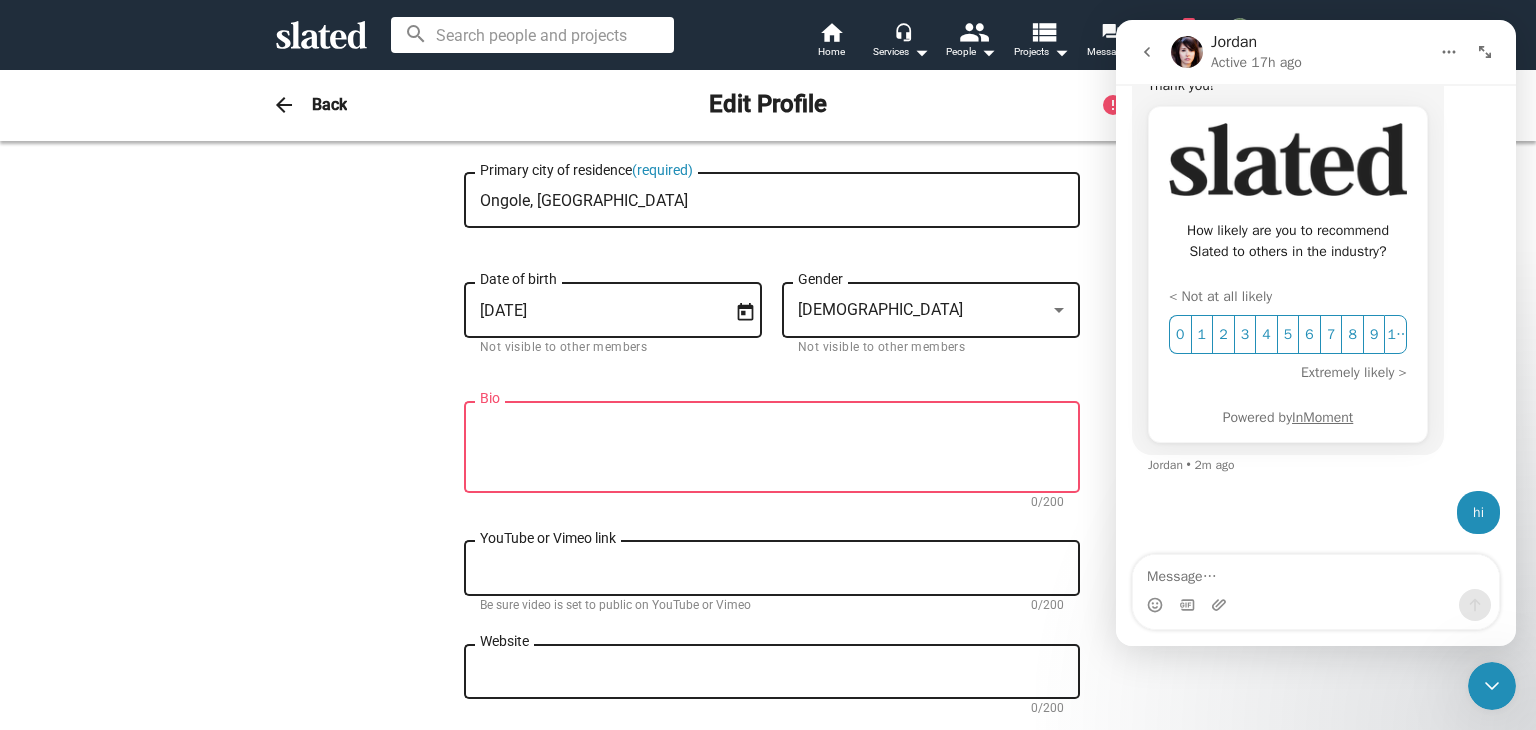 click on "Bio" at bounding box center [772, 448] 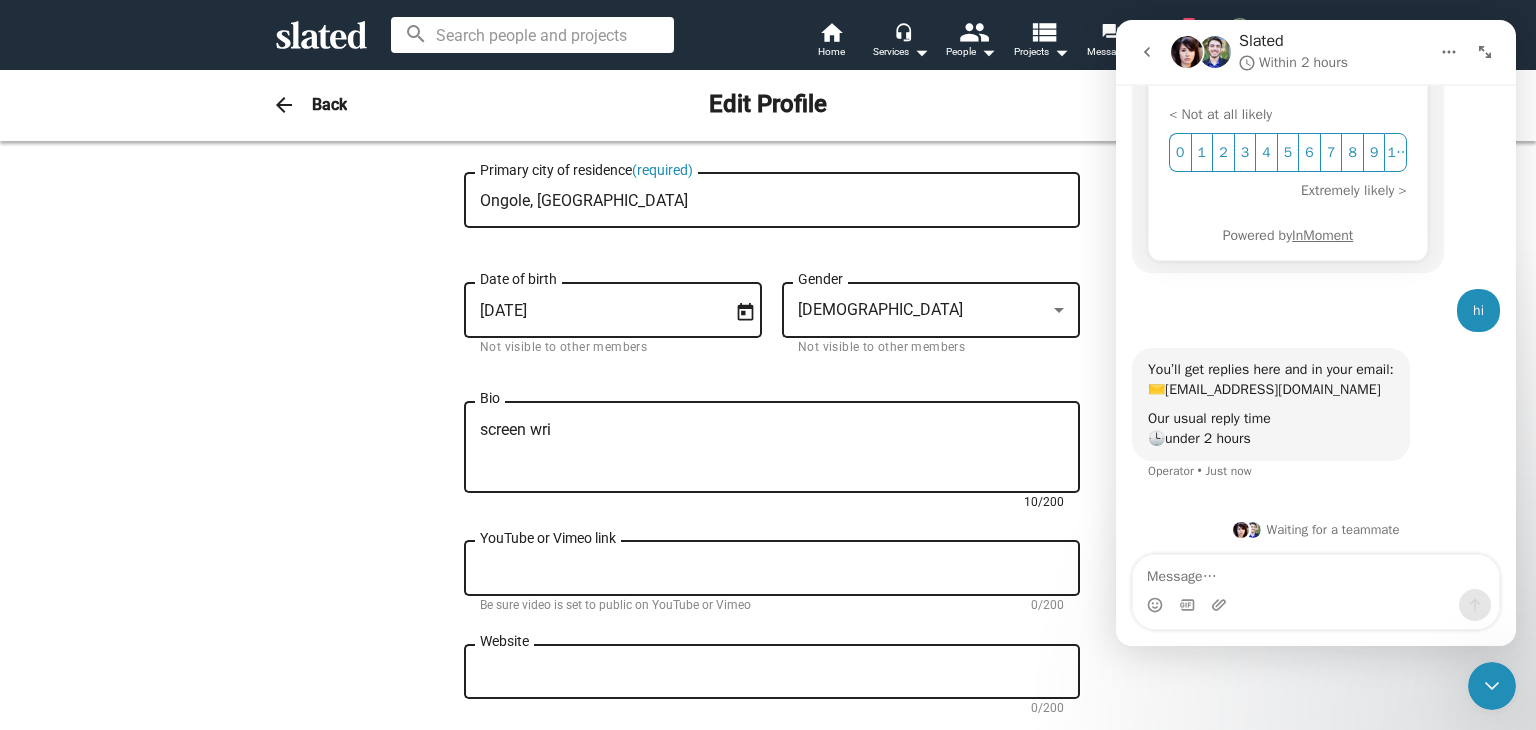 scroll, scrollTop: 407, scrollLeft: 0, axis: vertical 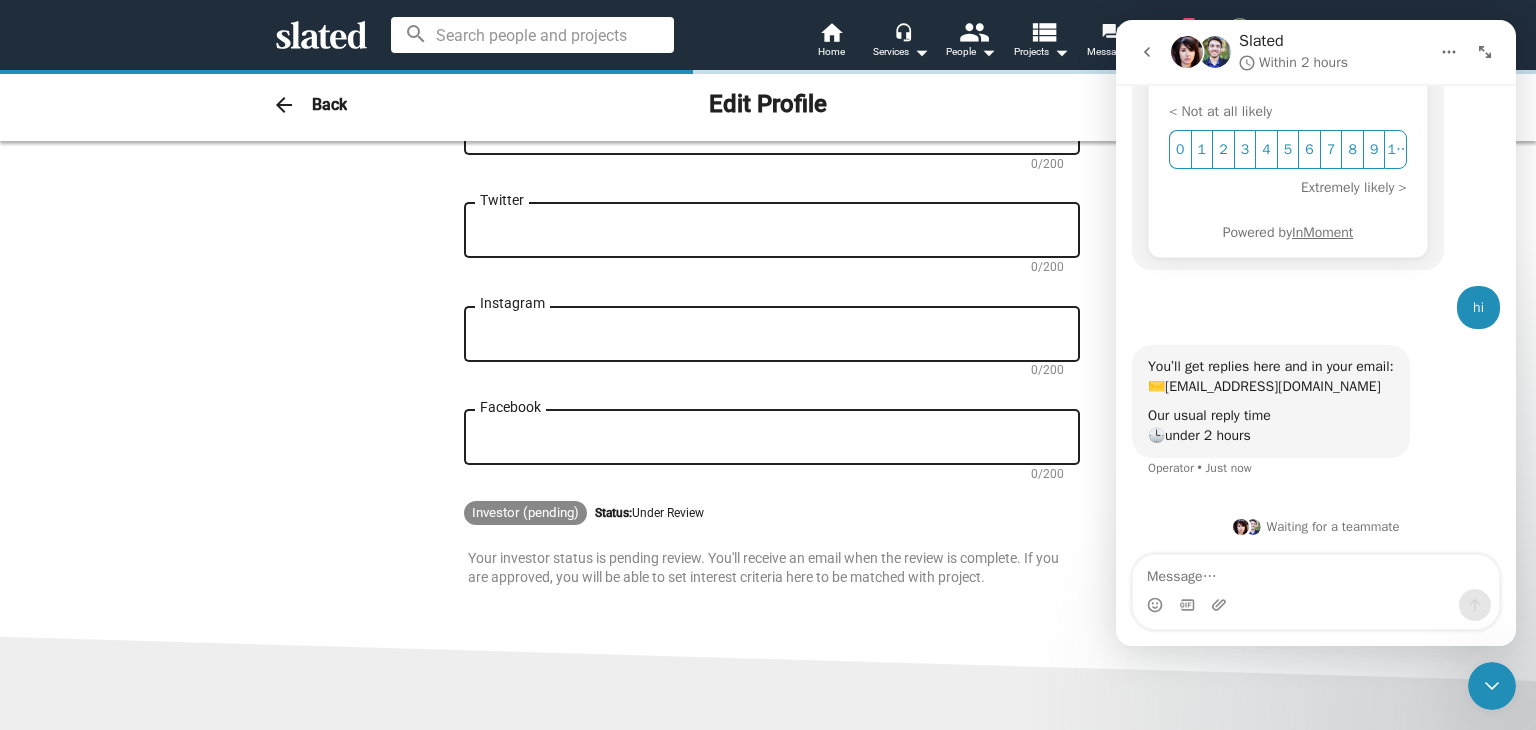 click on "Instagram" 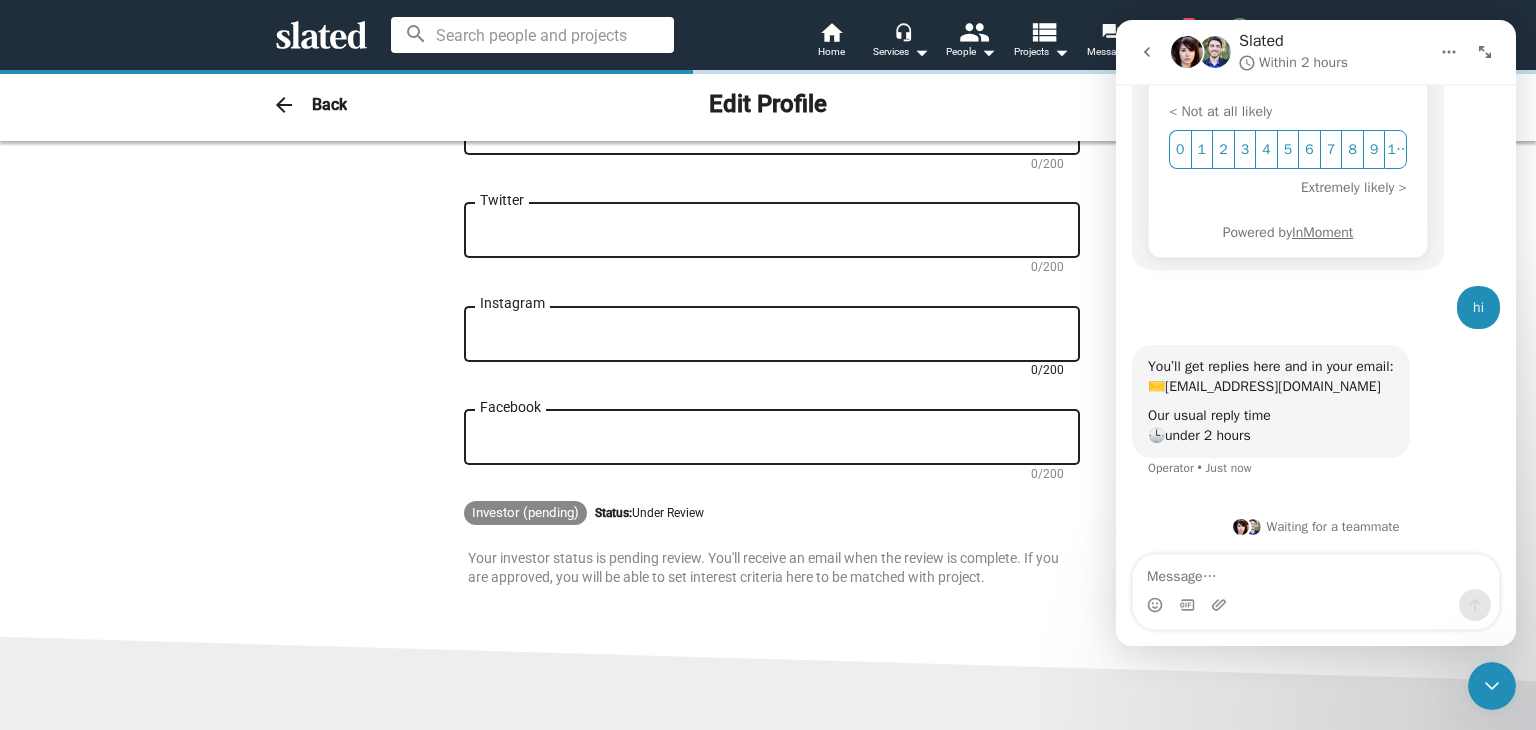 type on "screen writer director" 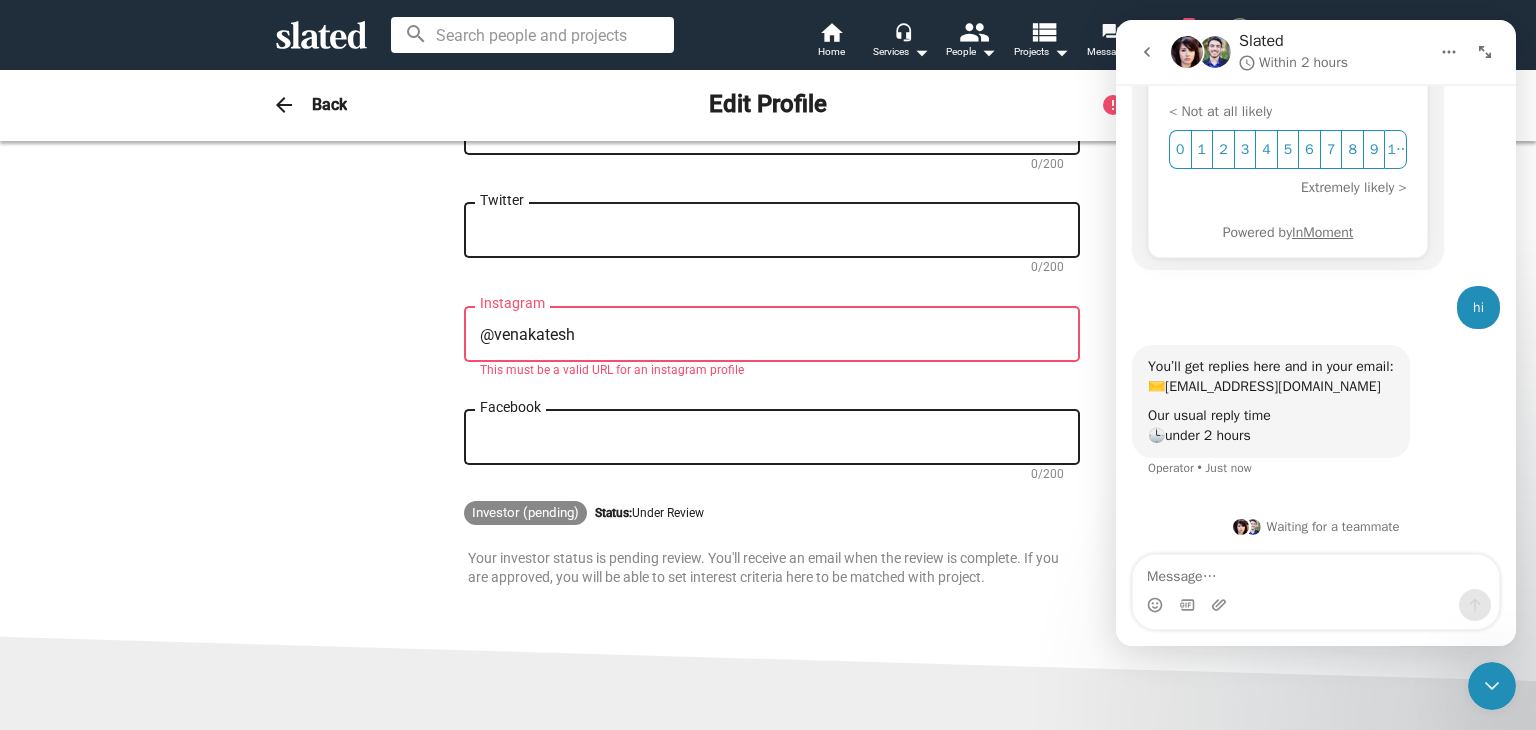 click on "@venakatesh" at bounding box center (772, 335) 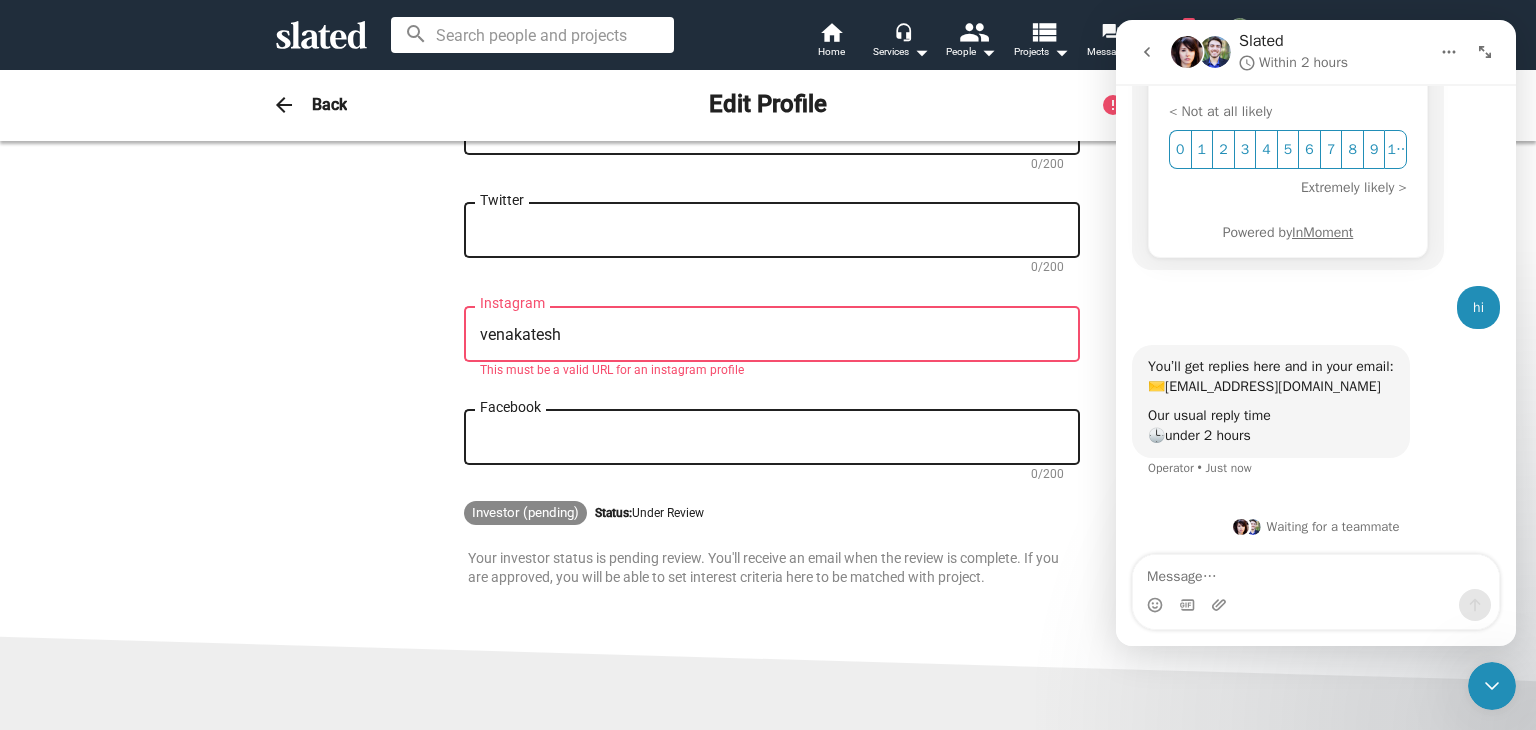 click on "venakatesh" at bounding box center [772, 335] 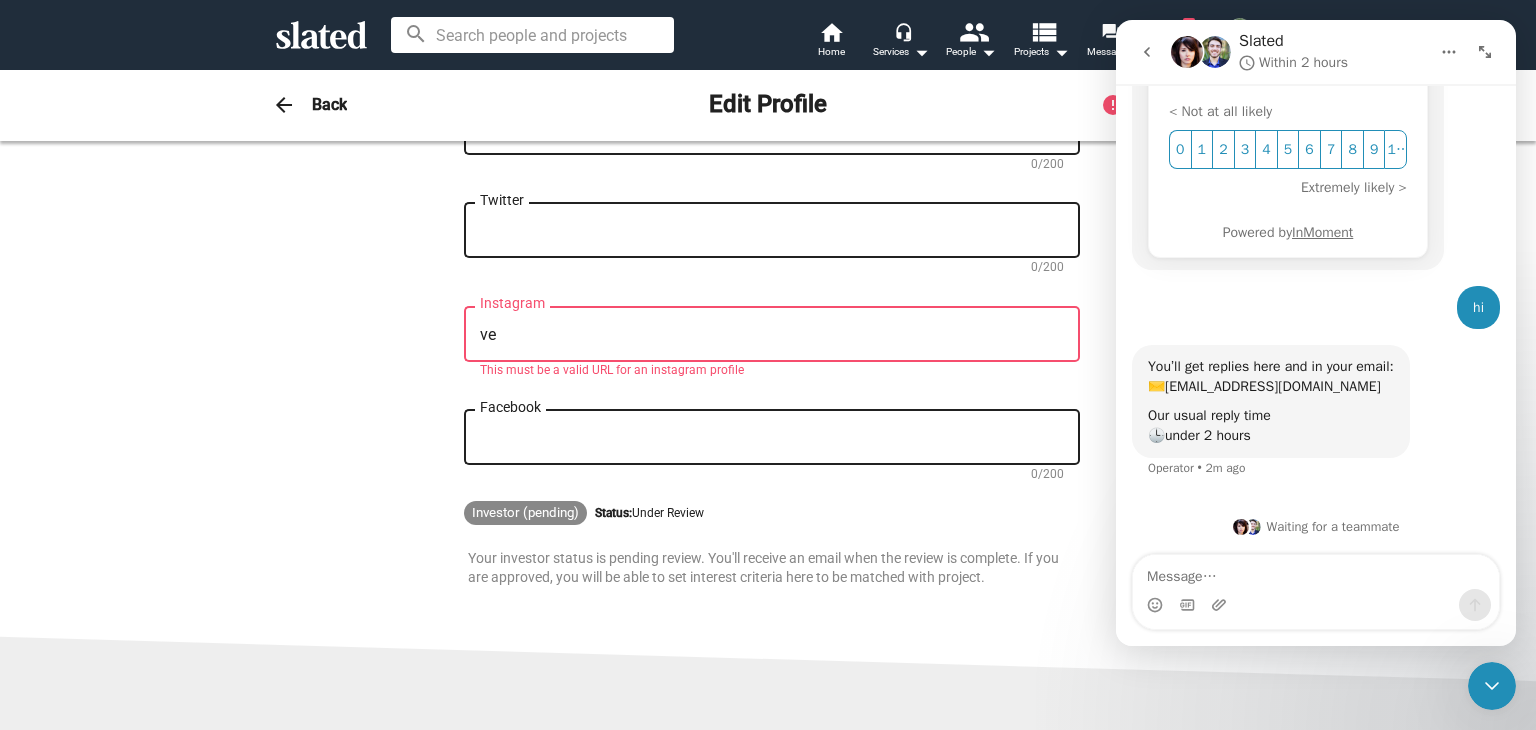 type on "v" 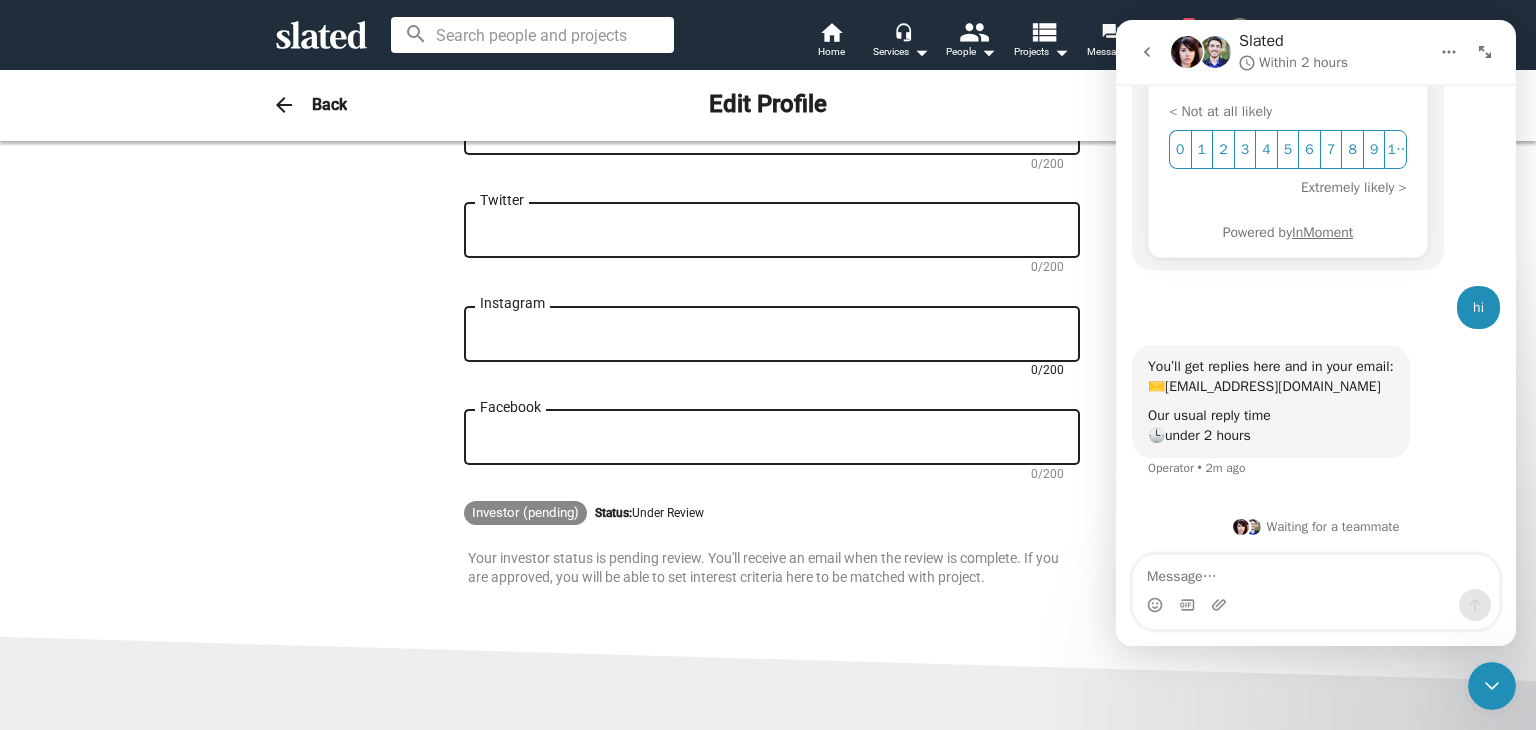 paste on "https://www.instagram.com/venakateshlingamgunta?igsh=MTIzejNkZjRjOTN6cQ==" 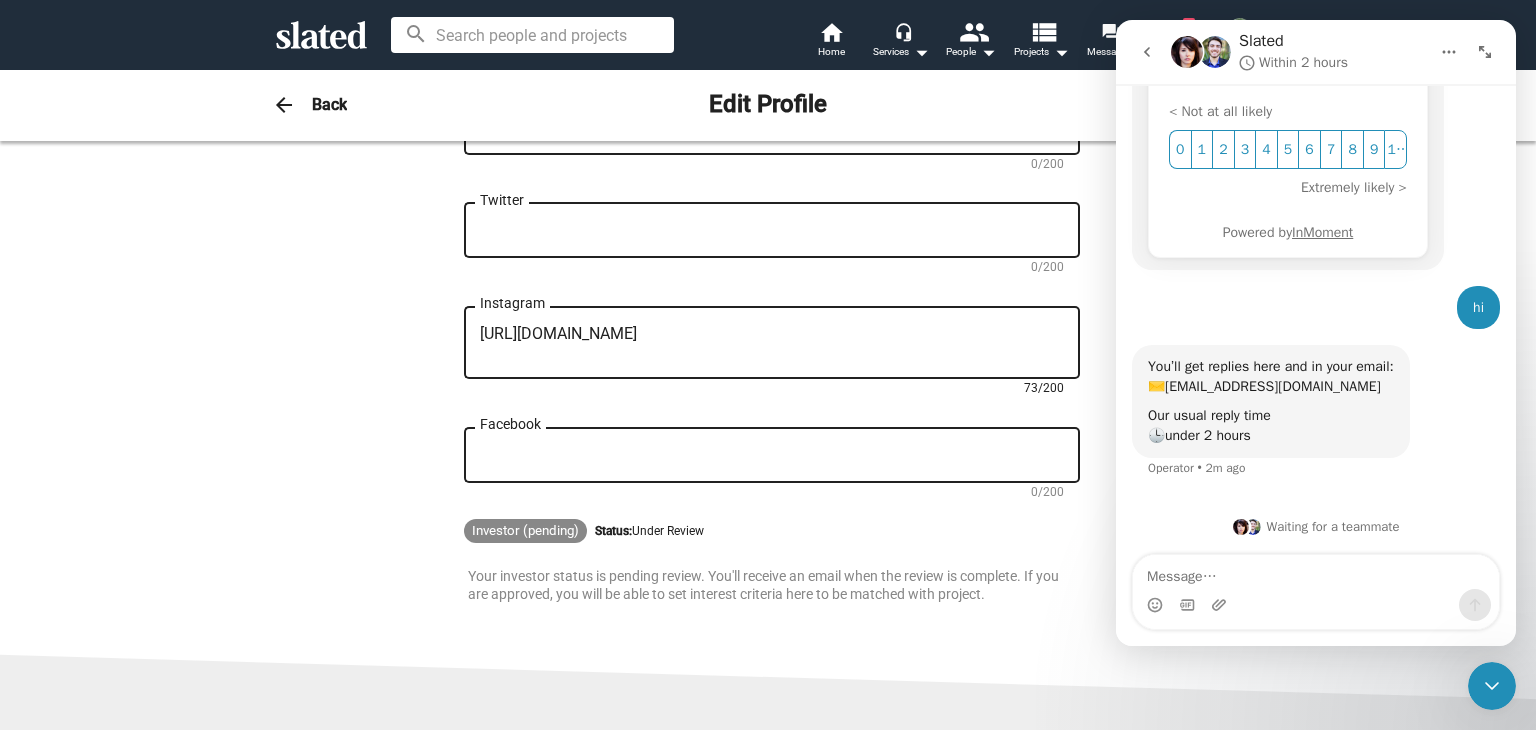 scroll, scrollTop: 0, scrollLeft: 0, axis: both 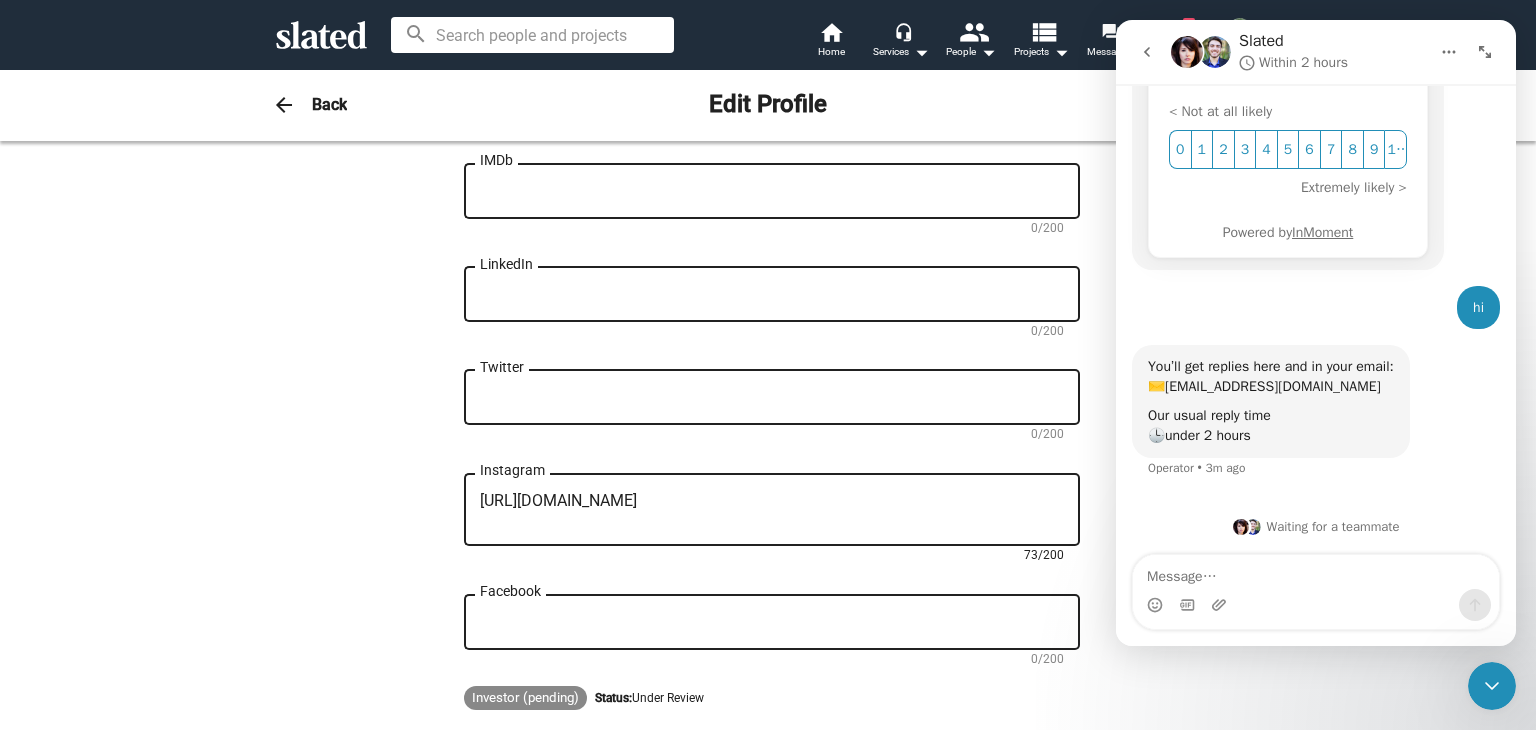 type on "https://www.instagram.com/venakateshlingamgunta?igsh=MTIzejNkZjRjOTN6cQ==" 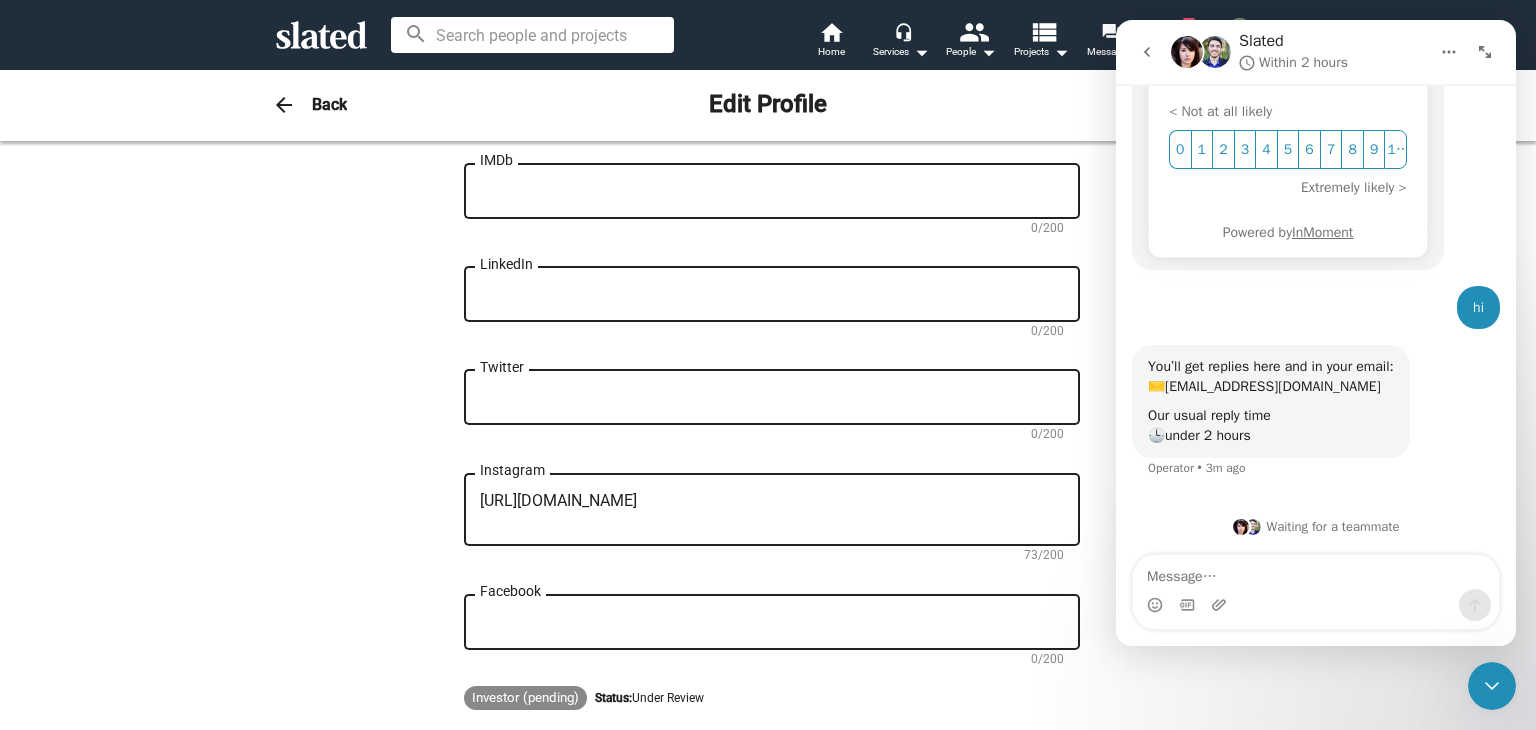 click on "Twitter" 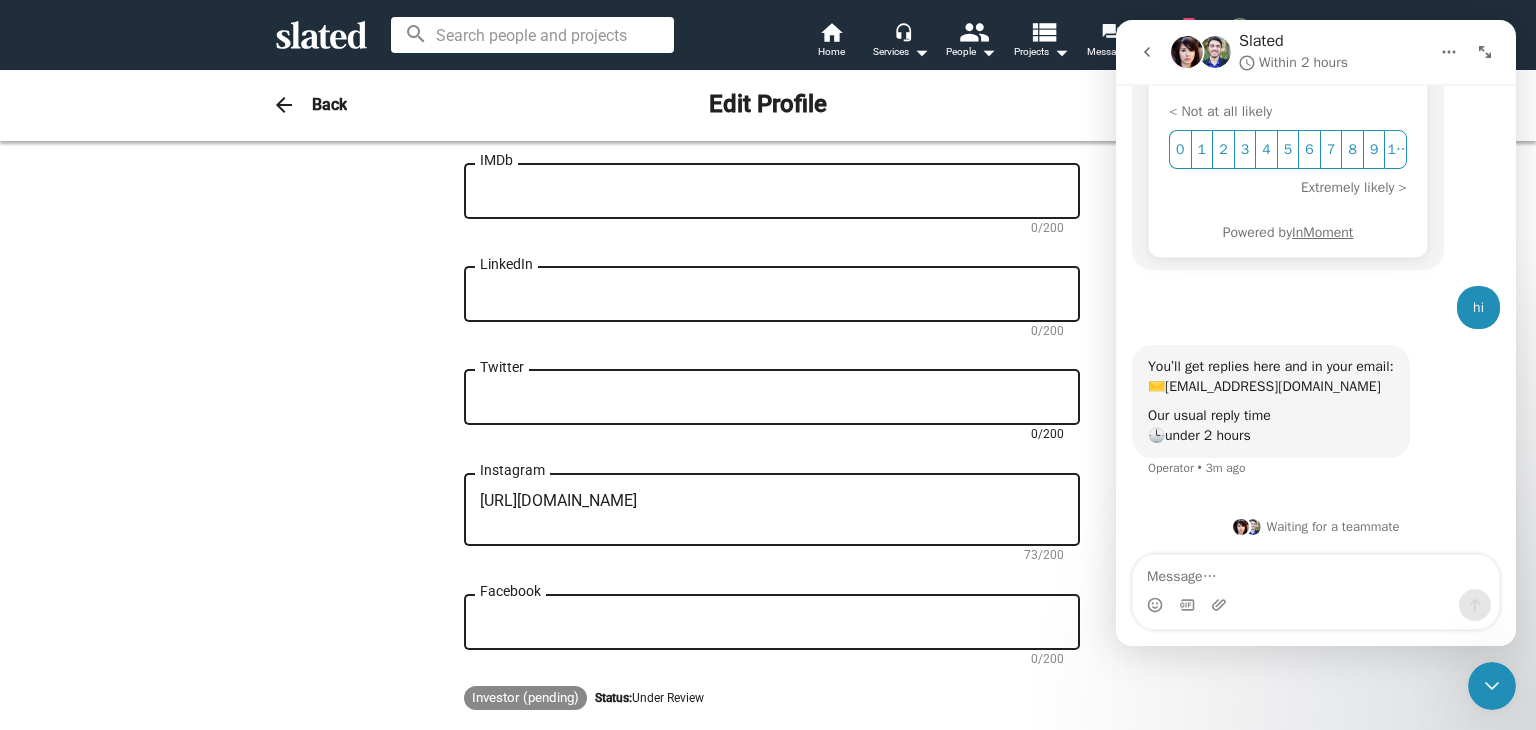 paste on "https://x.com/Venkate03396901?t=eRwUzhFChGiM5Bj2aPTBfw&s=09" 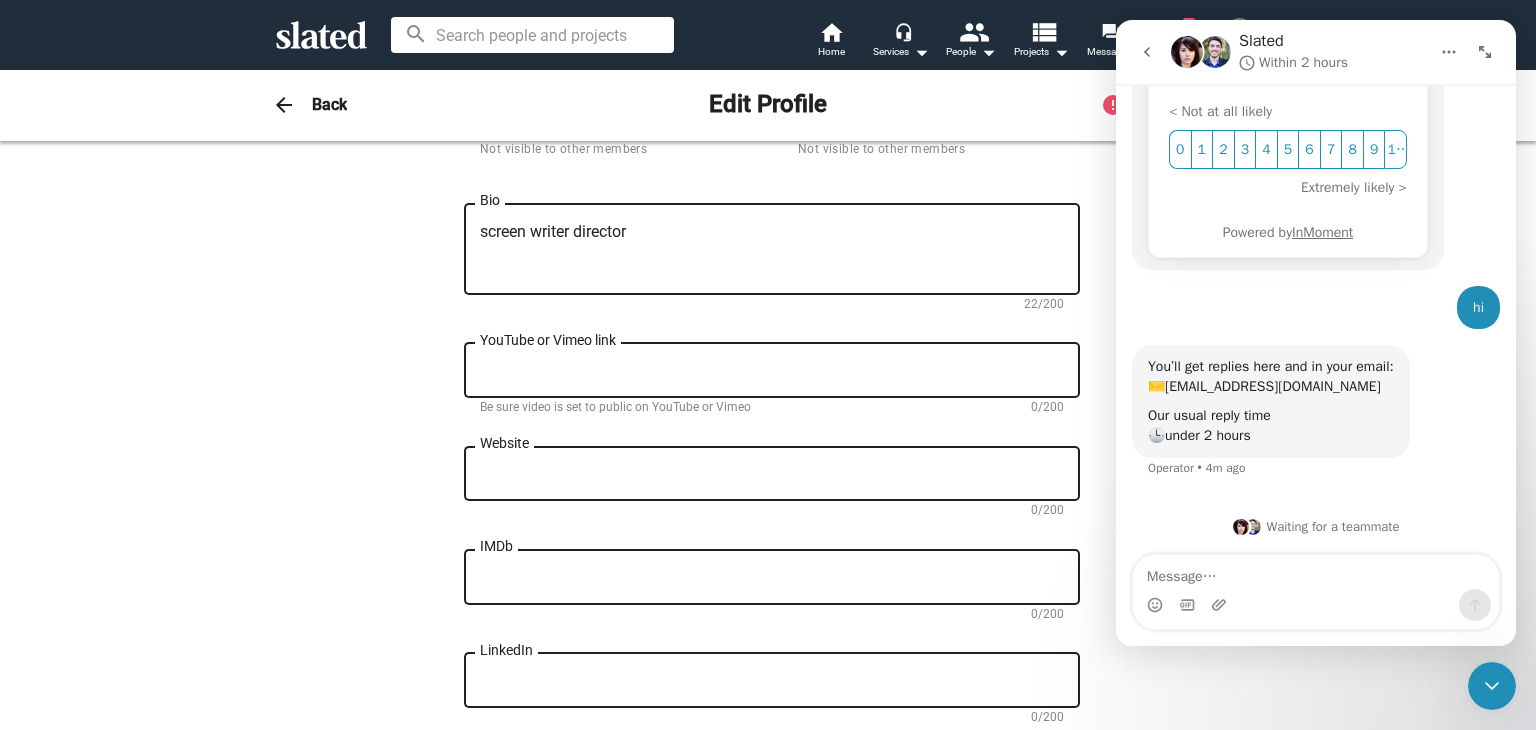 scroll, scrollTop: 556, scrollLeft: 0, axis: vertical 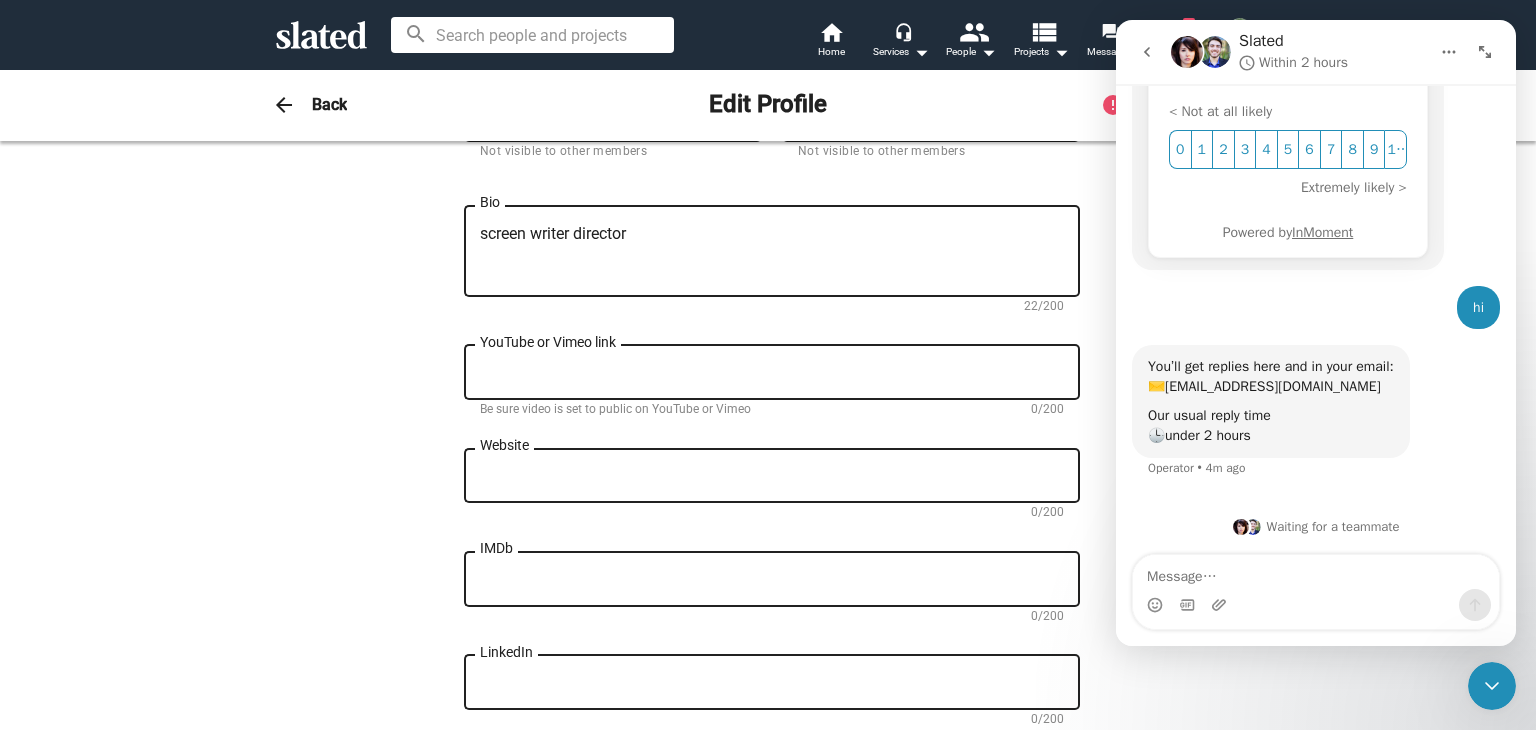 type on "https://x.com/Venkate03396901?t=eRwUzhFChGiM5Bj2aPTBfw&s=09" 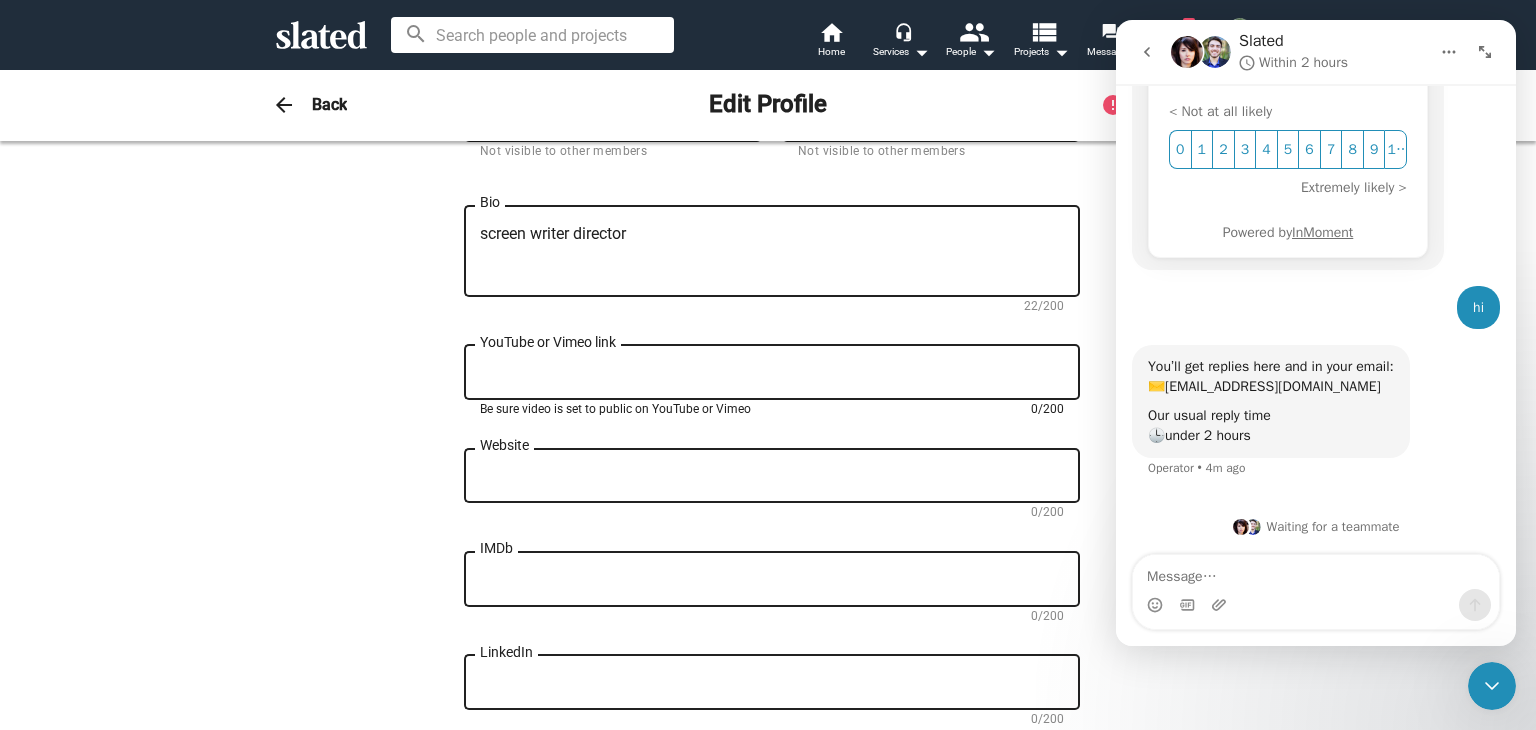 type on "@" 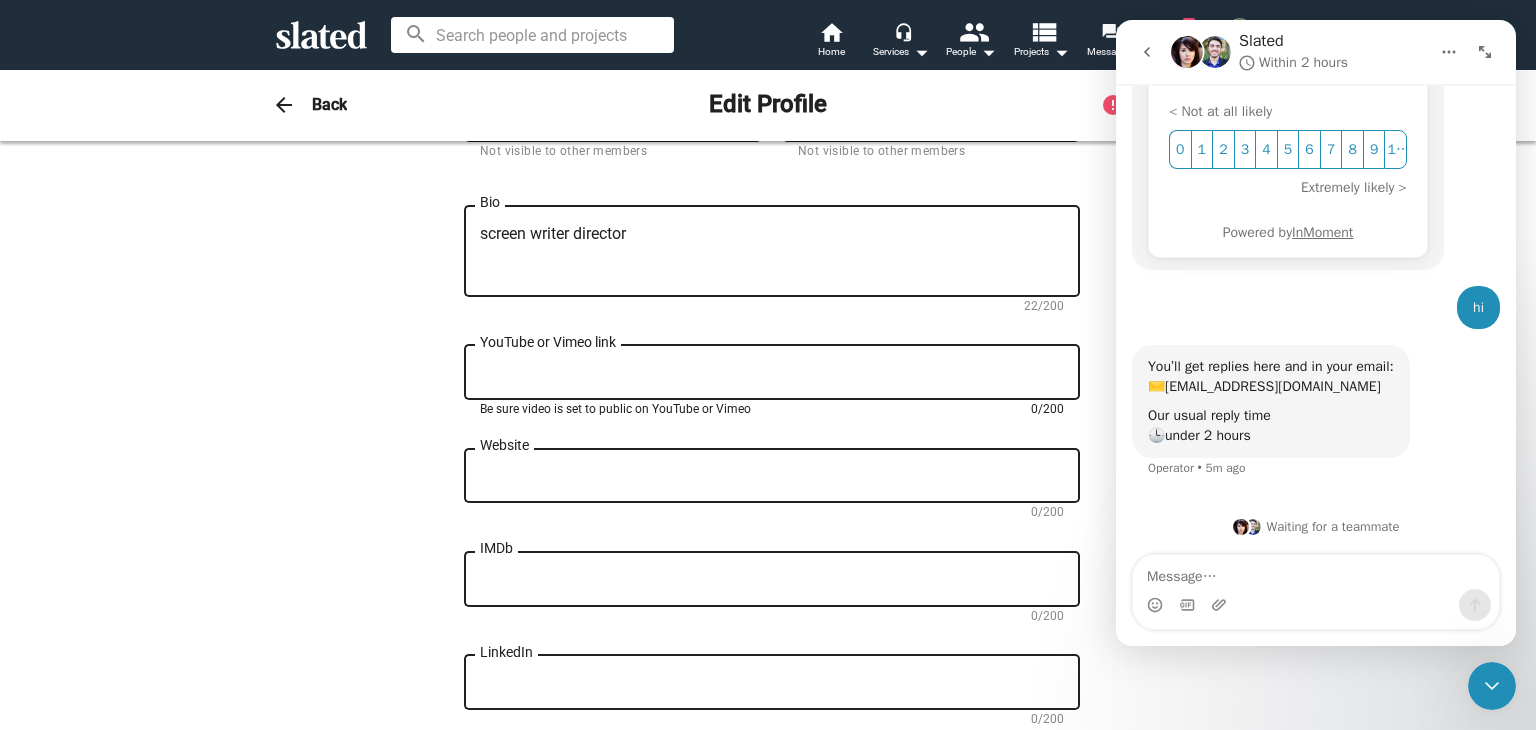 paste on "https://www.youtube.com/@venkeysmoviesbuzz" 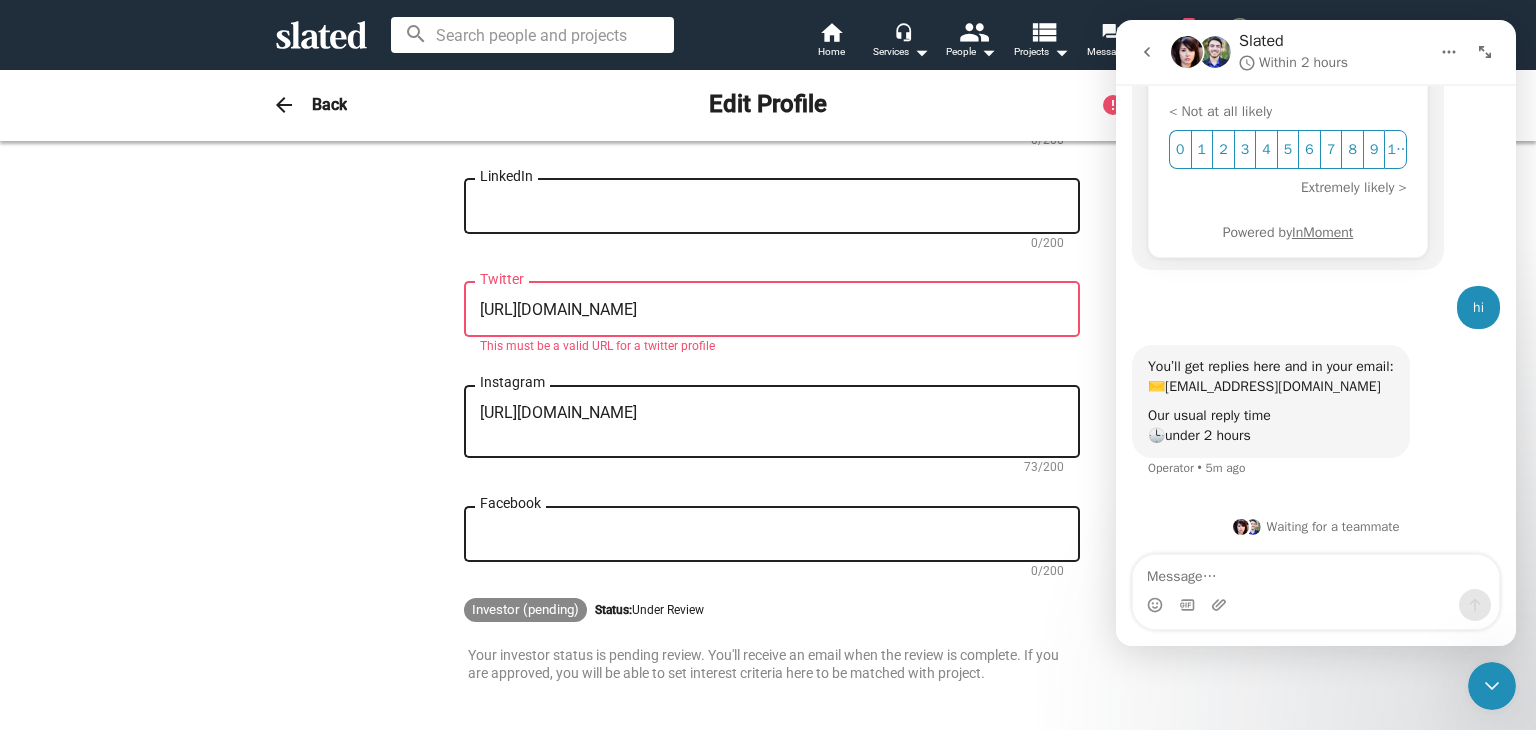 scroll, scrollTop: 1032, scrollLeft: 0, axis: vertical 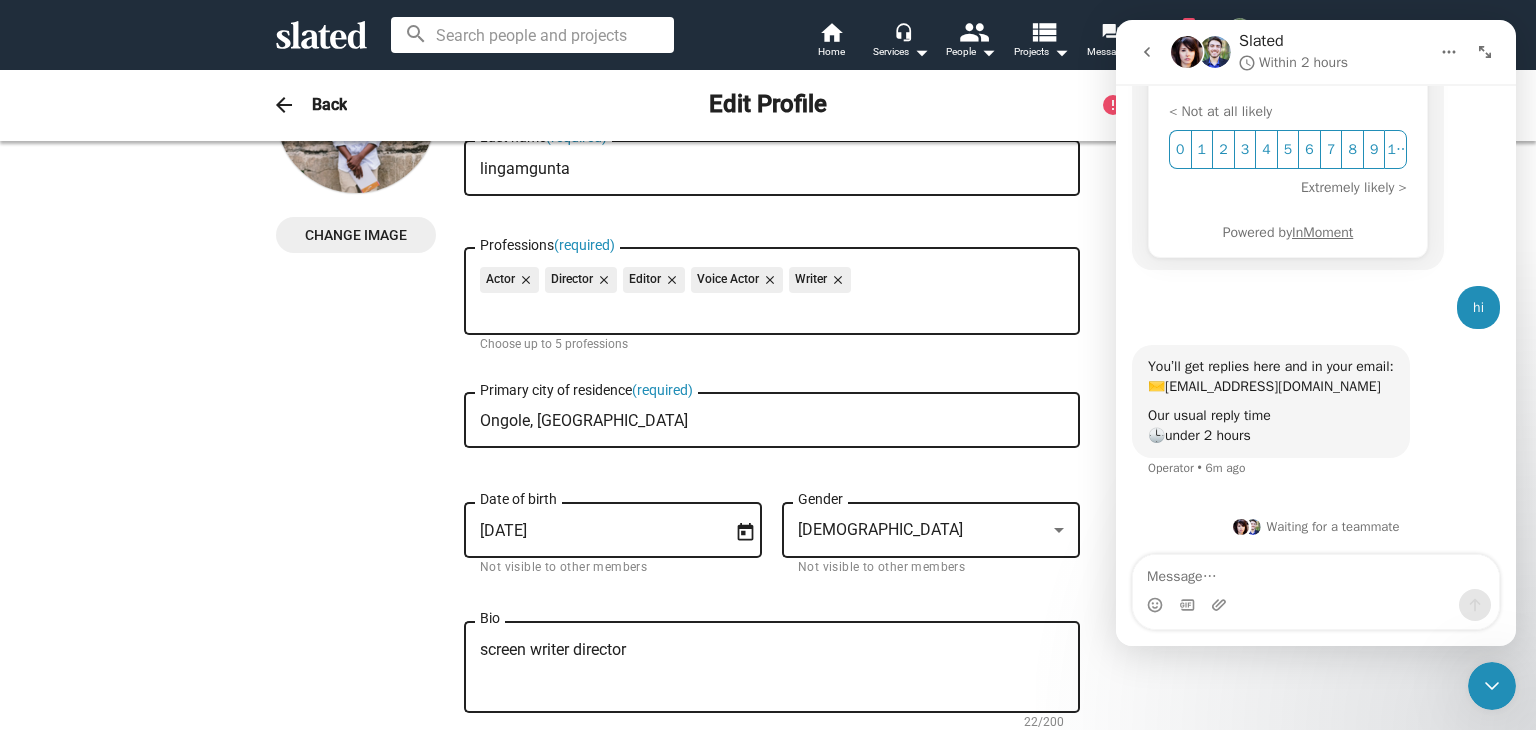 type on "https://www.youtube.com/@venkeysmoviesbuzz" 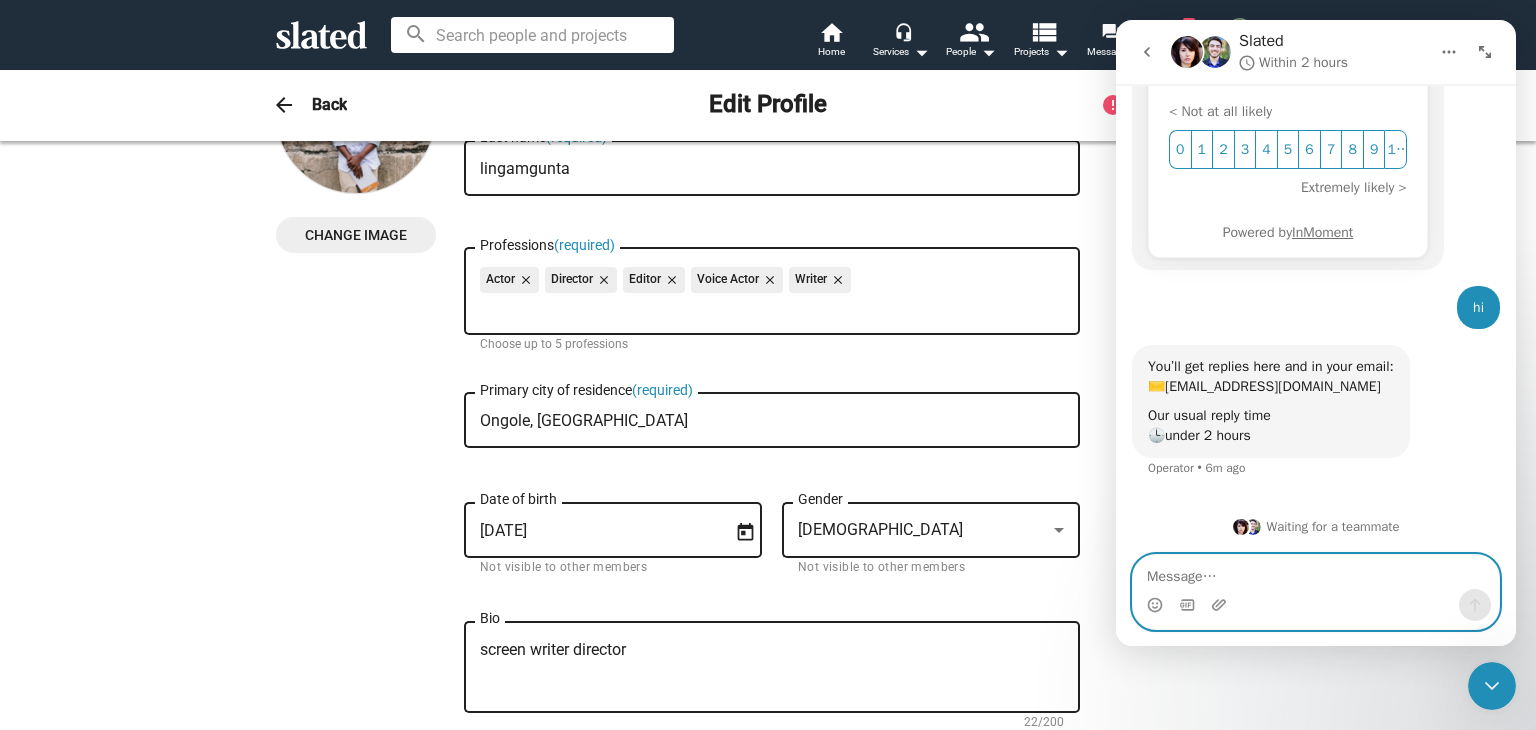 click at bounding box center [1316, 572] 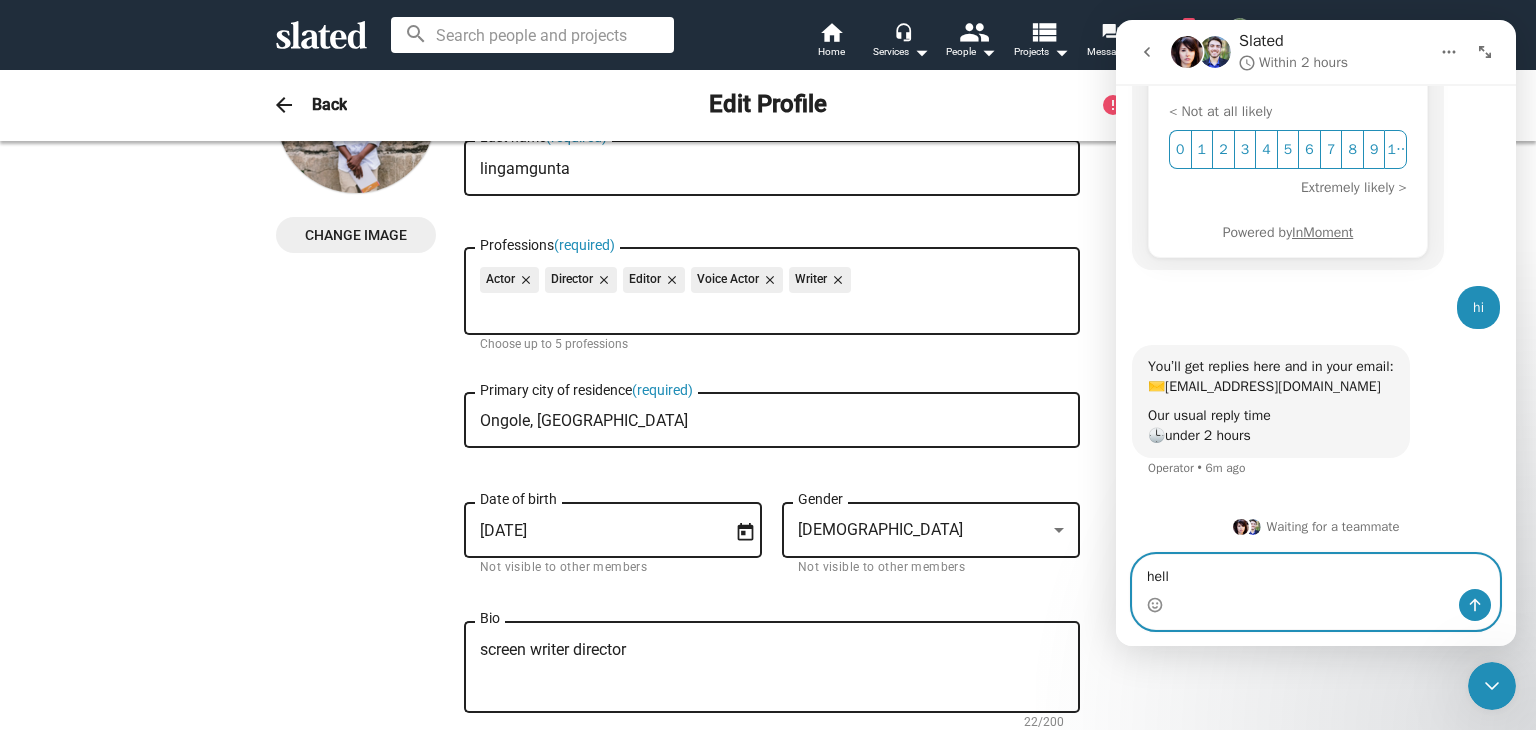 type on "hello" 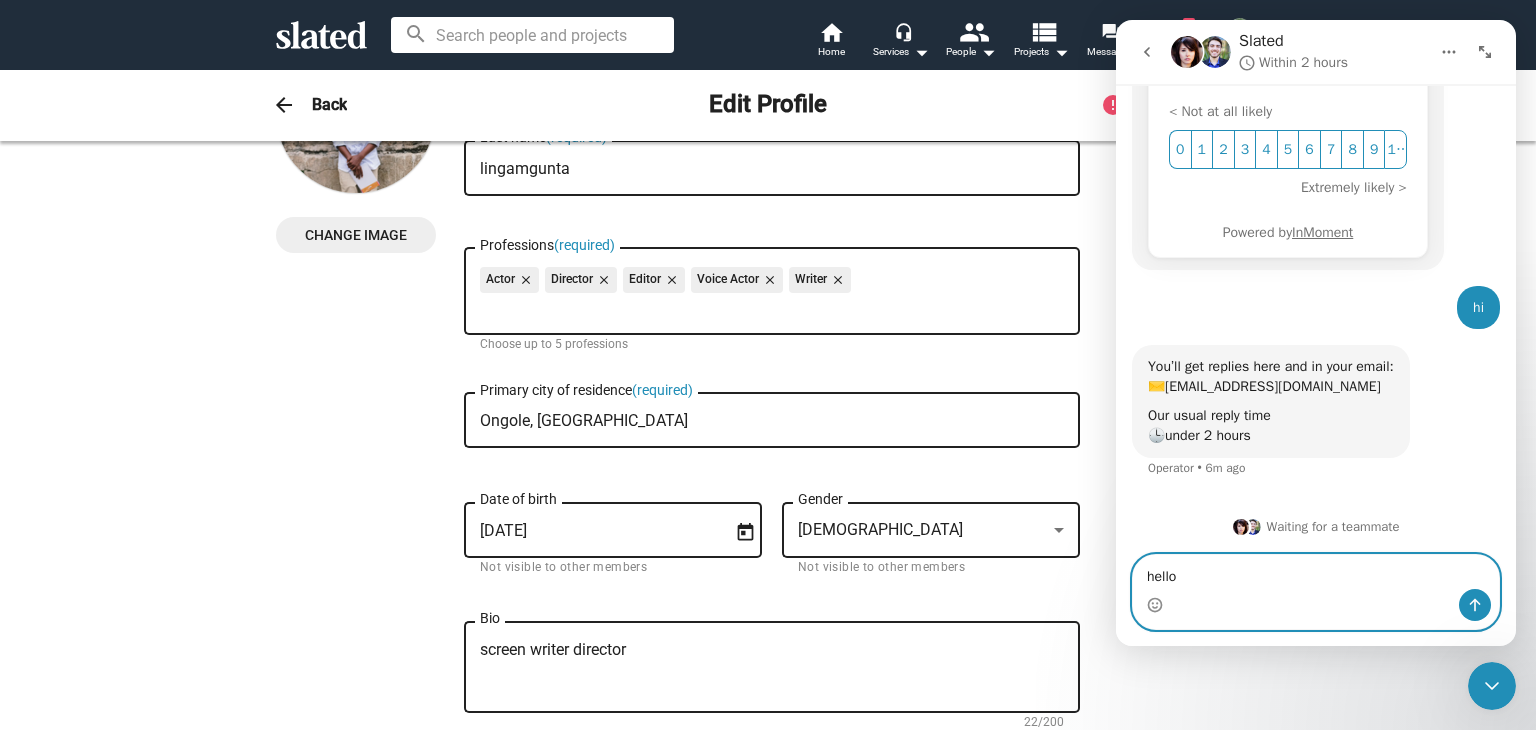 type 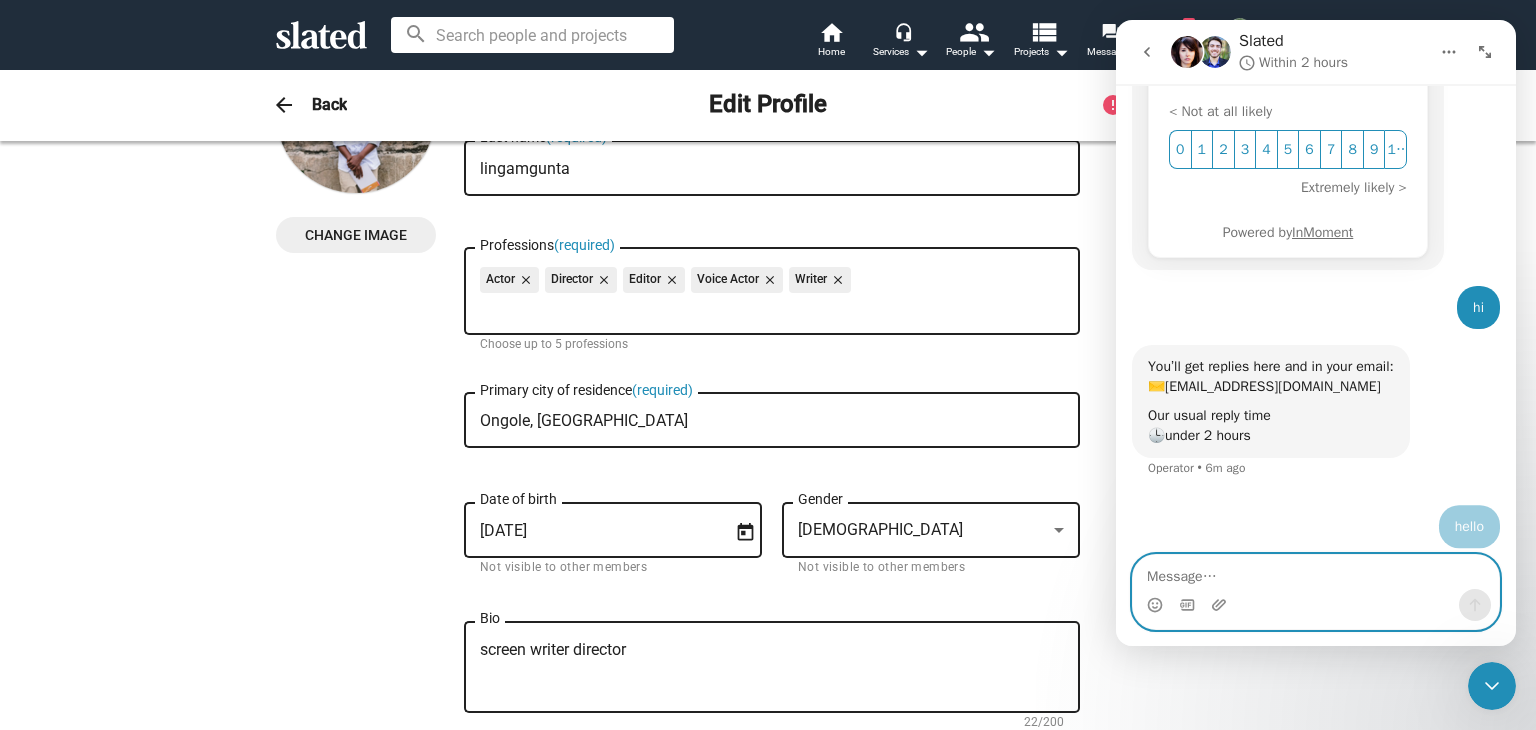 scroll, scrollTop: 466, scrollLeft: 0, axis: vertical 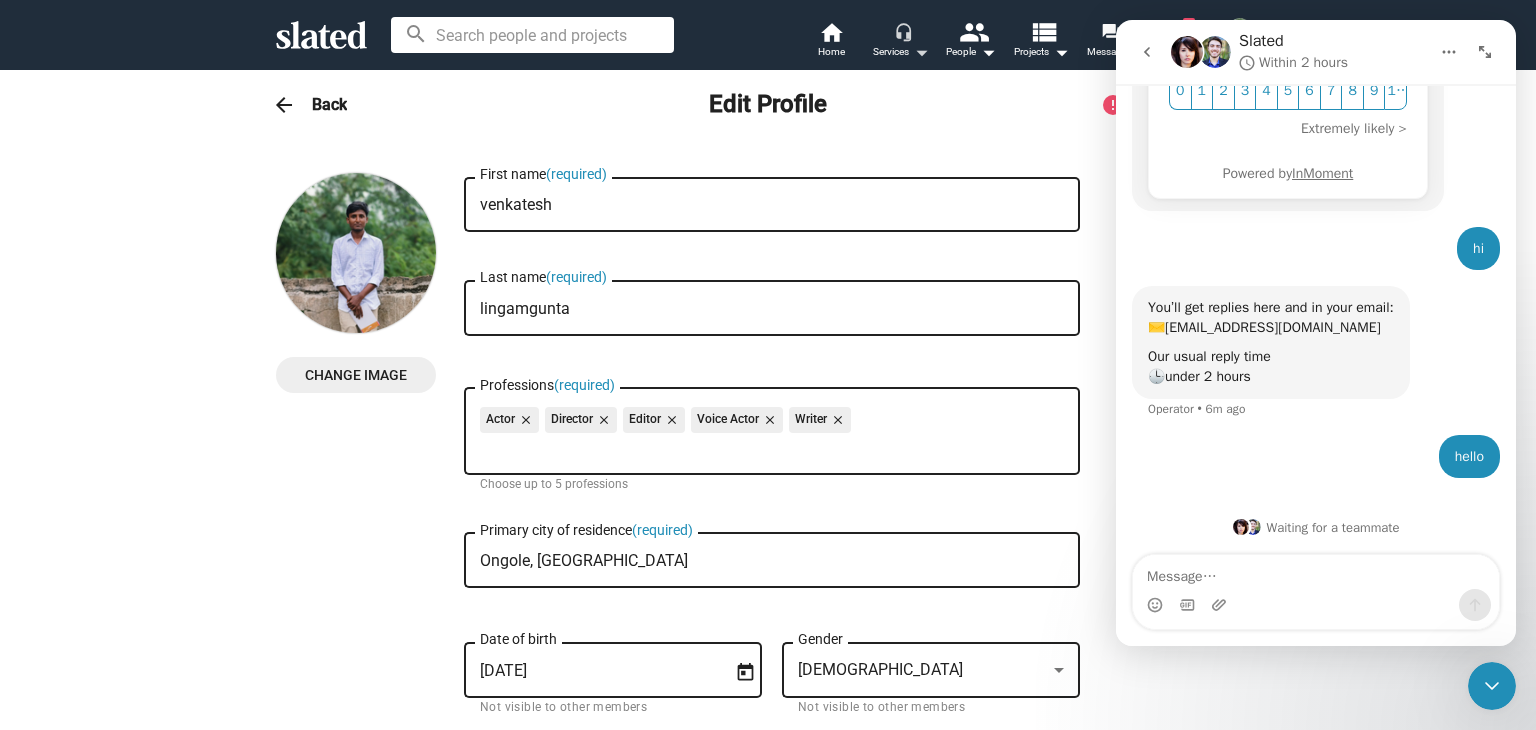 click on "arrow_drop_down" at bounding box center [921, 52] 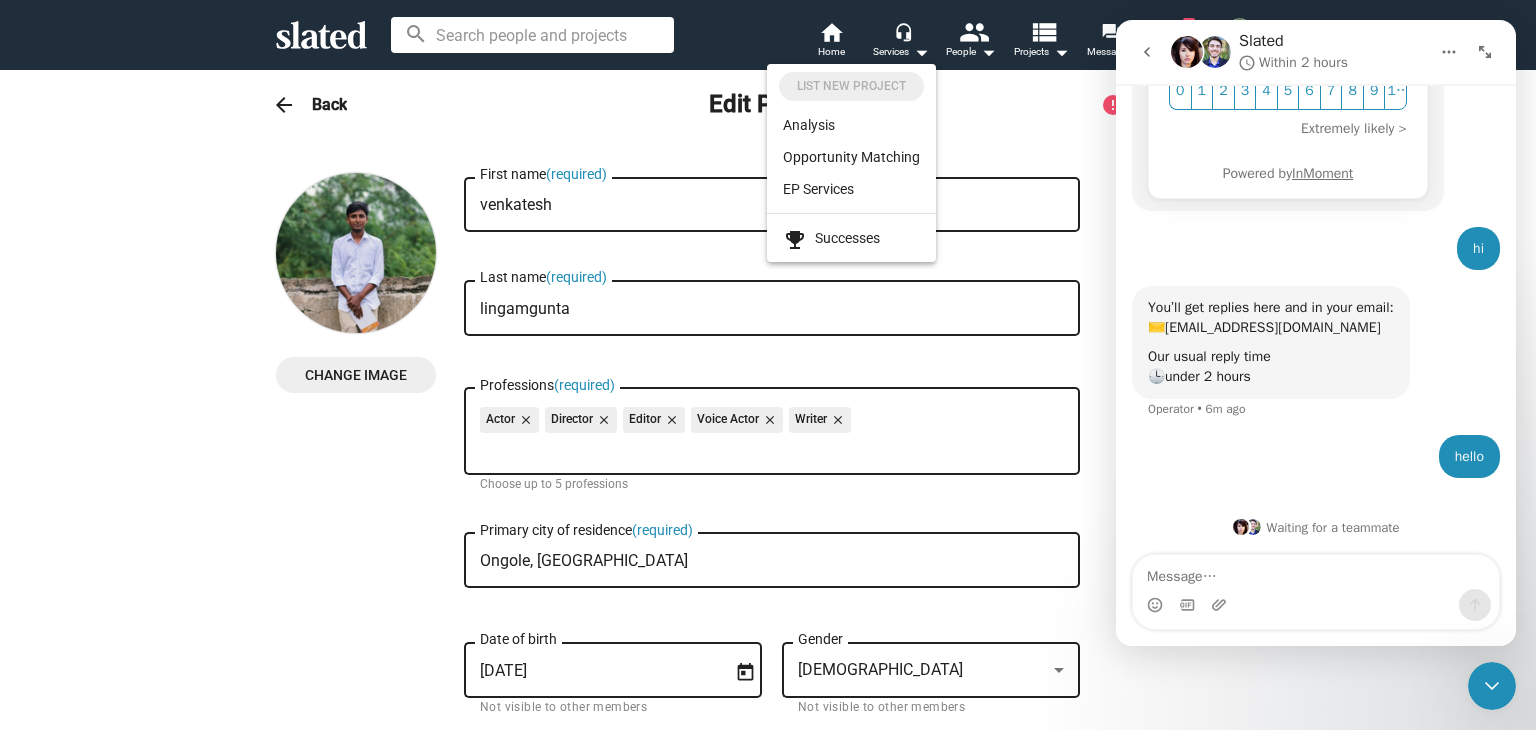 click at bounding box center [768, 365] 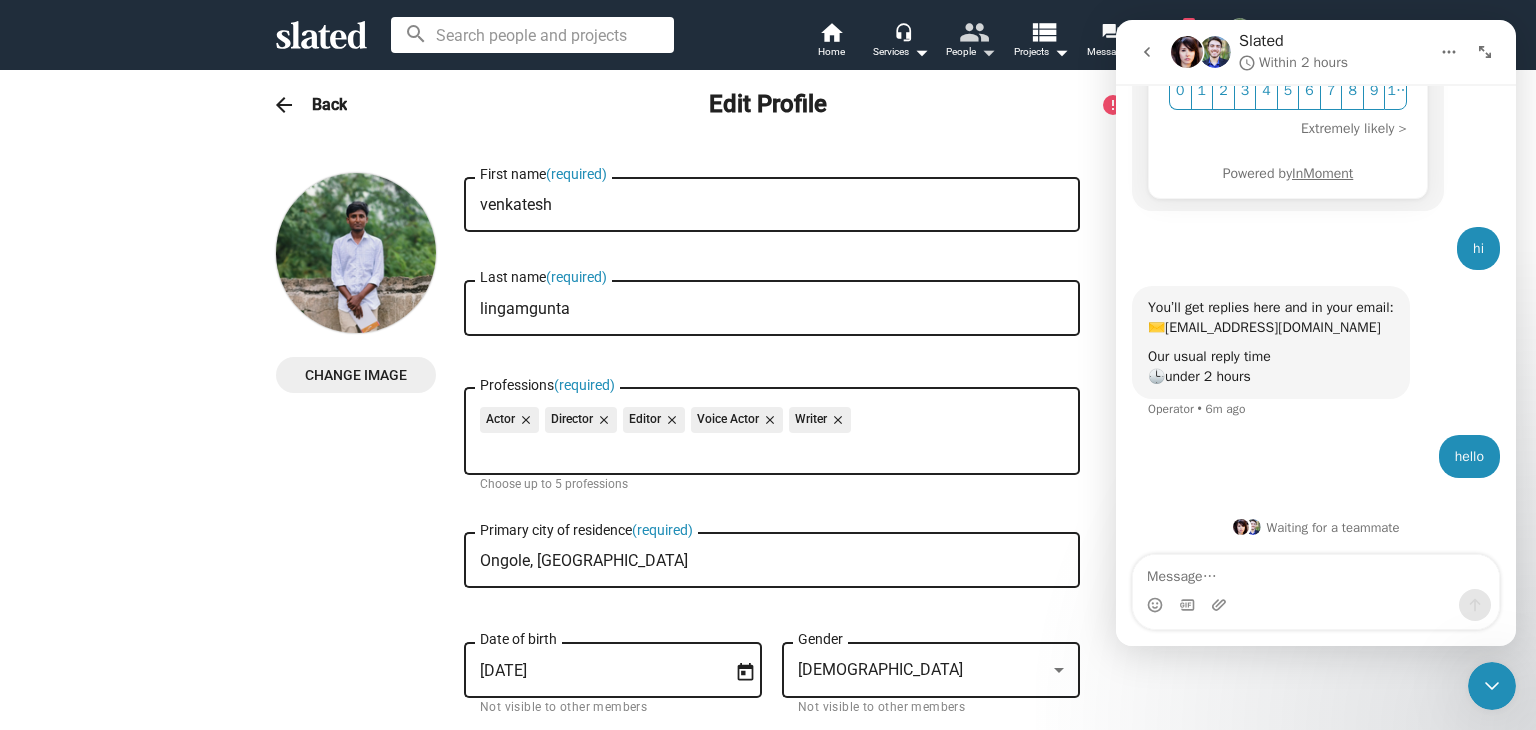 click on "people" at bounding box center [973, 31] 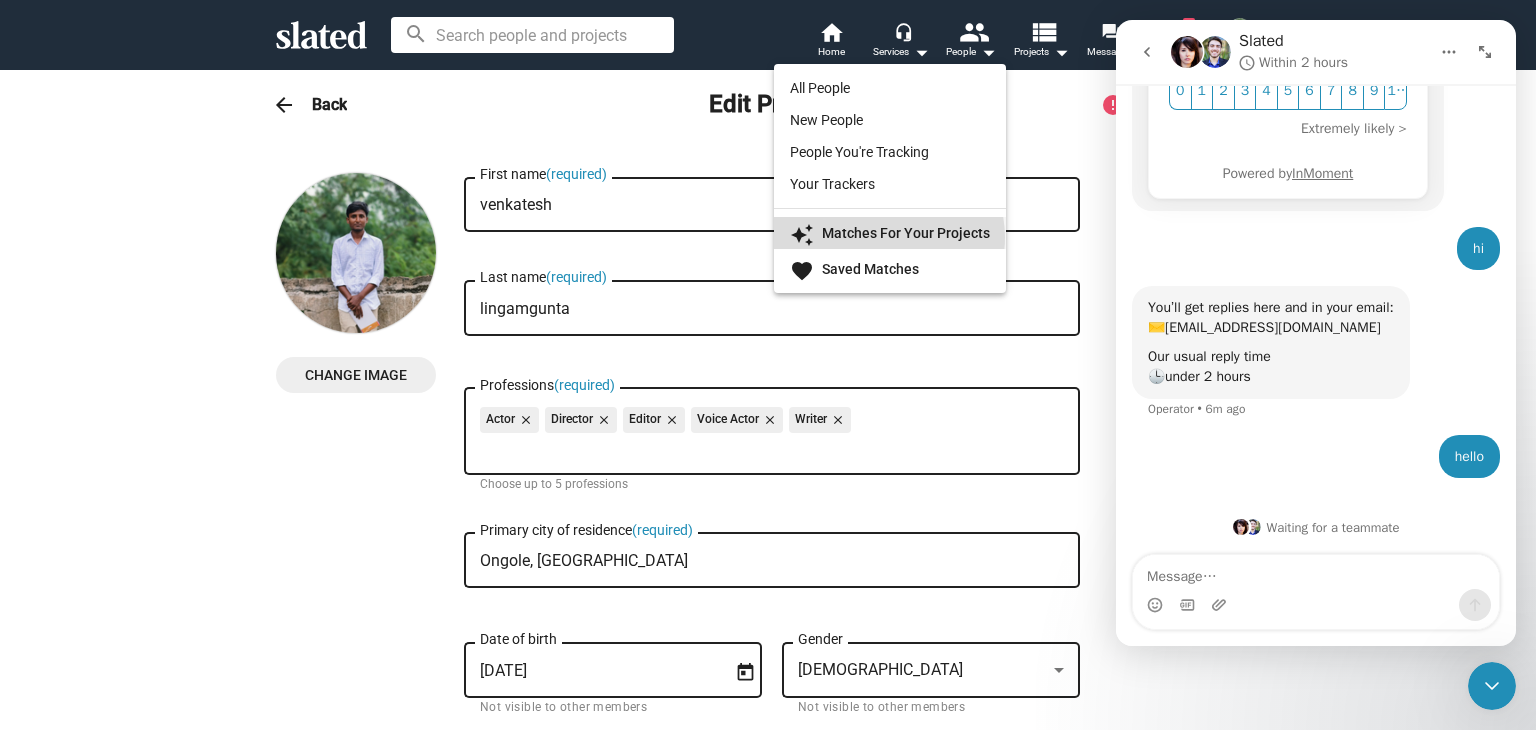 click on "Matches For Your Projects" at bounding box center (906, 233) 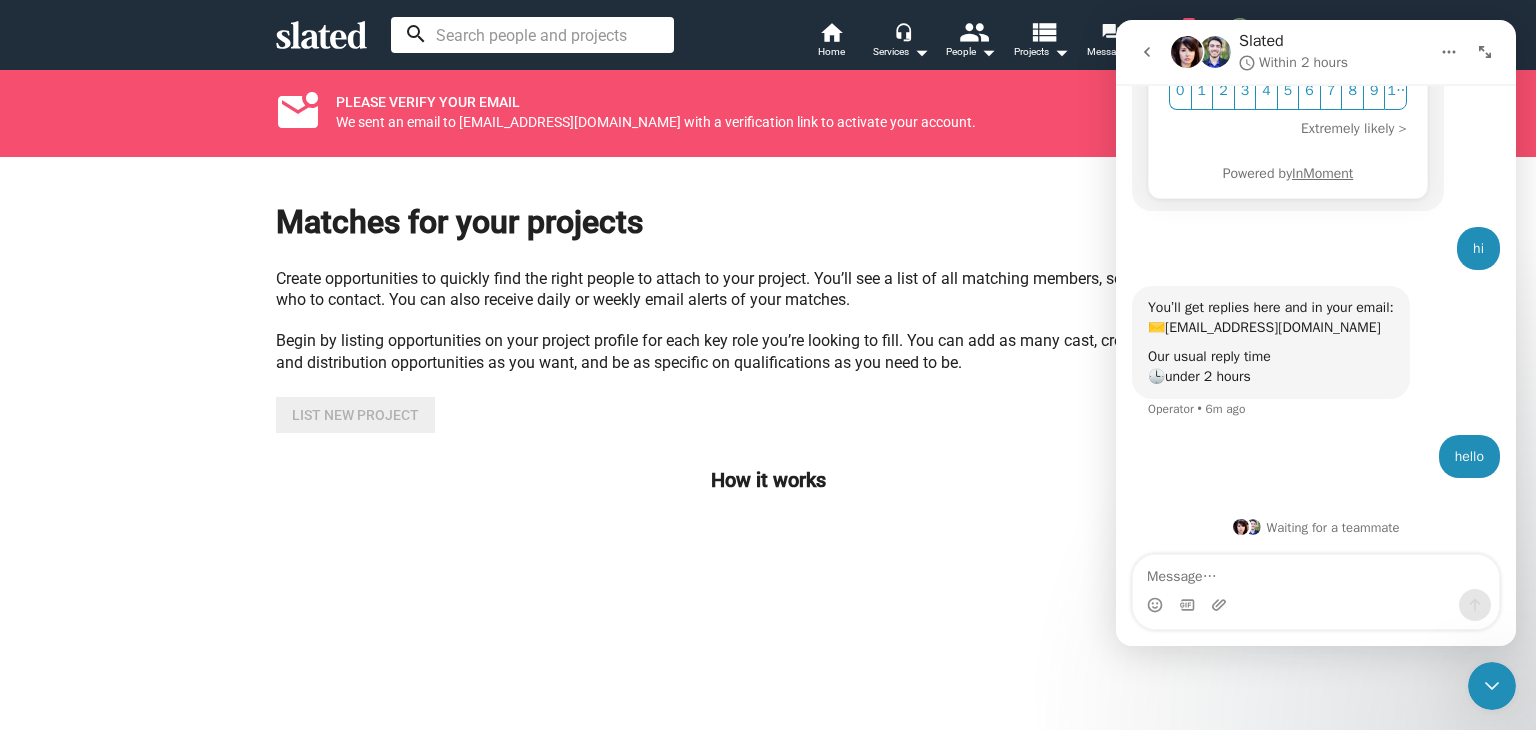 click at bounding box center [532, 35] 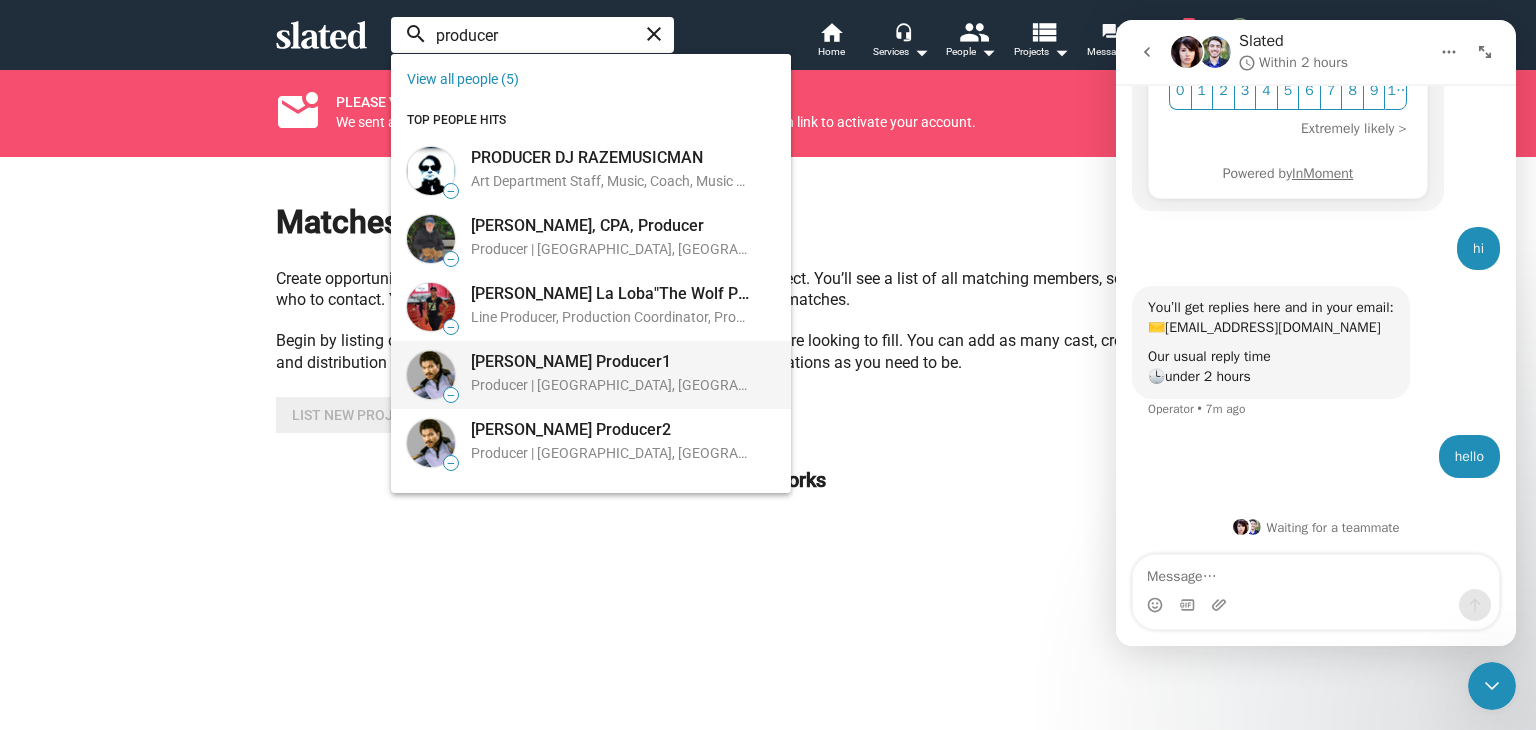 type on "producer" 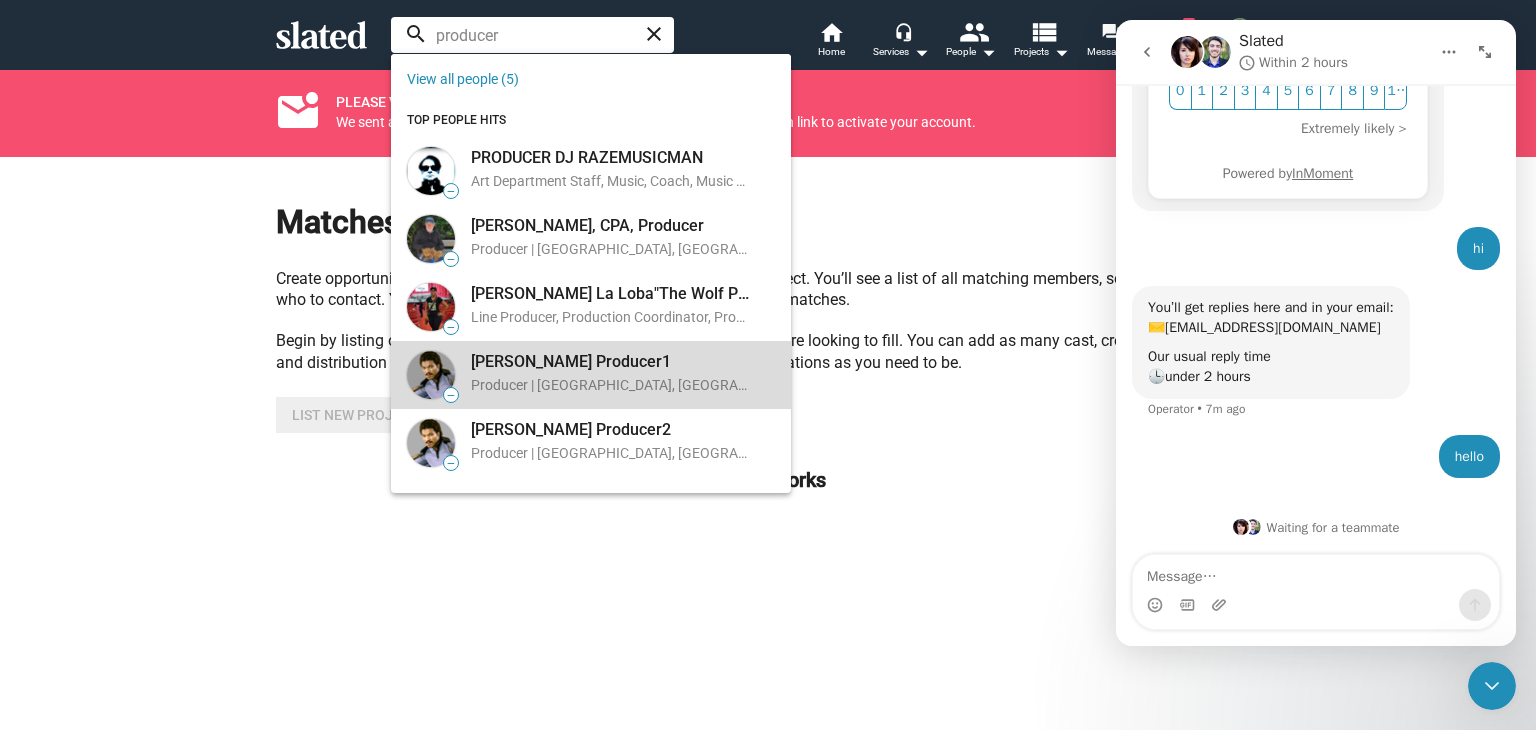 click on "[PERSON_NAME] Producer1" at bounding box center (611, 361) 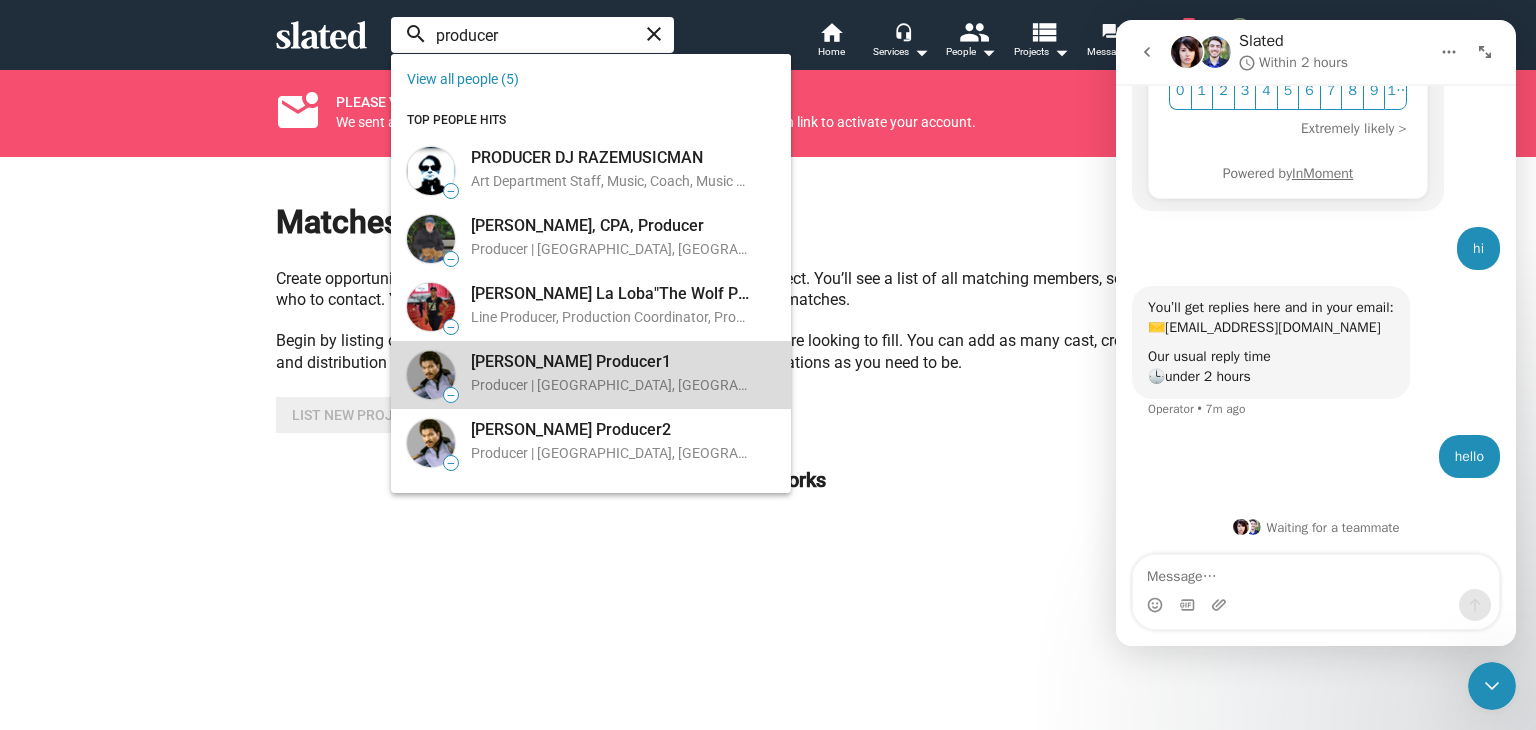 type 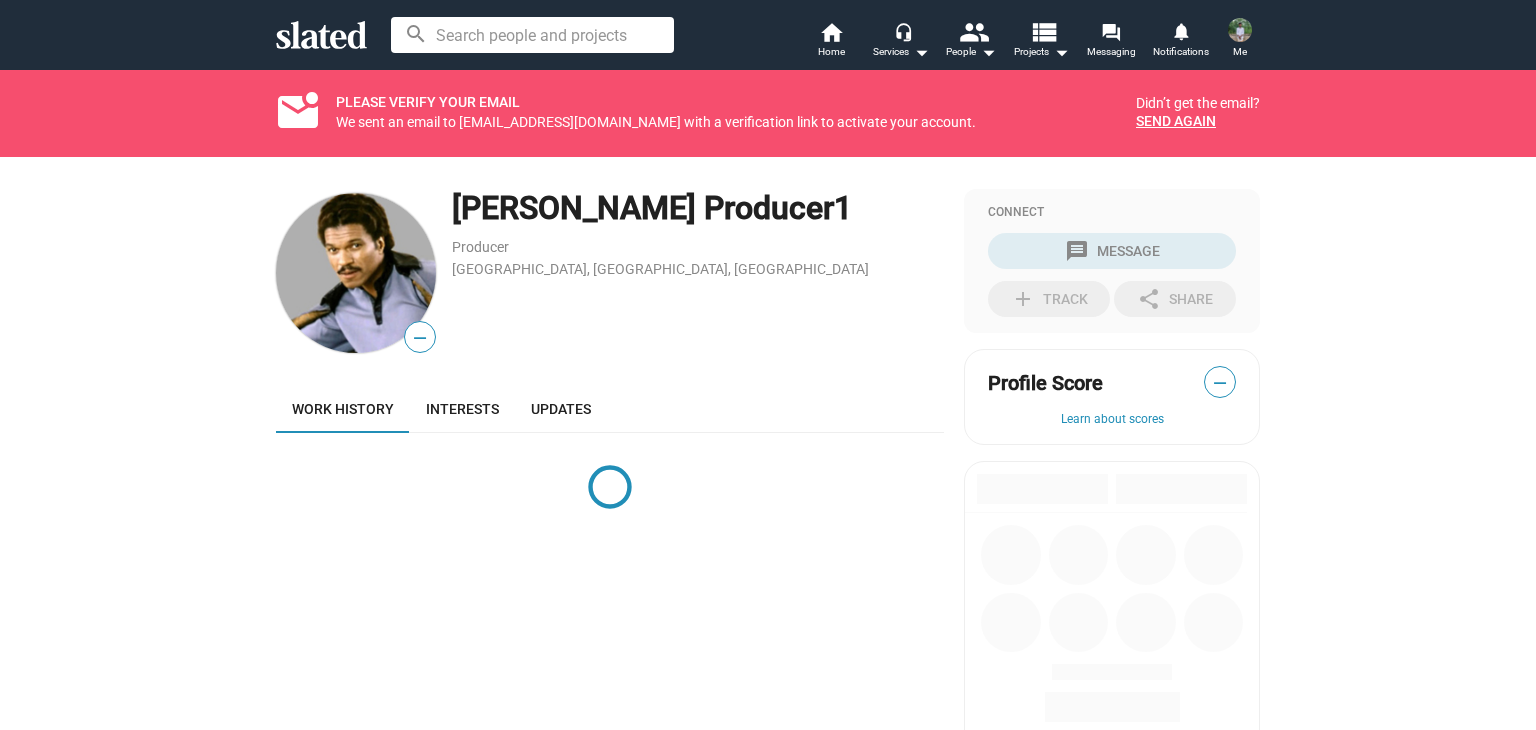 scroll, scrollTop: 0, scrollLeft: 0, axis: both 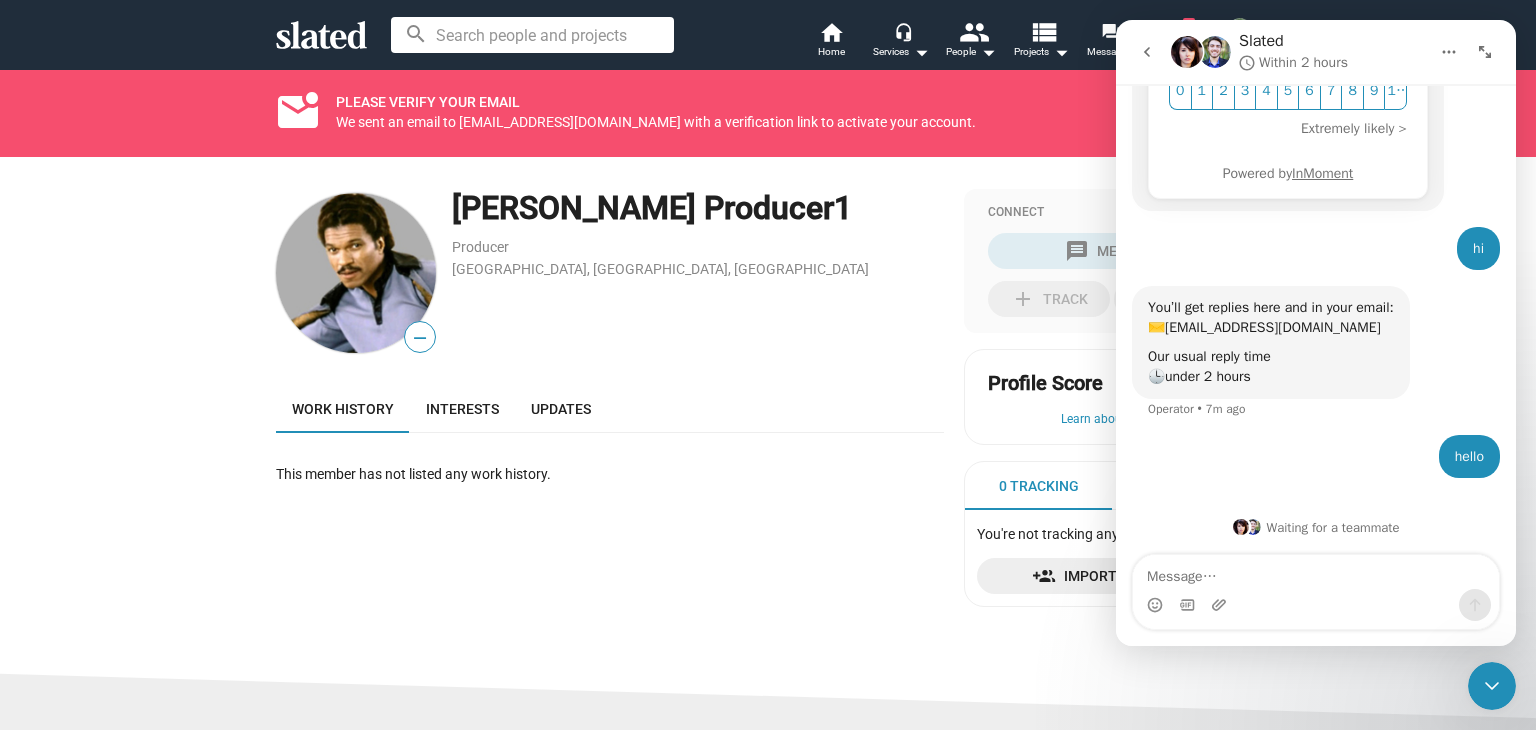 click 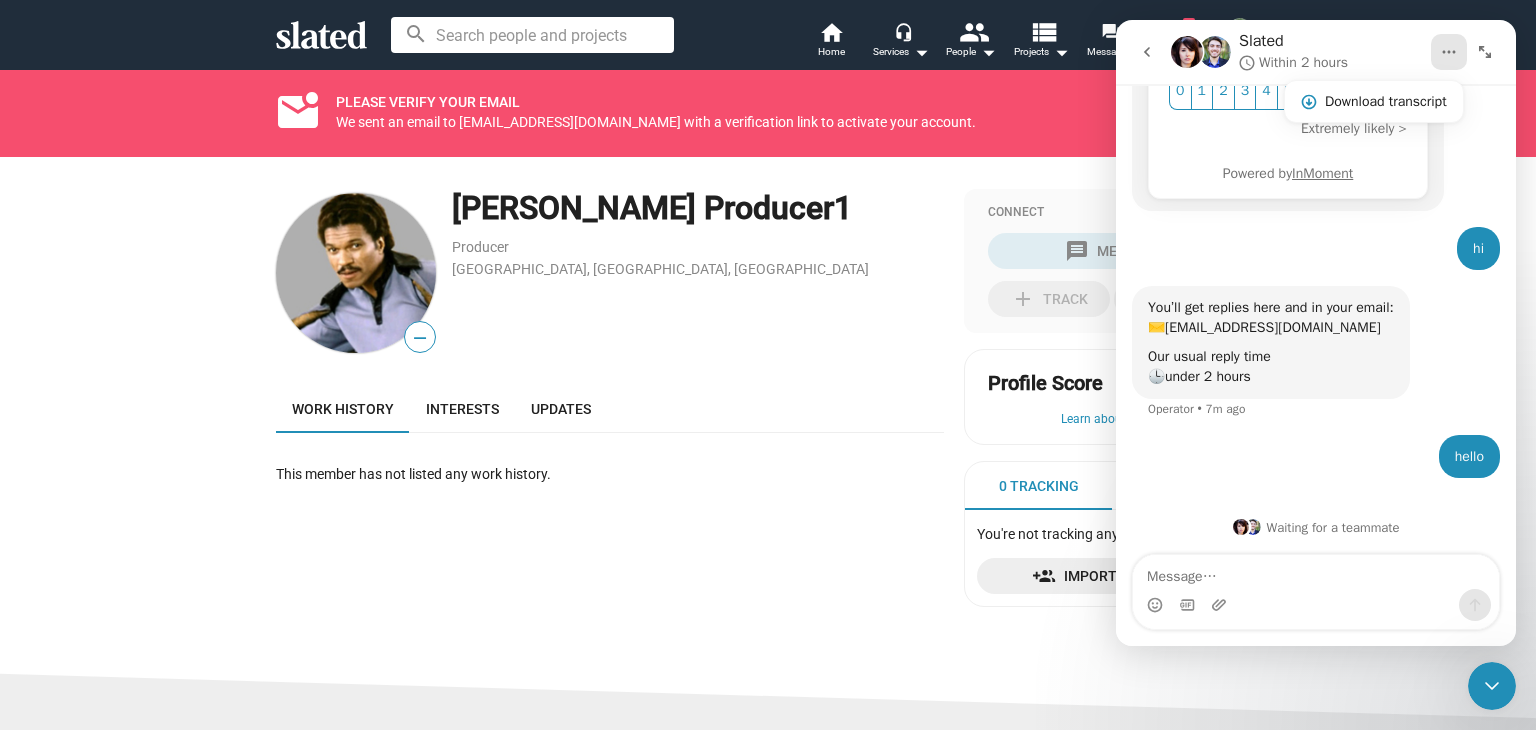 click on "—  [PERSON_NAME] Producer1  Producer [GEOGRAPHIC_DATA], [GEOGRAPHIC_DATA], [GEOGRAPHIC_DATA] Work history Interests Updates  This member has not listed any work history." 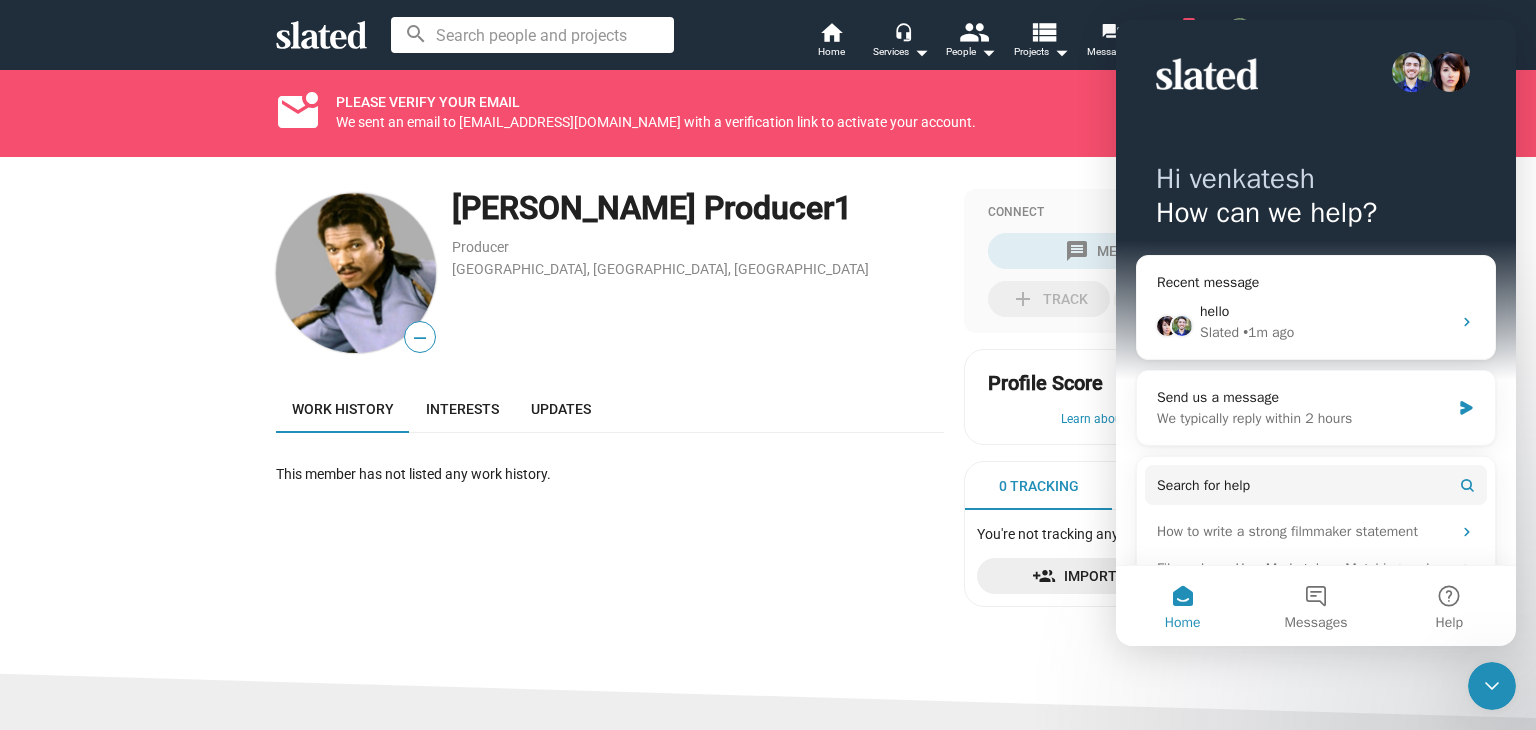 scroll, scrollTop: 0, scrollLeft: 0, axis: both 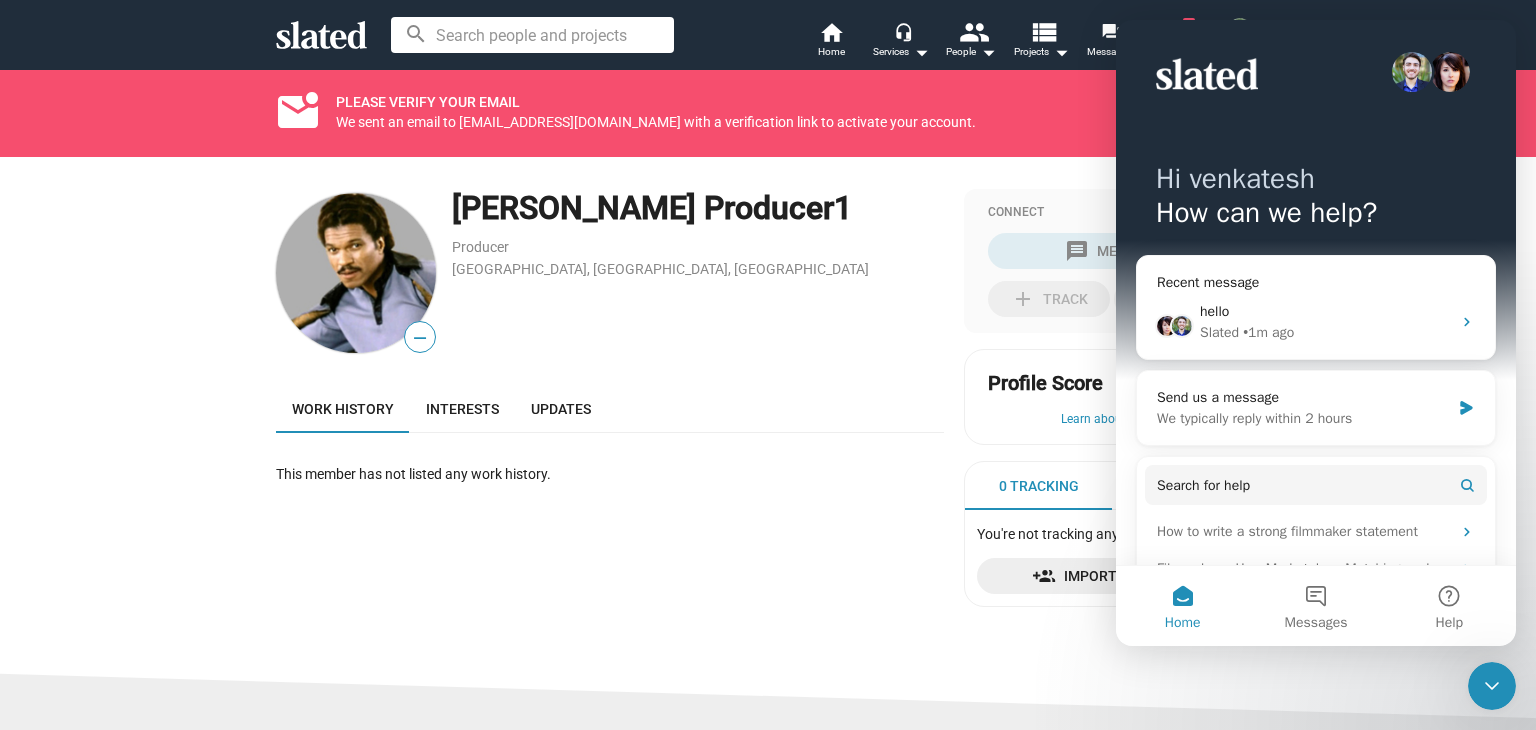 click on "Home" at bounding box center (1182, 606) 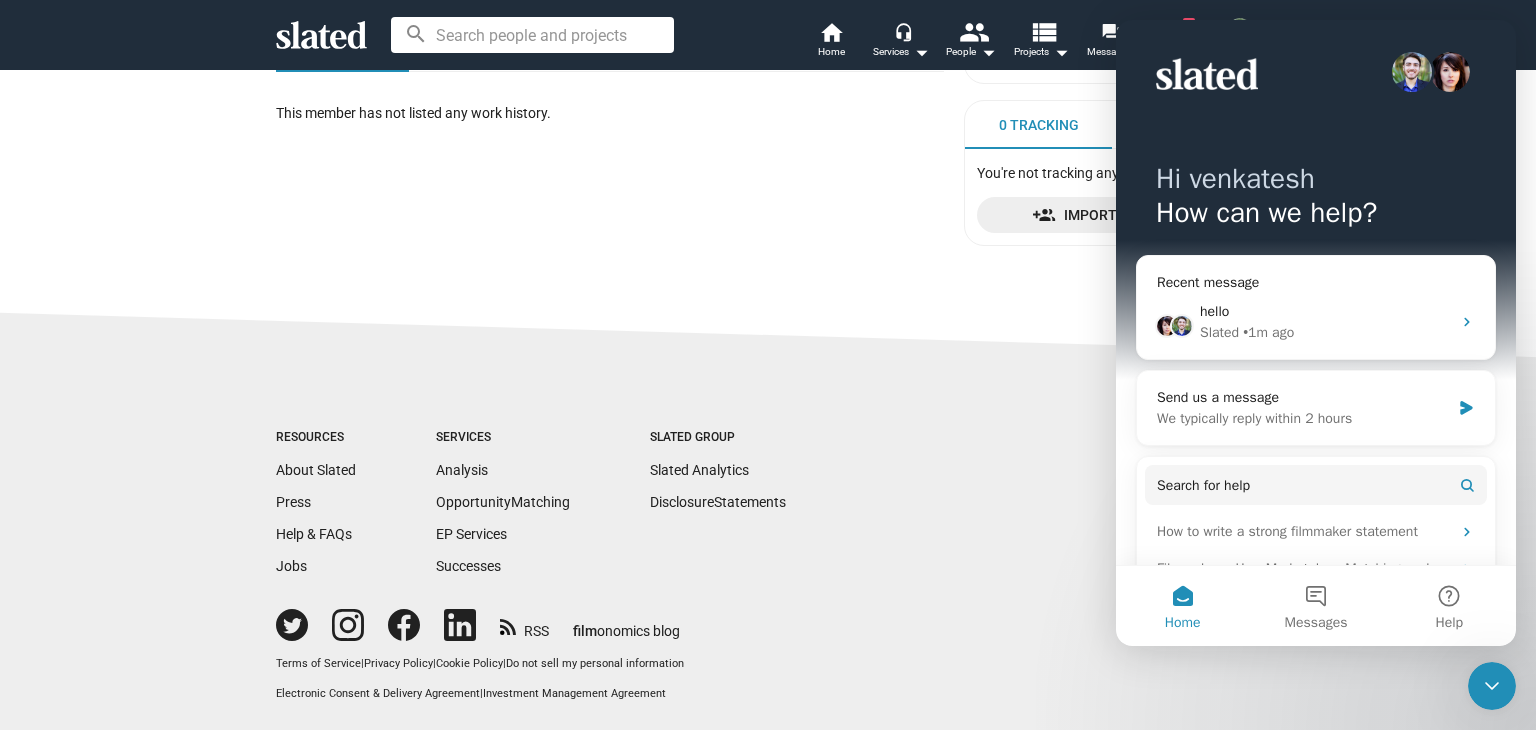 scroll, scrollTop: 0, scrollLeft: 0, axis: both 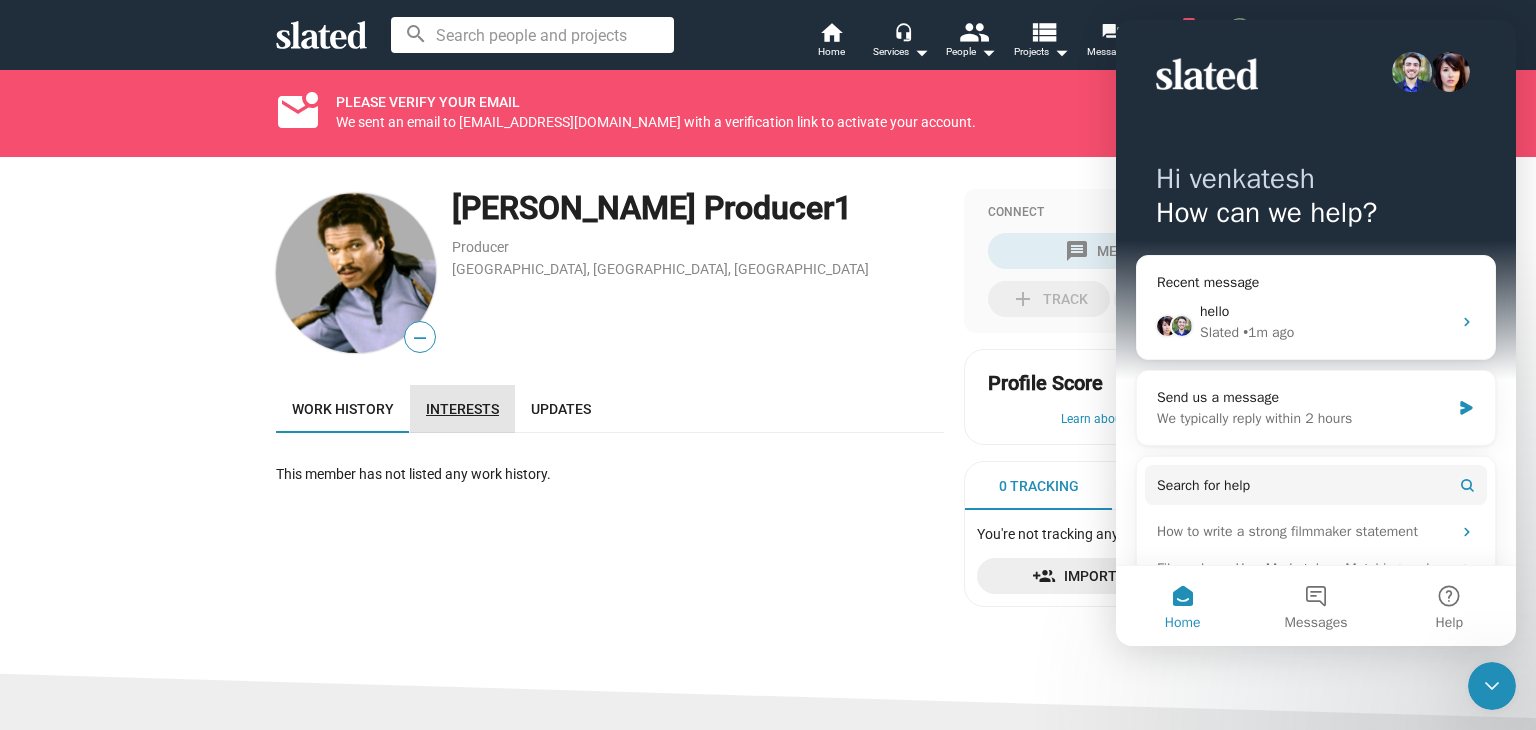 click on "Interests" at bounding box center (462, 409) 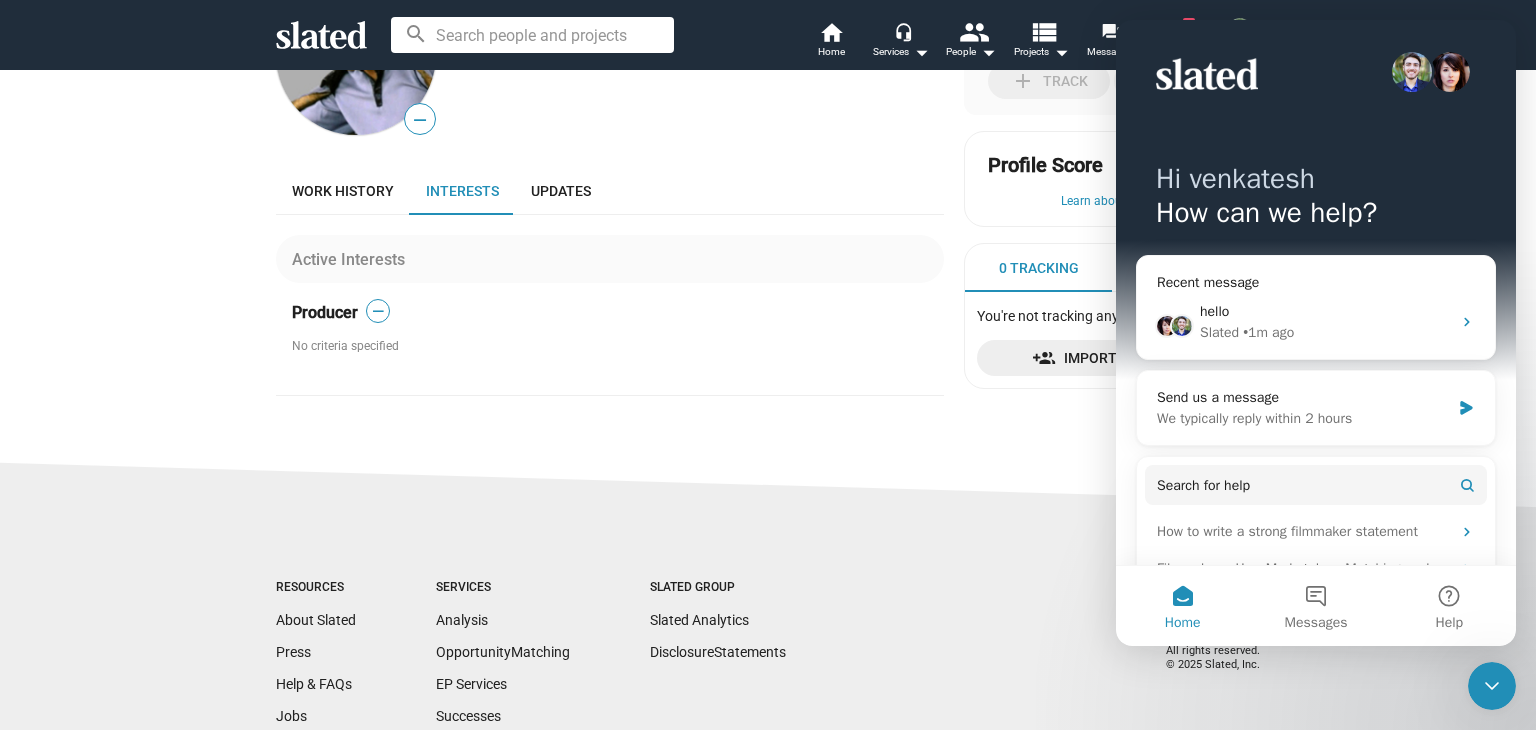 scroll, scrollTop: 220, scrollLeft: 0, axis: vertical 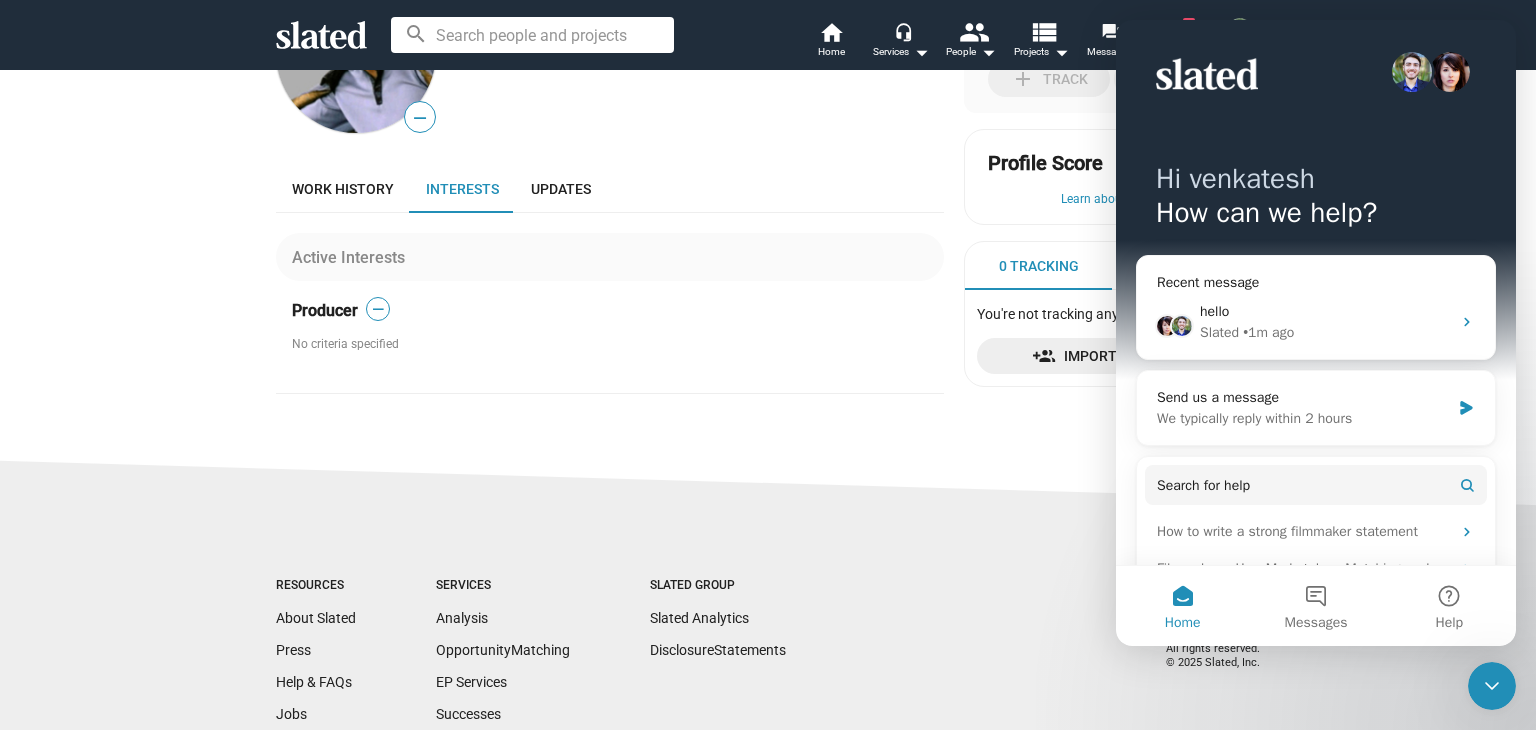 click on "Hi venkatesh" at bounding box center [1316, 179] 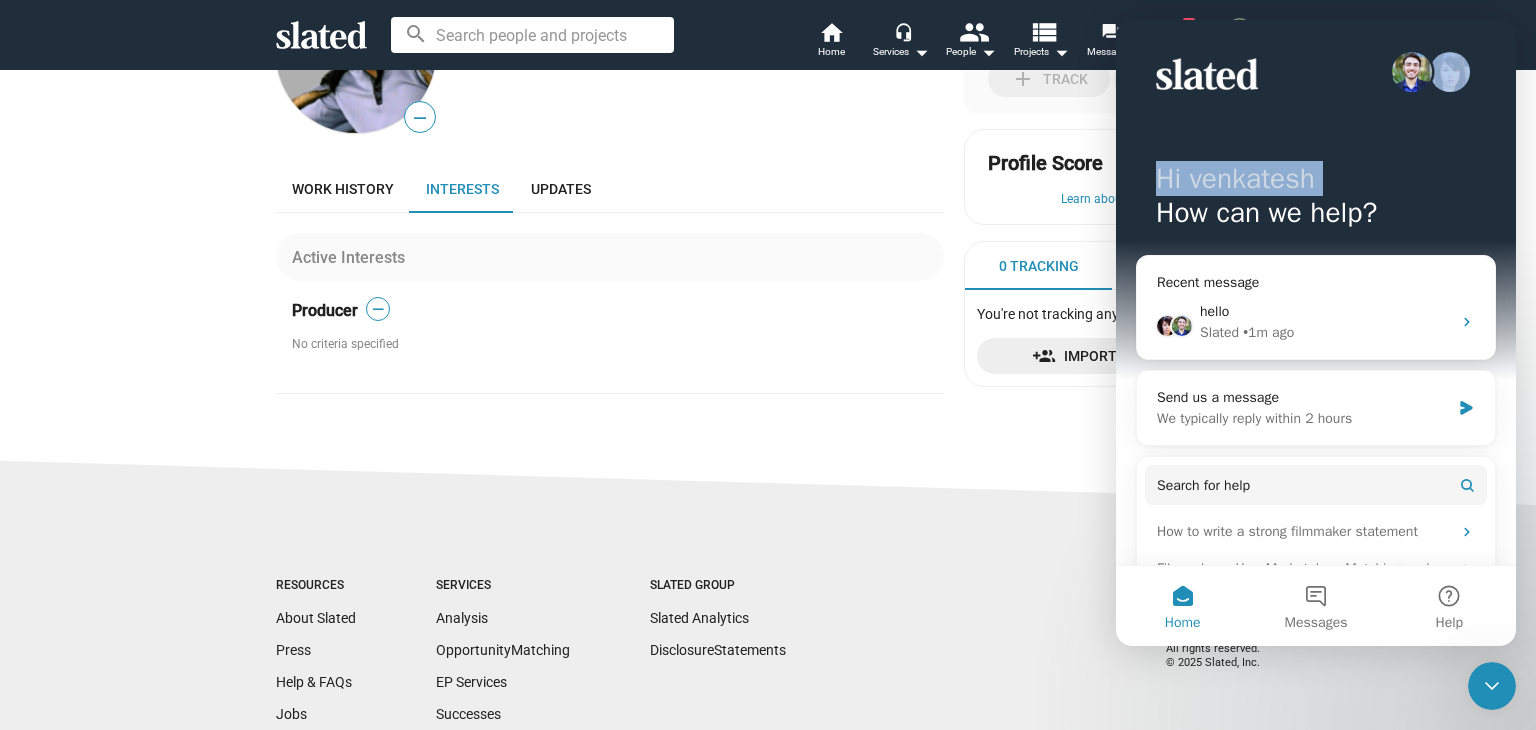 drag, startPoint x: 1447, startPoint y: 161, endPoint x: 1427, endPoint y: 70, distance: 93.17188 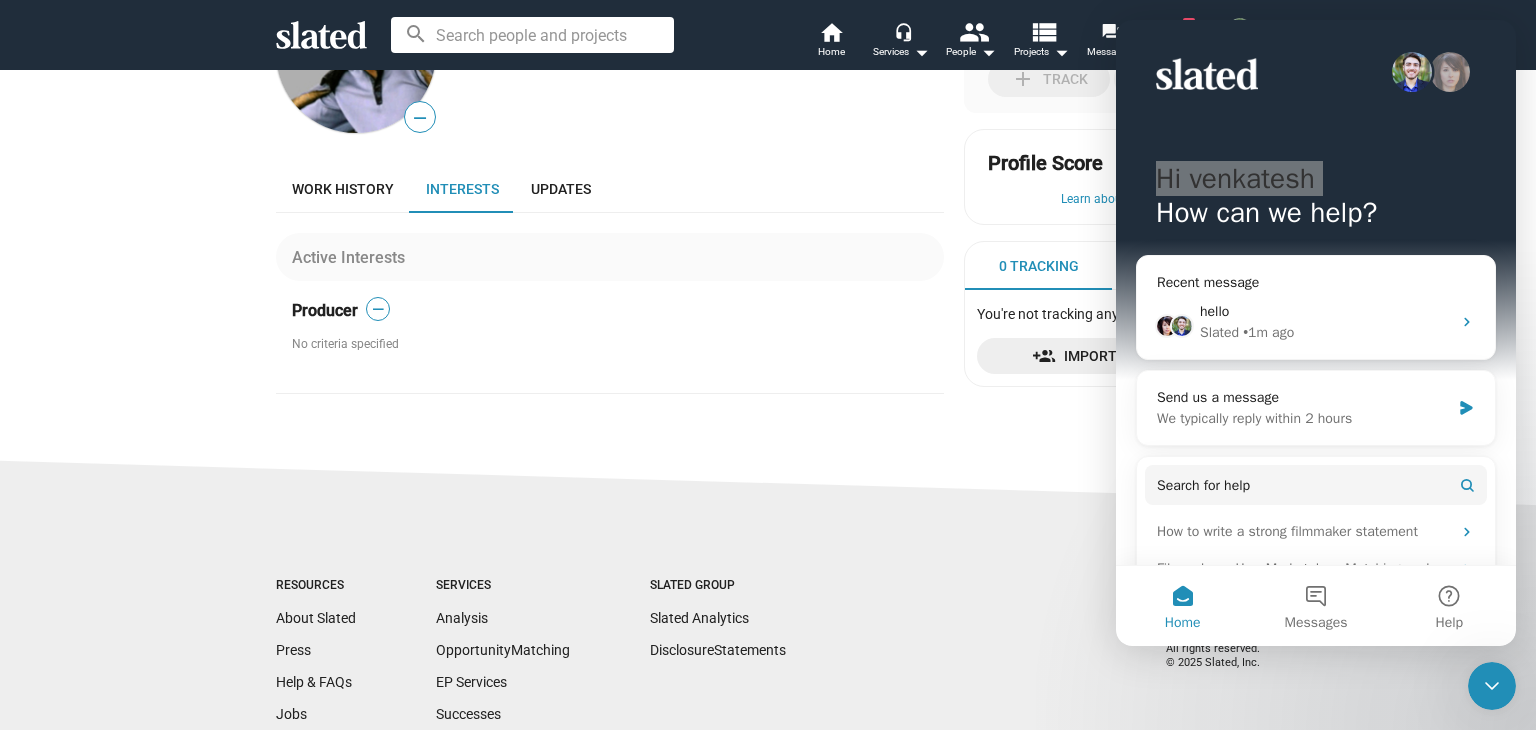 click on "—  [PERSON_NAME] Producer1  Producer [GEOGRAPHIC_DATA], [GEOGRAPHIC_DATA], [GEOGRAPHIC_DATA] Work history Interests Updates Active Interests Producer — No criteria specified" 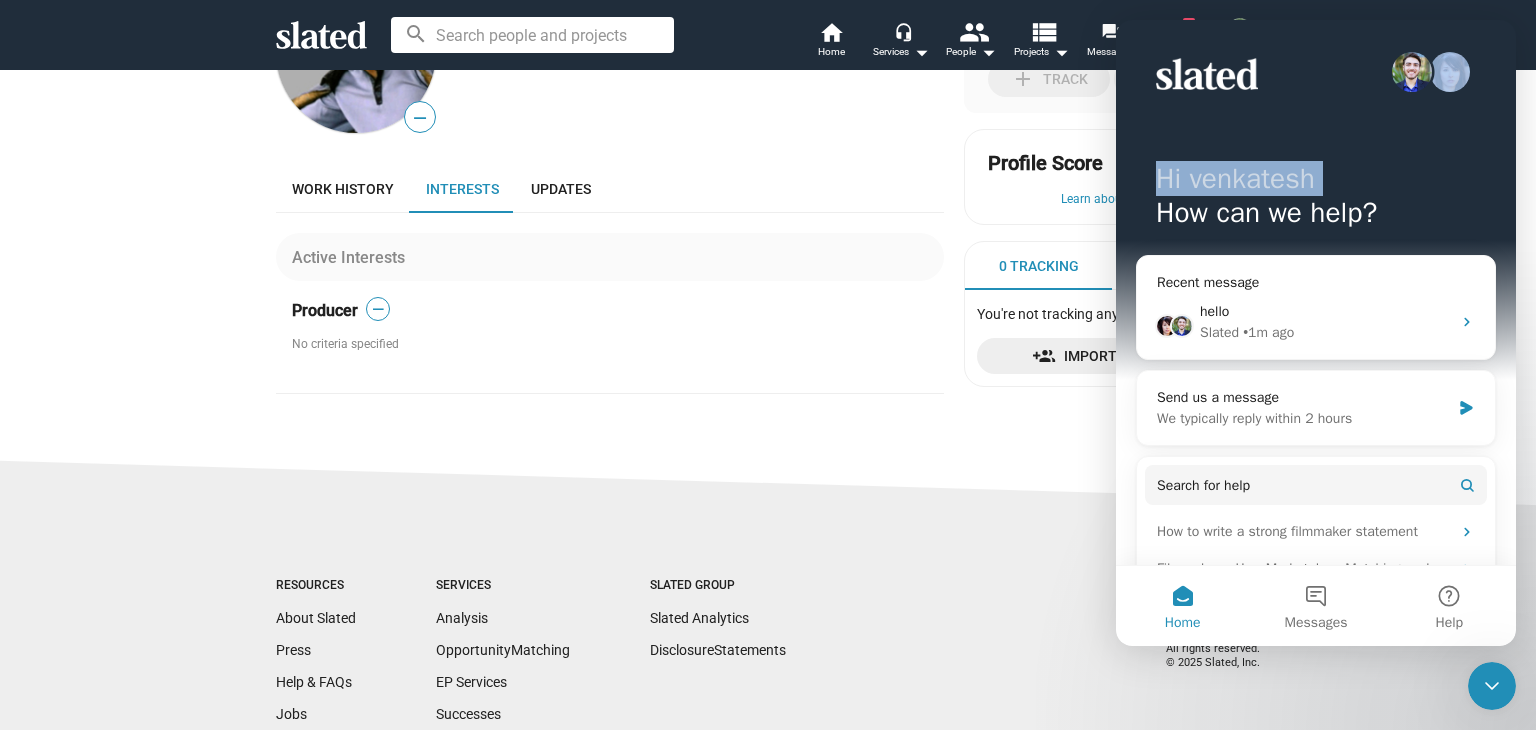 click on "Hi venkatesh How can we help?" at bounding box center (1316, 200) 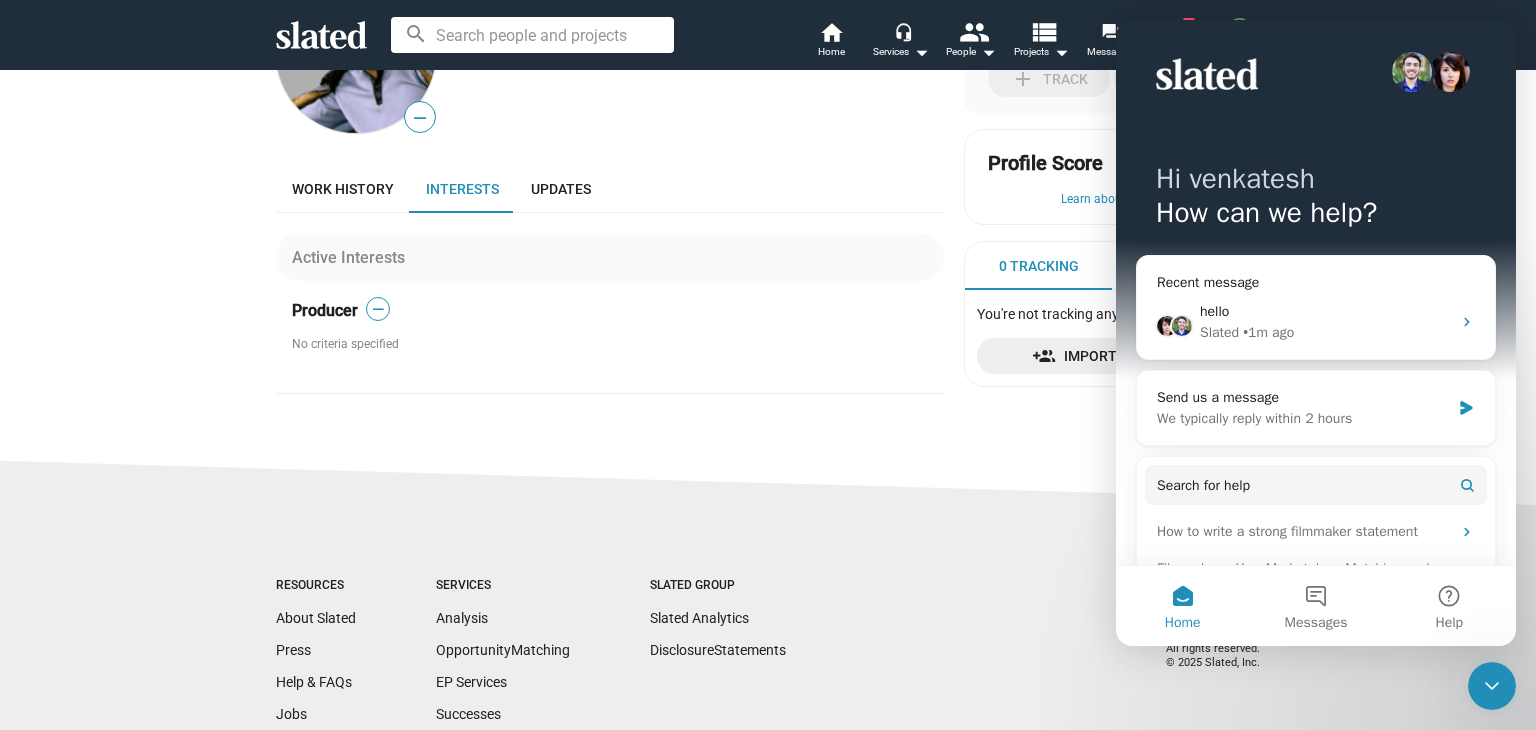scroll, scrollTop: 362, scrollLeft: 0, axis: vertical 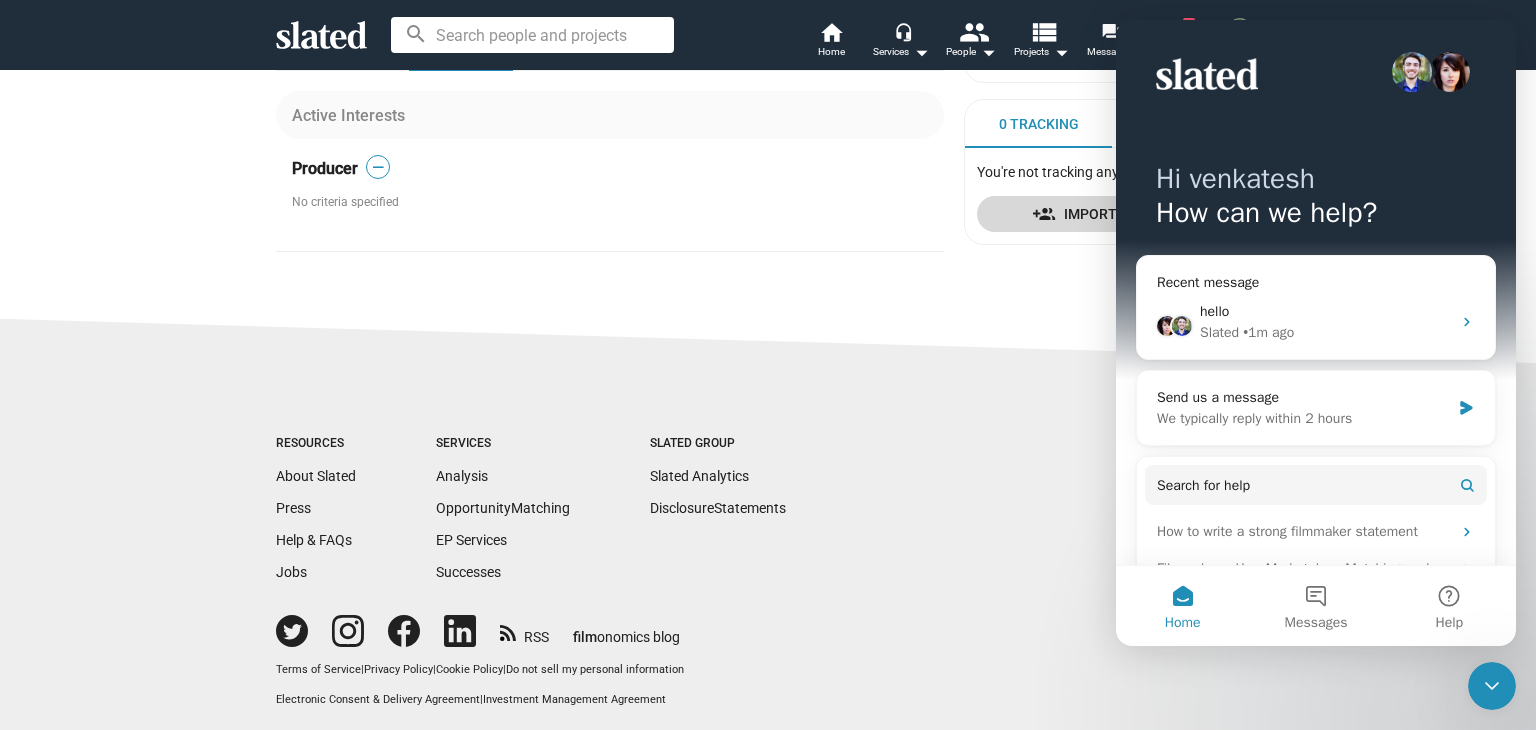 click 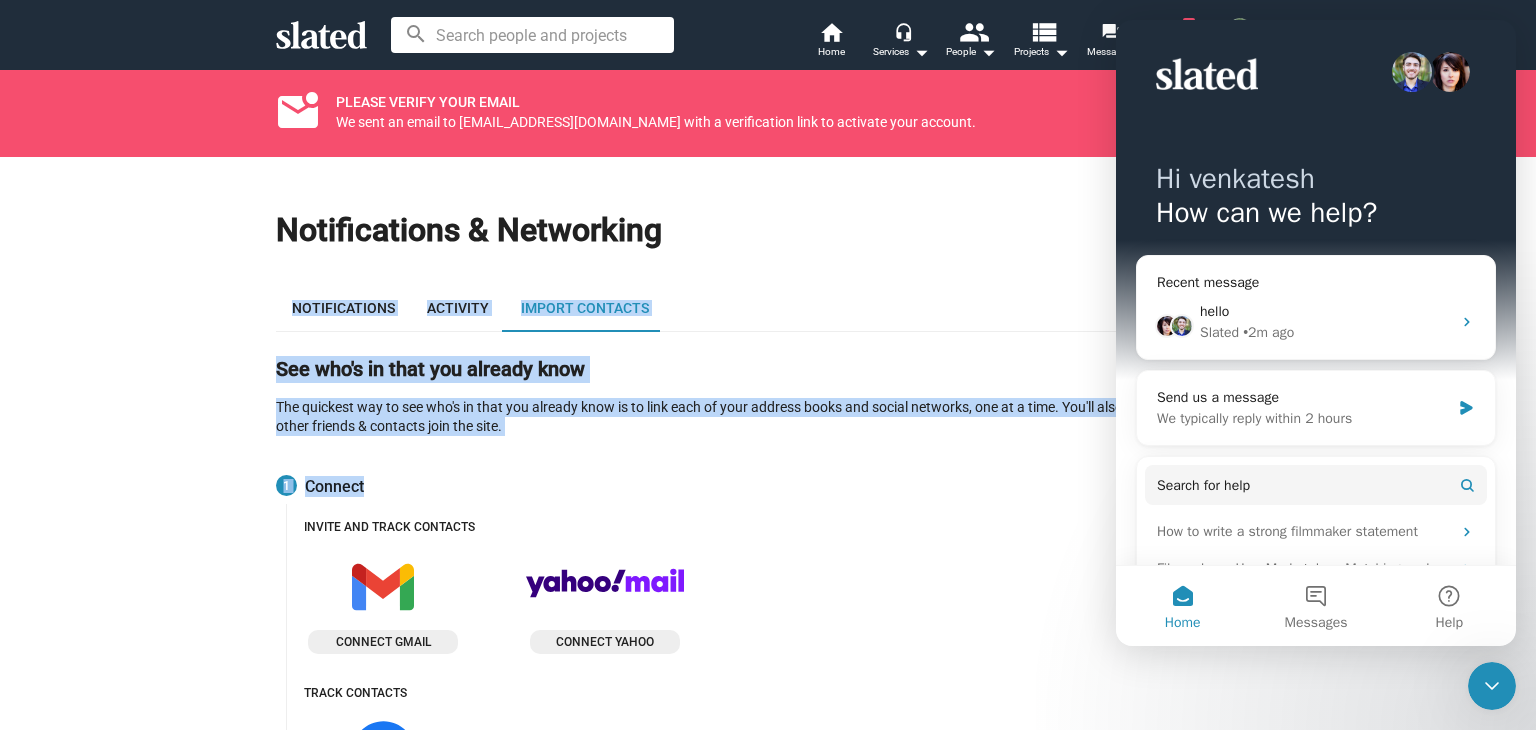 drag, startPoint x: 1042, startPoint y: 207, endPoint x: 804, endPoint y: 500, distance: 377.48245 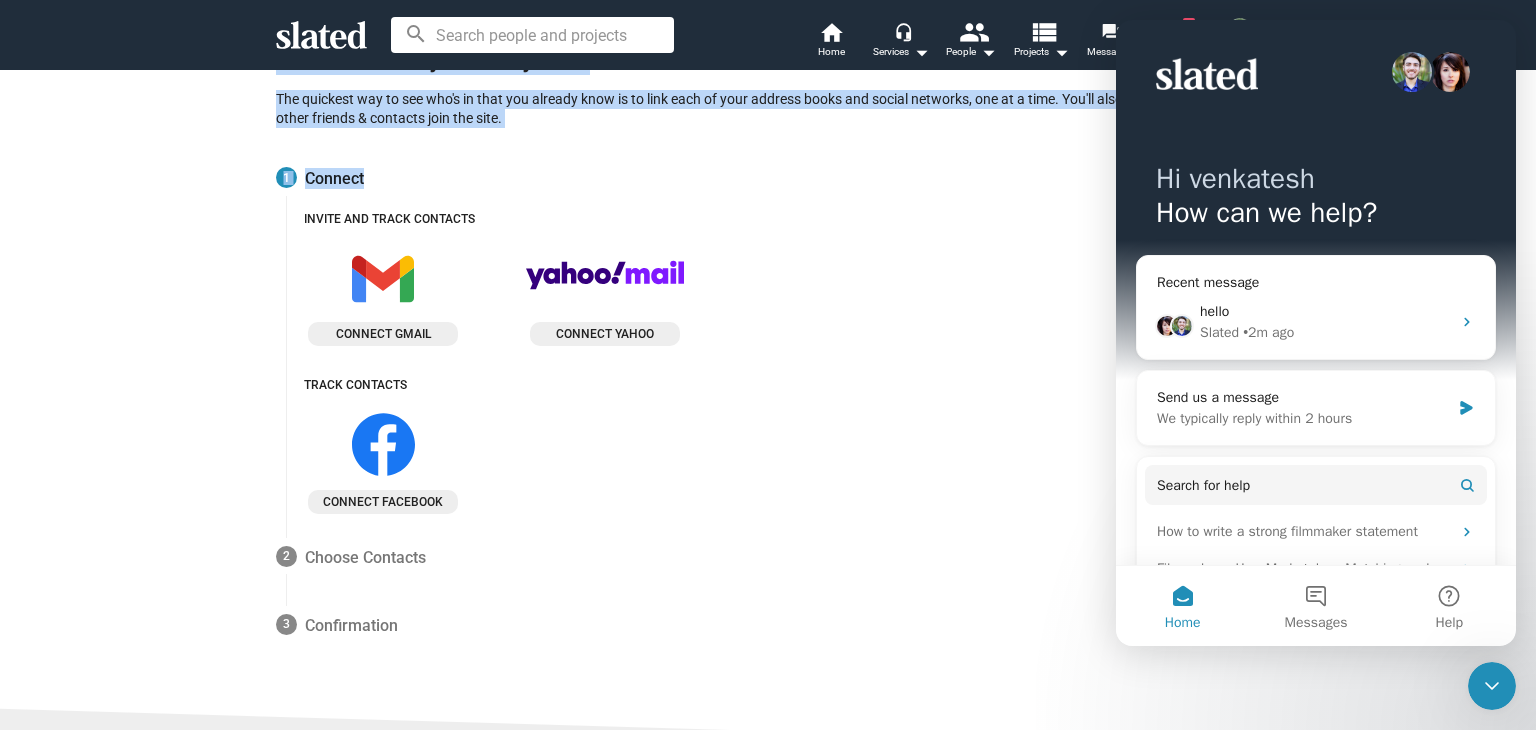 scroll, scrollTop: 0, scrollLeft: 0, axis: both 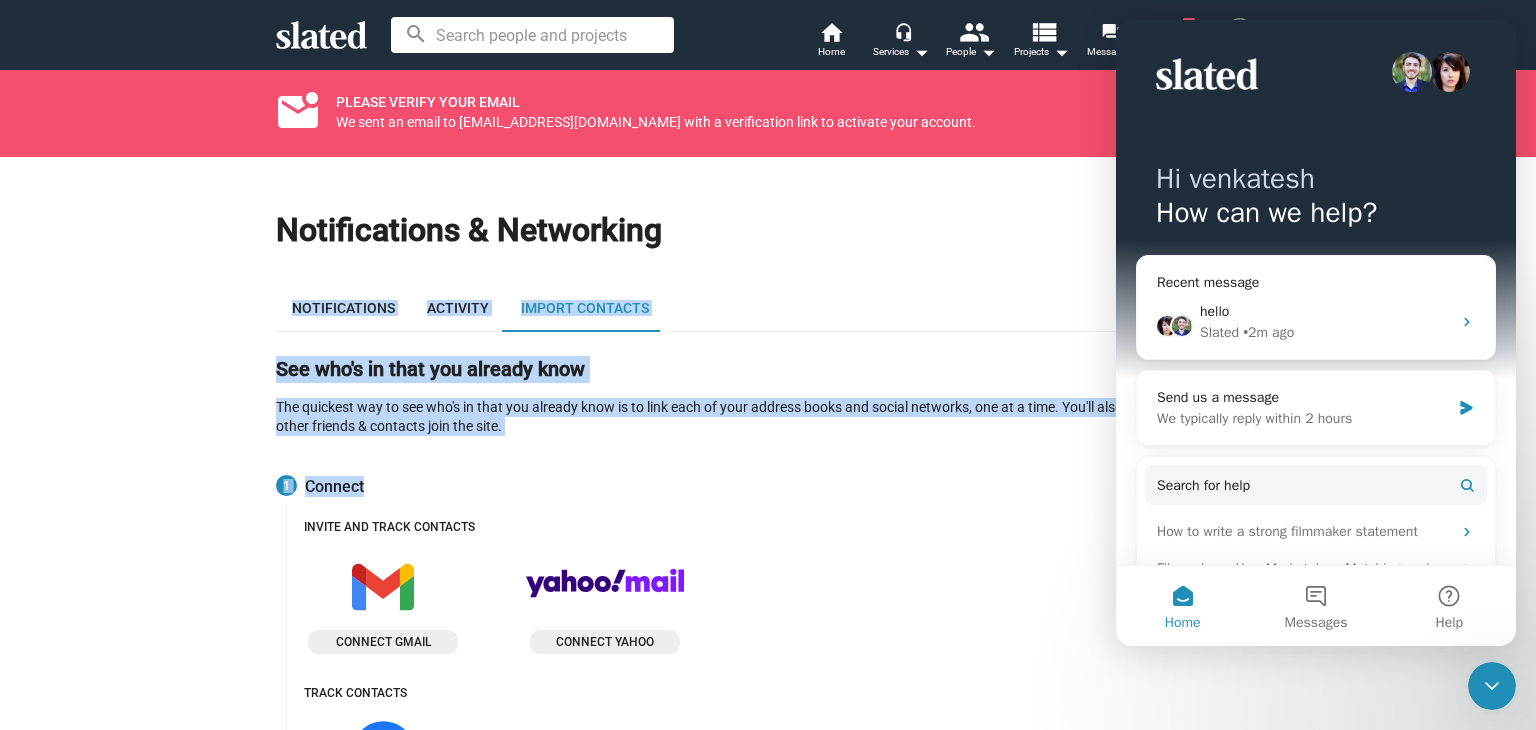 click on "Notifications & Networking  Post Update  Notifications  Activity  Import Contacts  Messages  arrow_right_alt See who's in that you already know The quickest way to see who's in that you already know is to link each of your address books and social networks, one at a time. You'll also be notified as your other friends & contacts join the site. 1 Connect Invite and track contacts Connect gmail Connect yahoo Track contacts Connect facebook 2 Choose Contacts 3 Confirmation Your invitation has been sent to 0 contacts.  You are one step closer to growing your network. See who else you know by connecting another contaсts list.  Connect another contacts list" 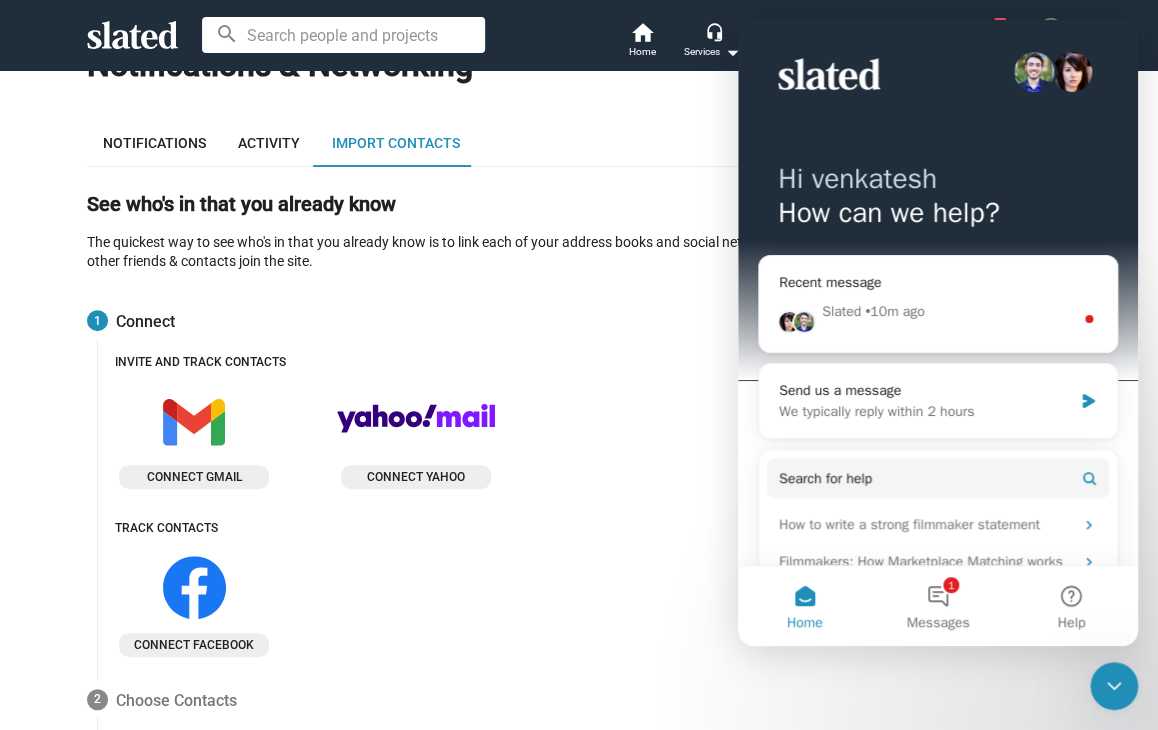 scroll, scrollTop: 0, scrollLeft: 0, axis: both 